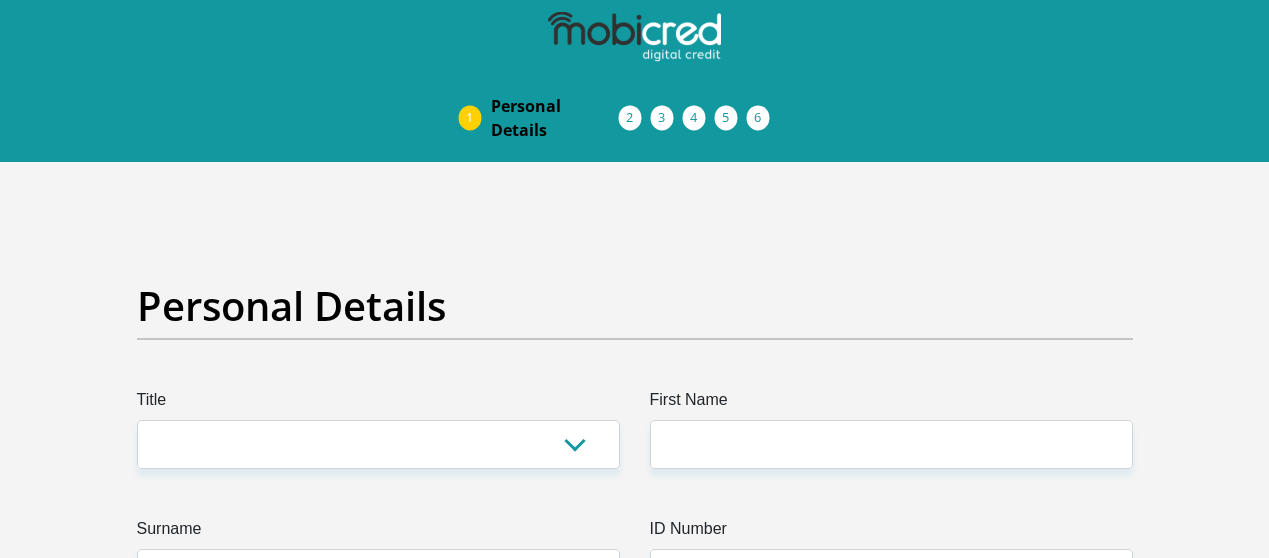 scroll, scrollTop: 100, scrollLeft: 0, axis: vertical 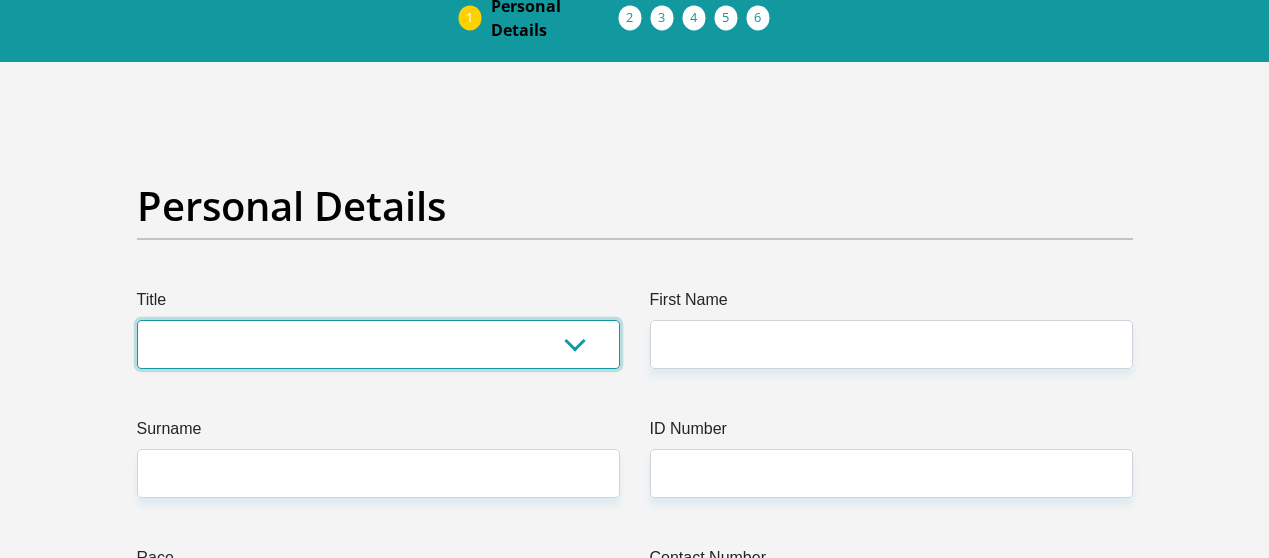 click on "Mr
Ms
Mrs
Dr
Other" at bounding box center [378, 344] 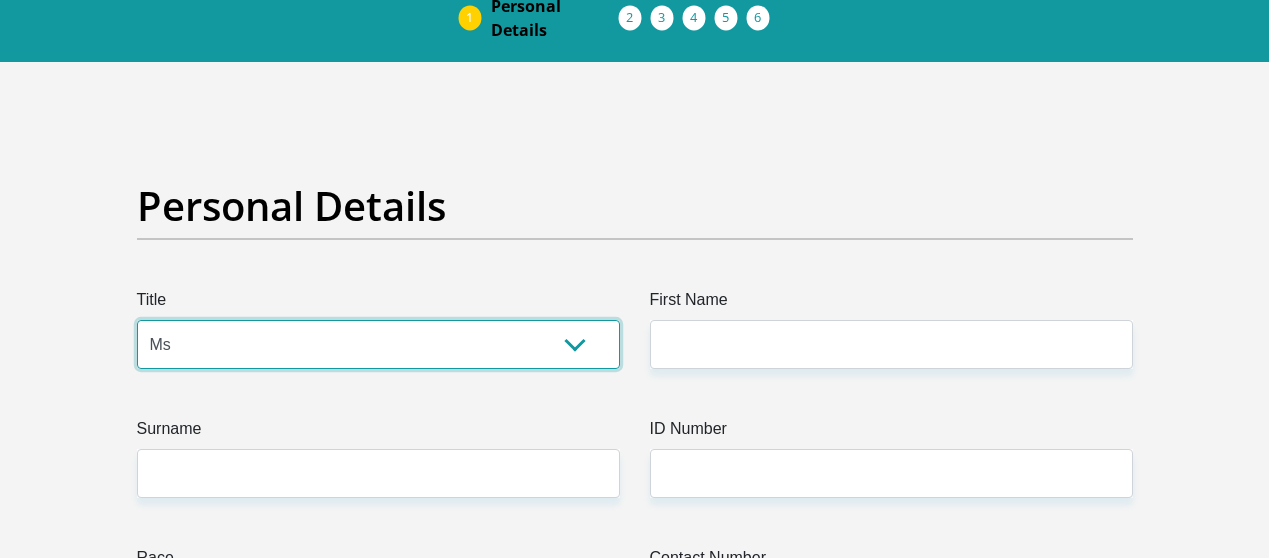 click on "Mr
Ms
Mrs
Dr
Other" at bounding box center [378, 344] 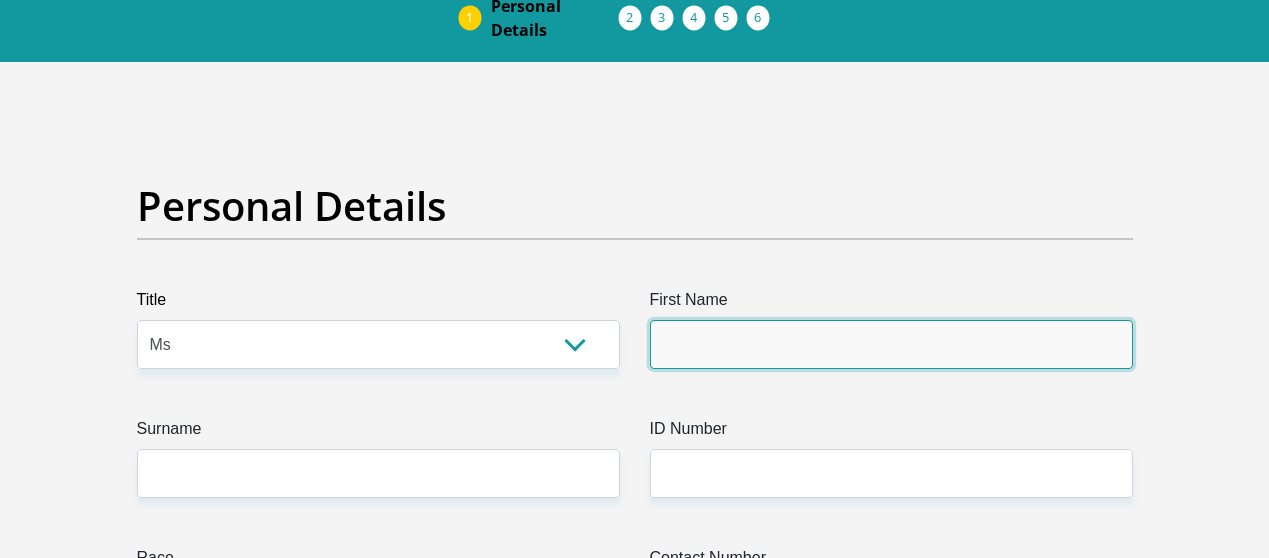 click on "First Name" at bounding box center (891, 344) 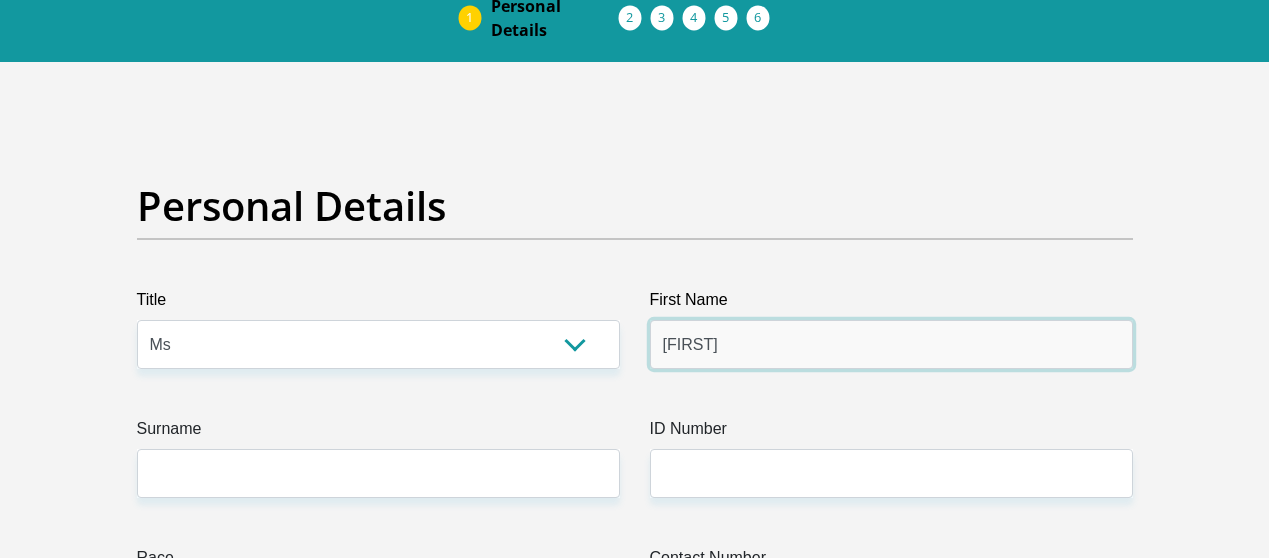 type on "NOMPHELO" 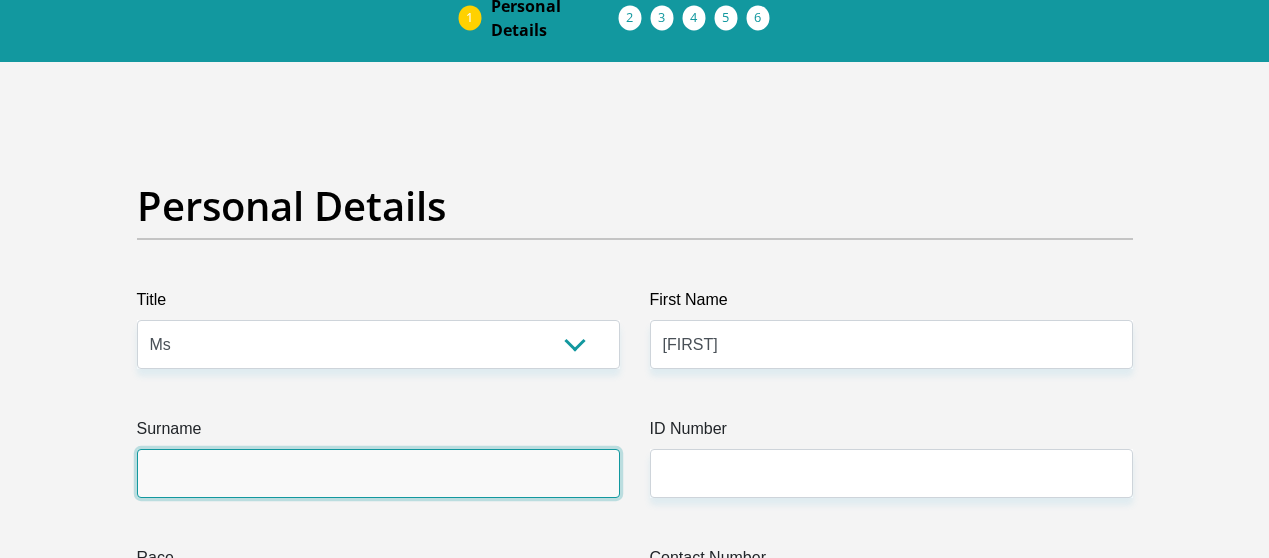 click on "Surname" at bounding box center [378, 473] 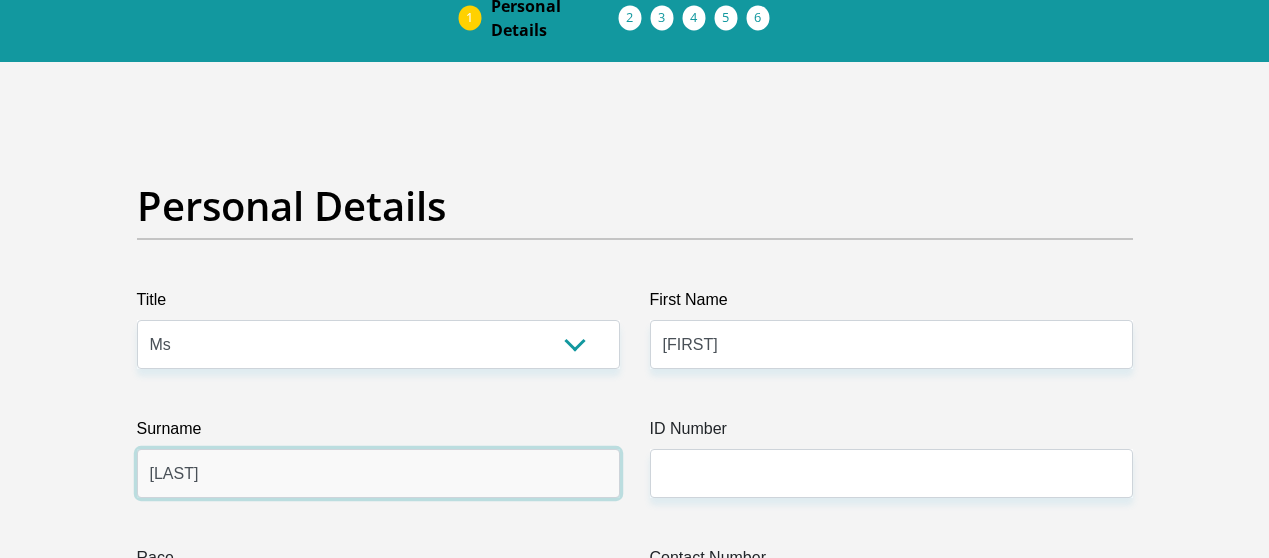 type on "TSOMO" 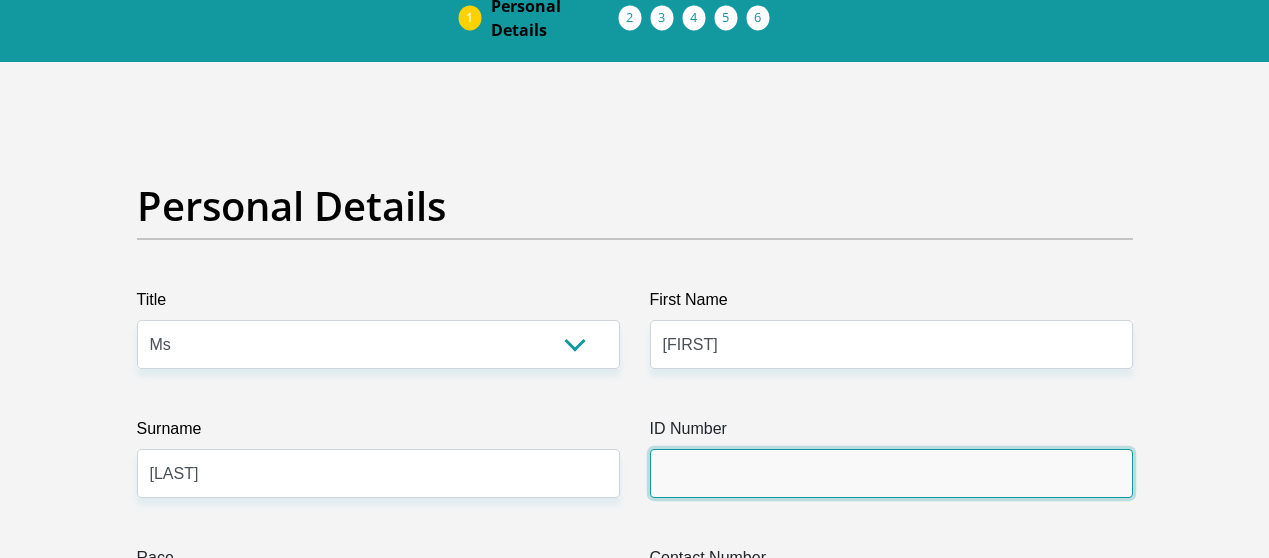 click on "ID Number" at bounding box center [891, 473] 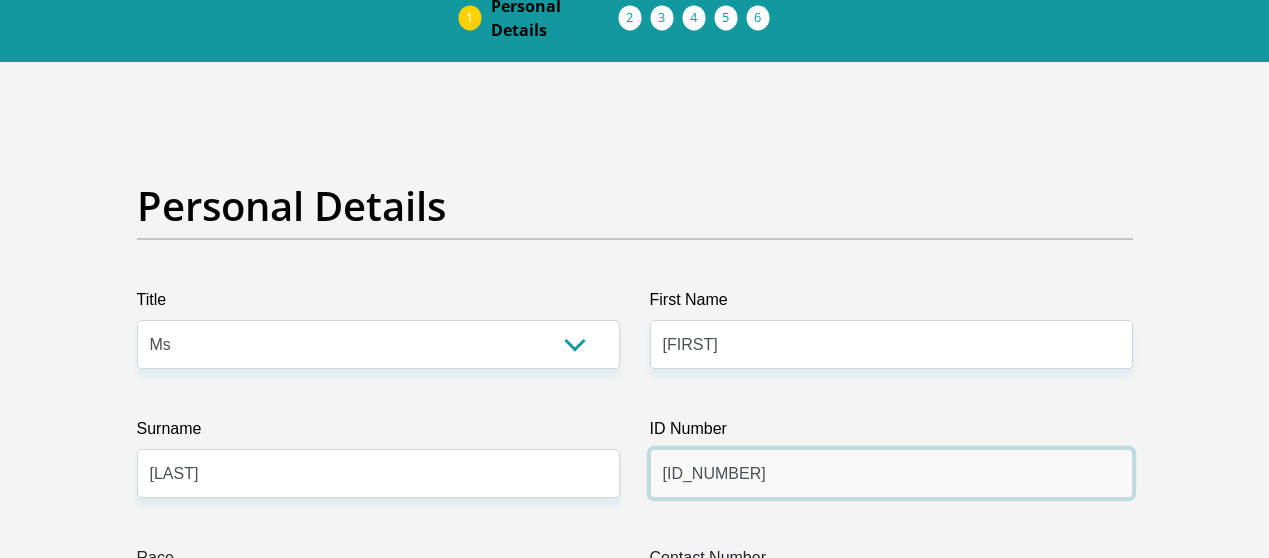 type on "9209040900084" 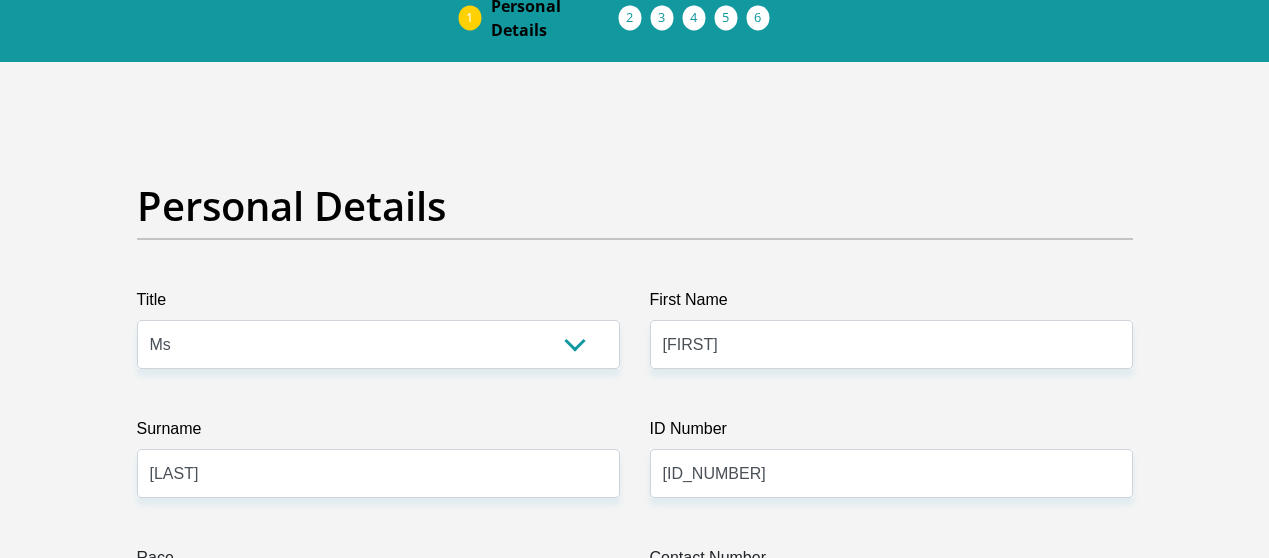 click on "Black
Coloured
Indian
White
Other" at bounding box center [378, 602] 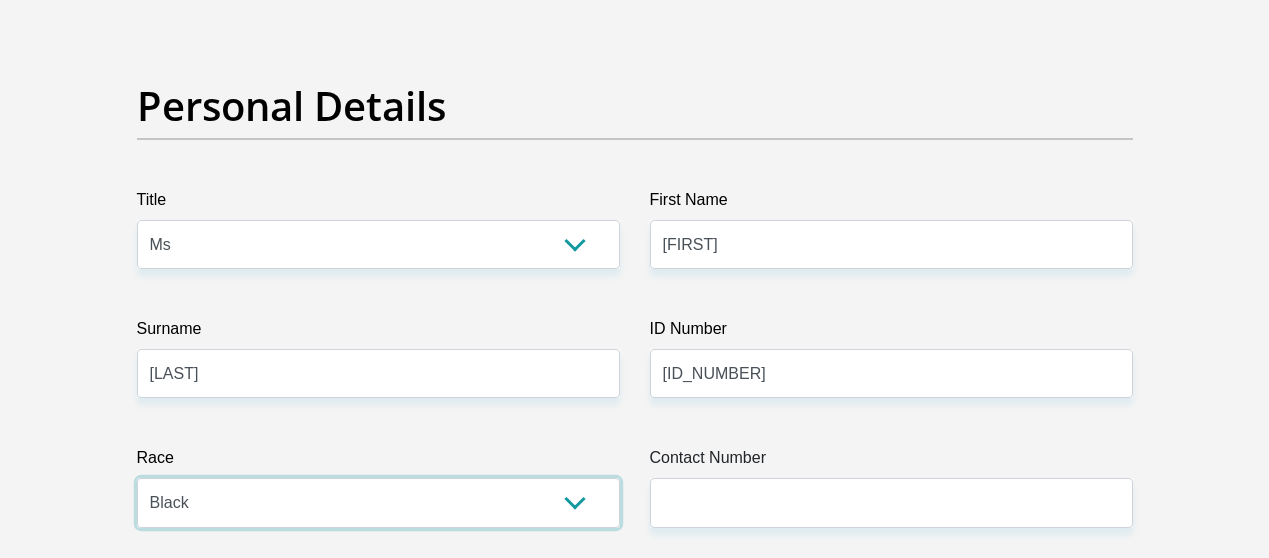 scroll, scrollTop: 300, scrollLeft: 0, axis: vertical 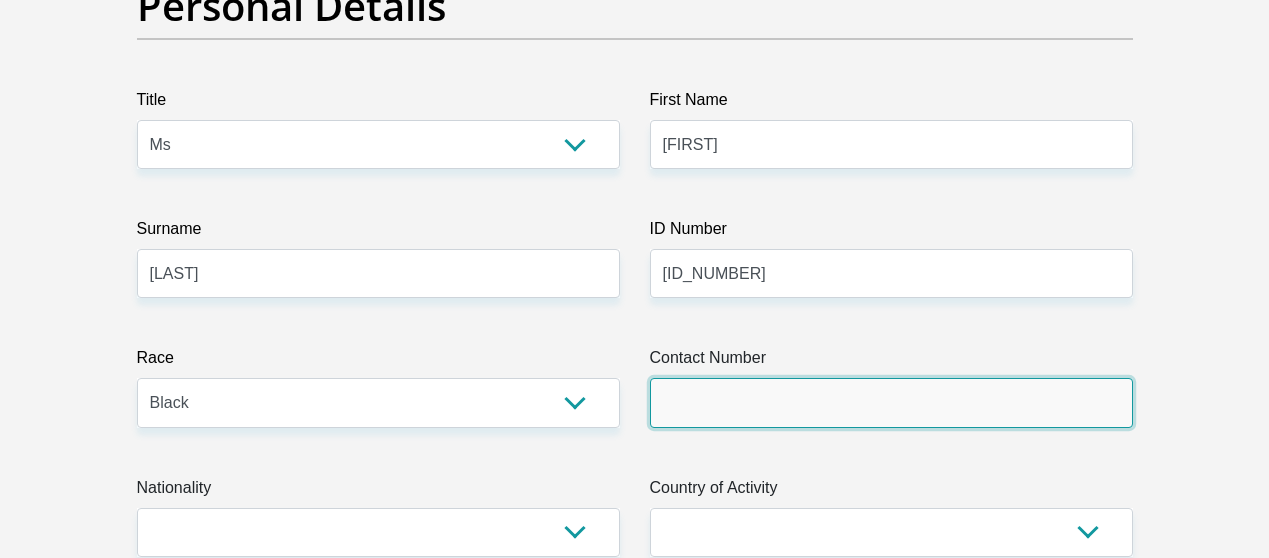 click on "Contact Number" at bounding box center (891, 402) 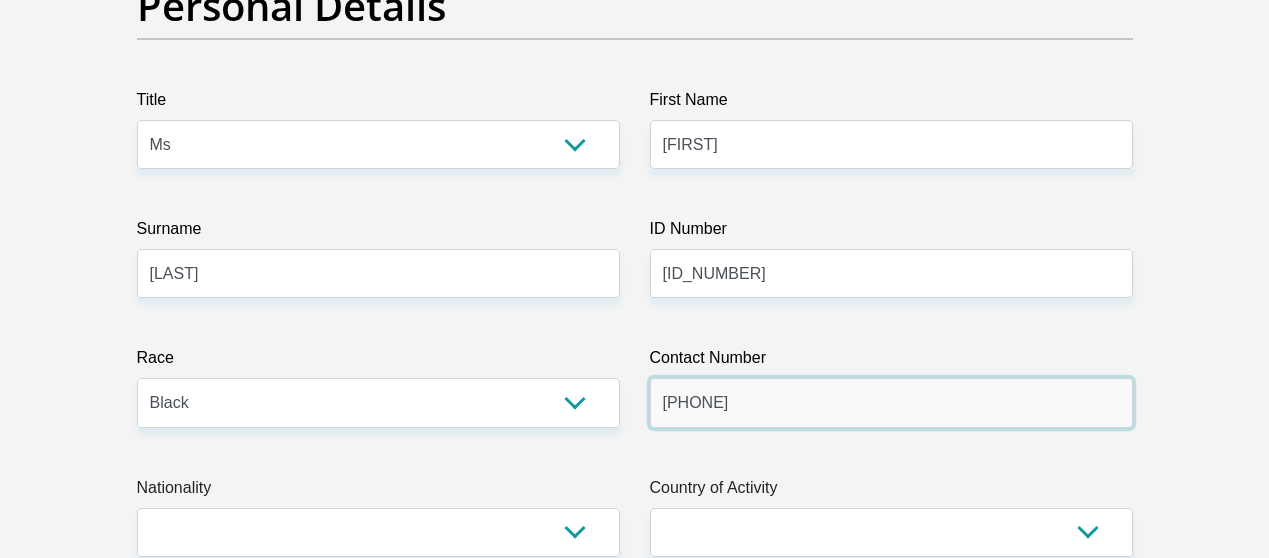 type on "0733977619" 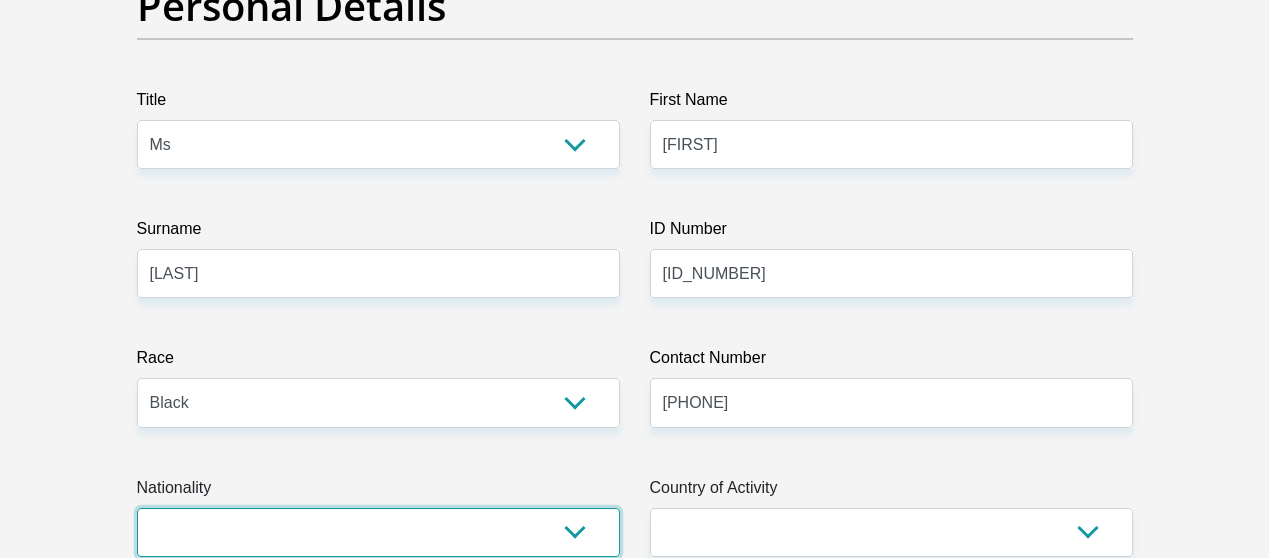 click on "South Africa
Afghanistan
Aland Islands
Albania
Algeria
America Samoa
American Virgin Islands
Andorra
Angola
Anguilla
Antarctica
Antigua and Barbuda
Argentina
Armenia
Aruba
Ascension Island
Australia
Austria
Azerbaijan
Bahamas
Bahrain
Bangladesh
Barbados
Chad" at bounding box center (378, 532) 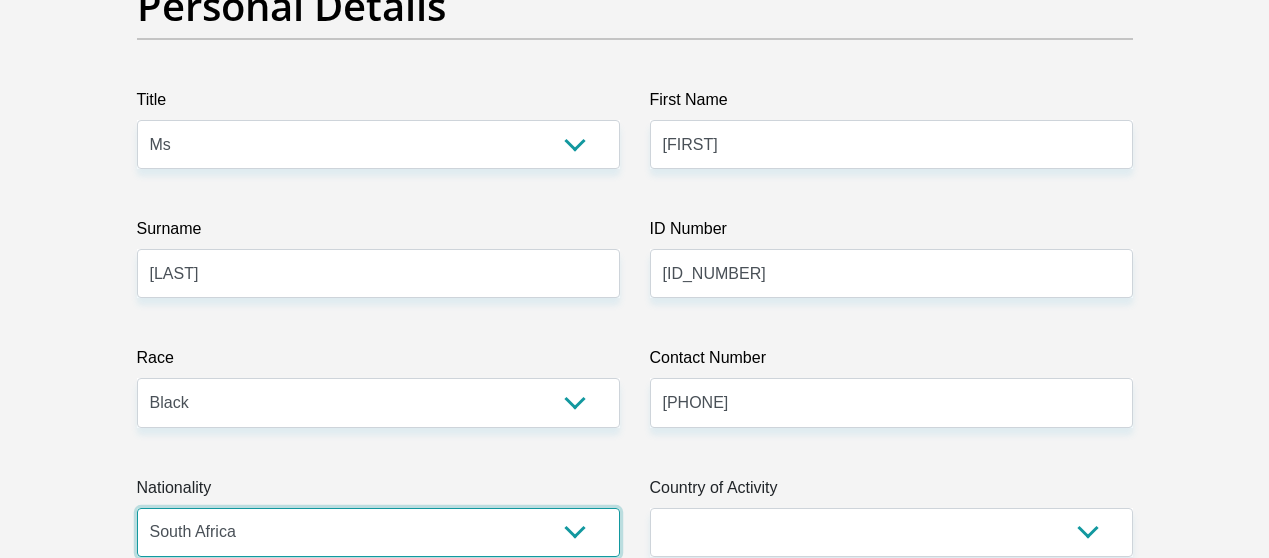 click on "South Africa
Afghanistan
Aland Islands
Albania
Algeria
America Samoa
American Virgin Islands
Andorra
Angola
Anguilla
Antarctica
Antigua and Barbuda
Argentina
Armenia
Aruba
Ascension Island
Australia
Austria
Azerbaijan
Bahamas
Bahrain
Bangladesh
Barbados
Chad" at bounding box center [378, 532] 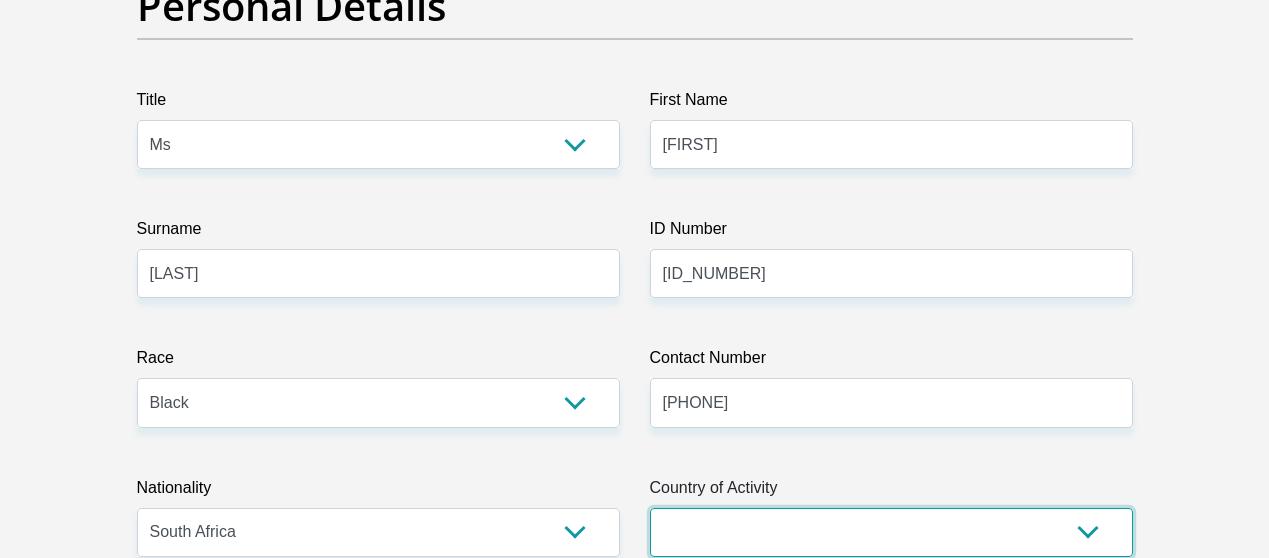 click on "South Africa
Afghanistan
Aland Islands
Albania
Algeria
America Samoa
American Virgin Islands
Andorra
Angola
Anguilla
Antarctica
Antigua and Barbuda
Argentina
Armenia
Aruba
Ascension Island
Australia
Austria
Azerbaijan
Chad" at bounding box center [891, 532] 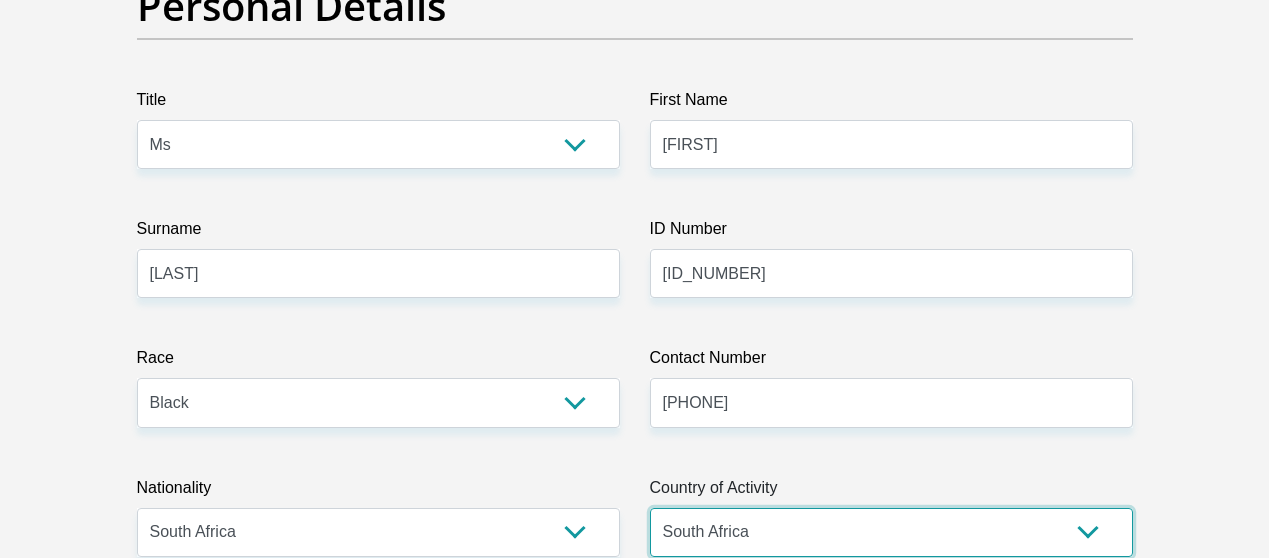 click on "South Africa
Afghanistan
Aland Islands
Albania
Algeria
America Samoa
American Virgin Islands
Andorra
Angola
Anguilla
Antarctica
Antigua and Barbuda
Argentina
Armenia
Aruba
Ascension Island
Australia
Austria
Azerbaijan
Chad" at bounding box center (891, 532) 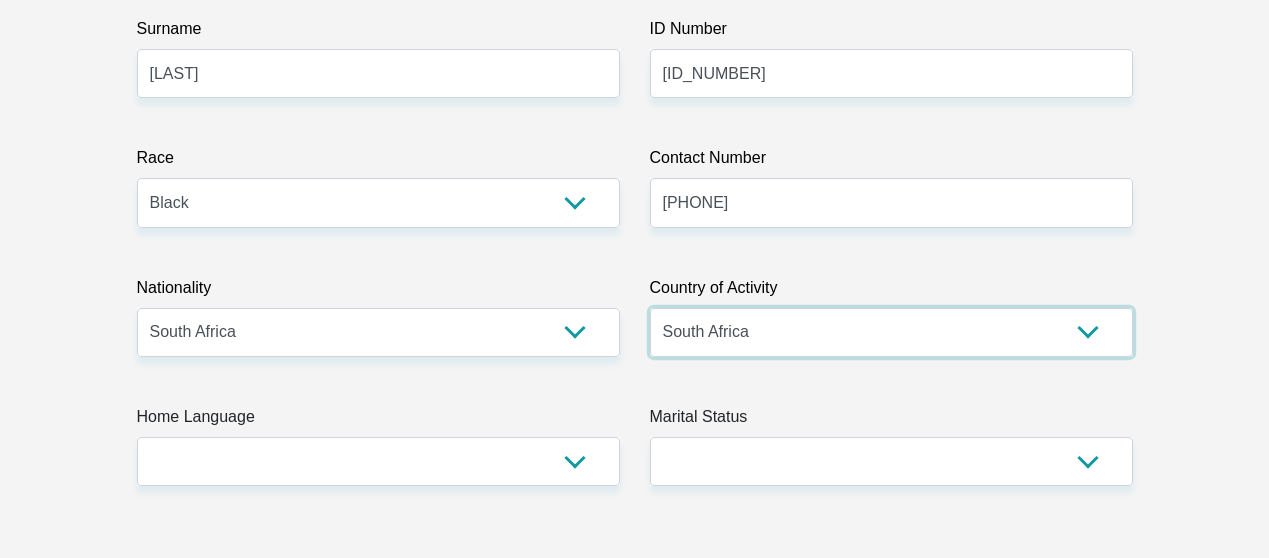 scroll, scrollTop: 600, scrollLeft: 0, axis: vertical 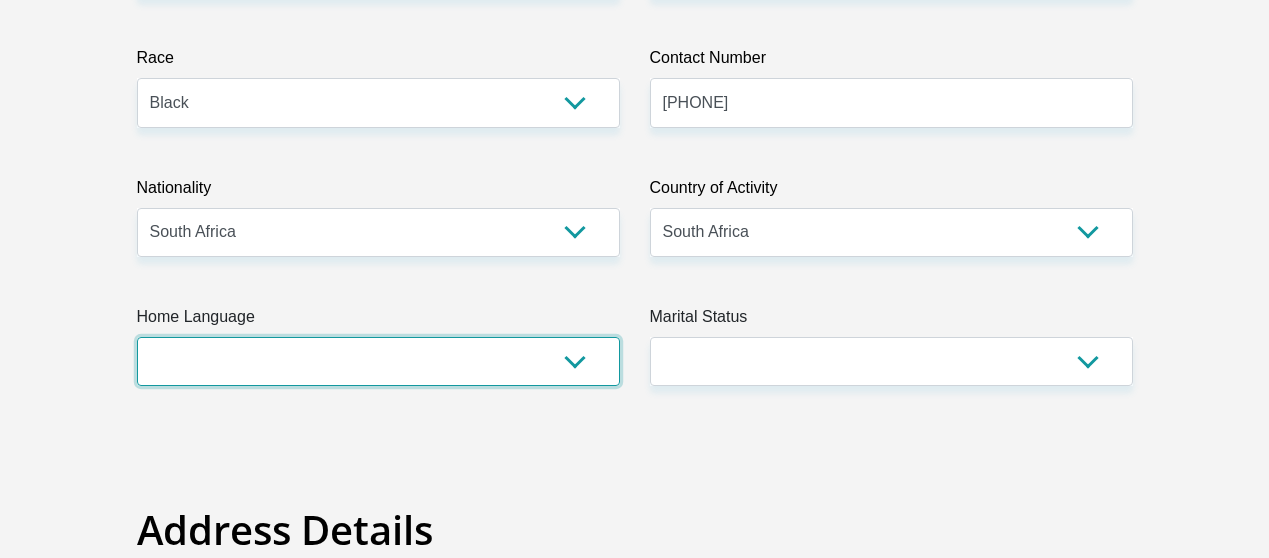 click on "Afrikaans
English
Sepedi
South Ndebele
Southern Sotho
Swati
Tsonga
Tswana
Venda
Xhosa
Zulu
Other" at bounding box center [378, 361] 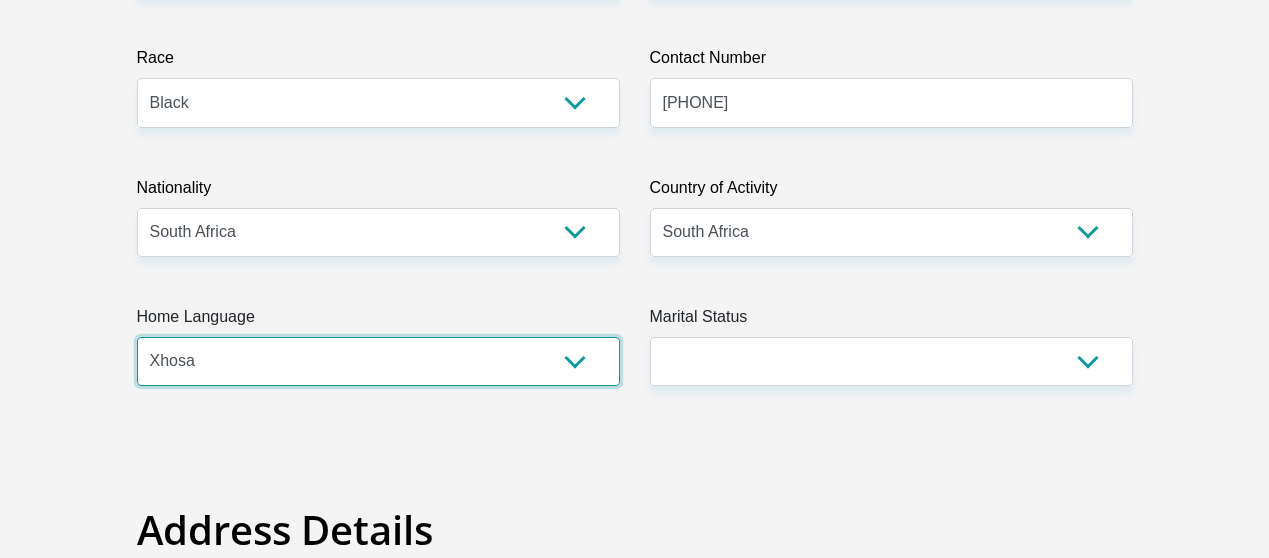 click on "Afrikaans
English
Sepedi
South Ndebele
Southern Sotho
Swati
Tsonga
Tswana
Venda
Xhosa
Zulu
Other" at bounding box center [378, 361] 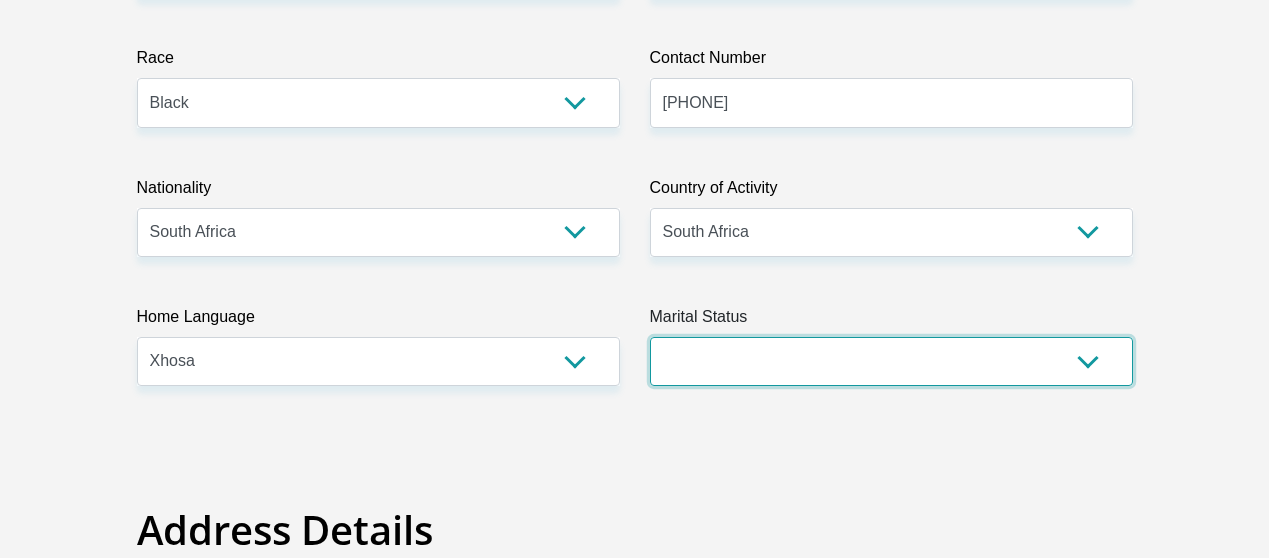 click on "Married ANC
Single
Divorced
Widowed
Married COP or Customary Law" at bounding box center (891, 361) 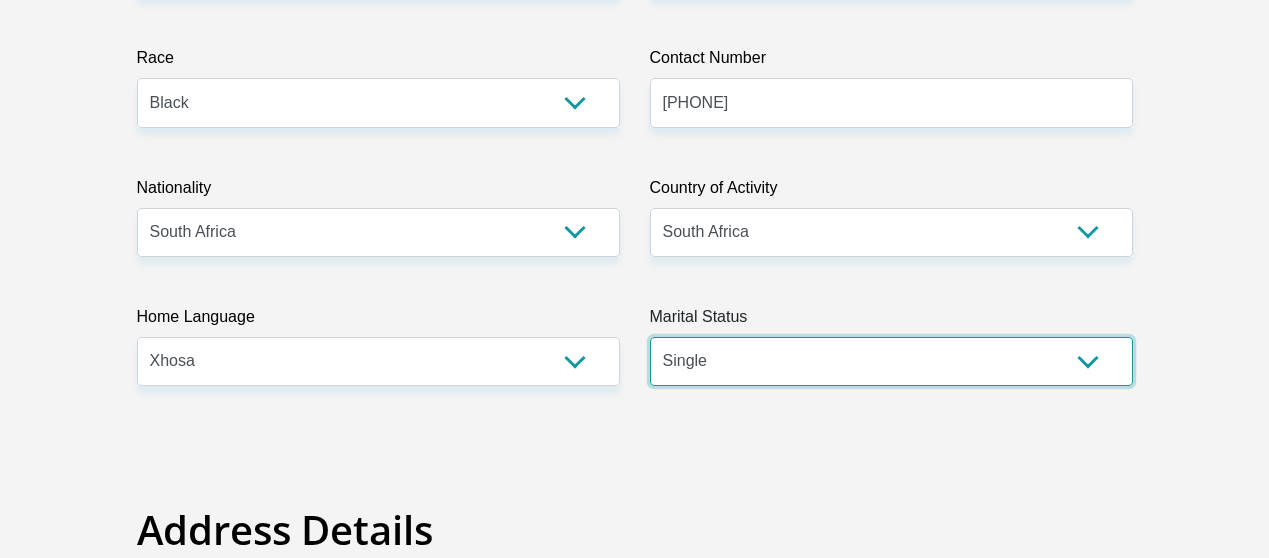 click on "Married ANC
Single
Divorced
Widowed
Married COP or Customary Law" at bounding box center [891, 361] 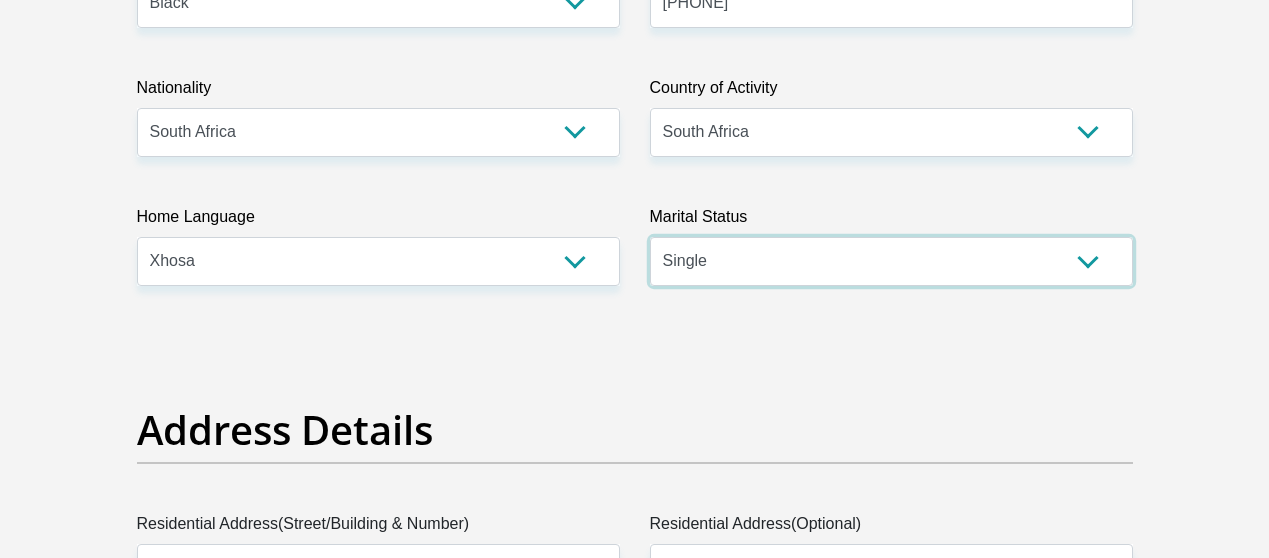 scroll, scrollTop: 800, scrollLeft: 0, axis: vertical 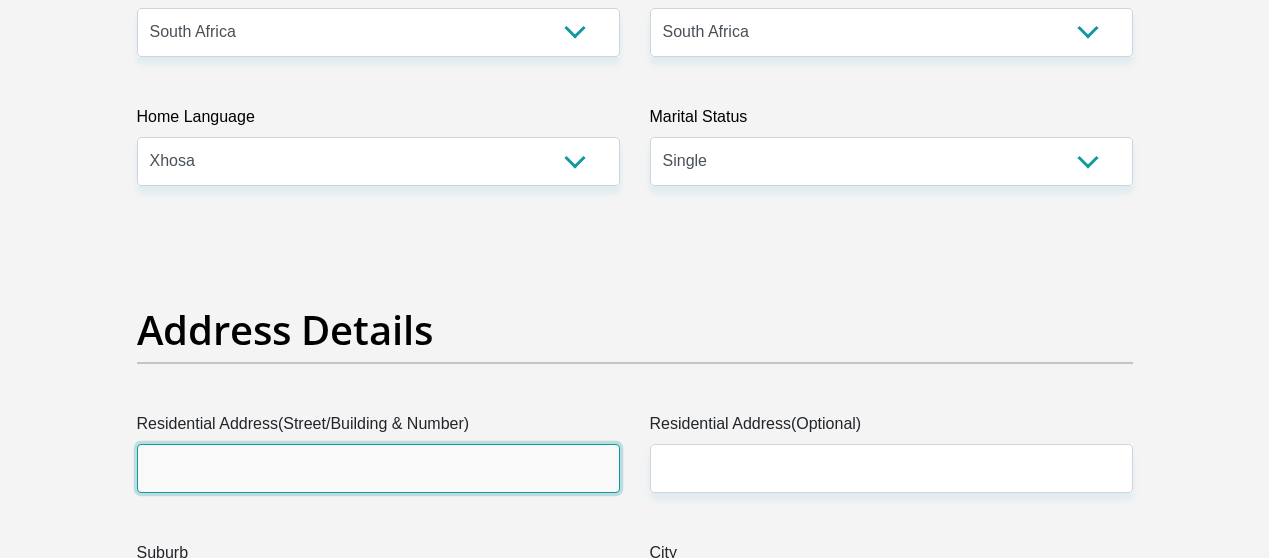 click on "Residential Address(Street/Building & Number)" at bounding box center (378, 468) 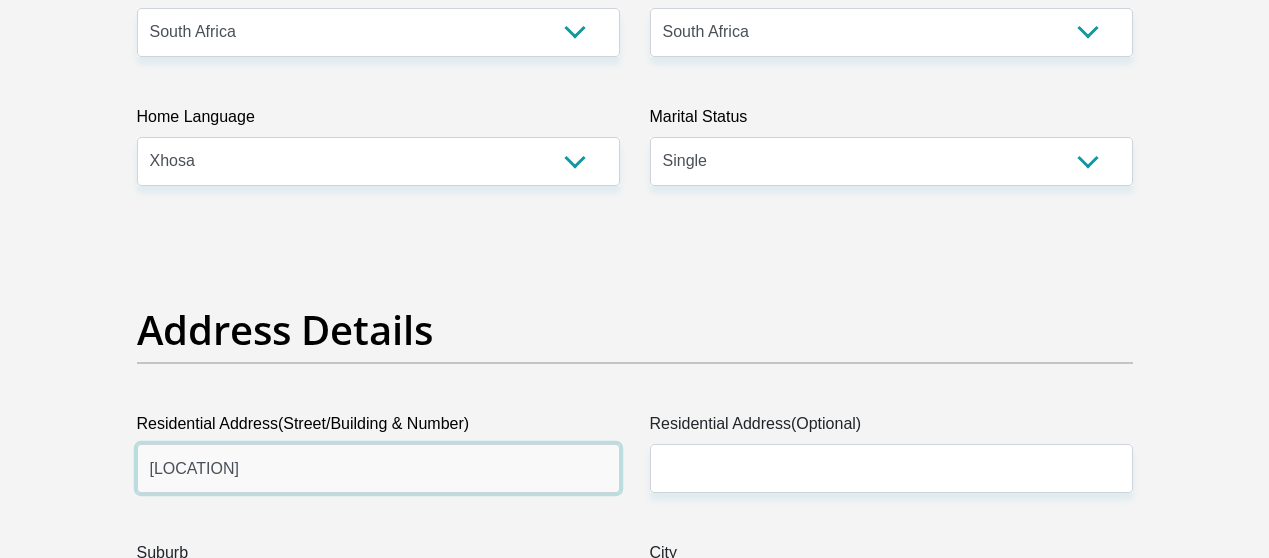 type on "KWEZANA LOCATION" 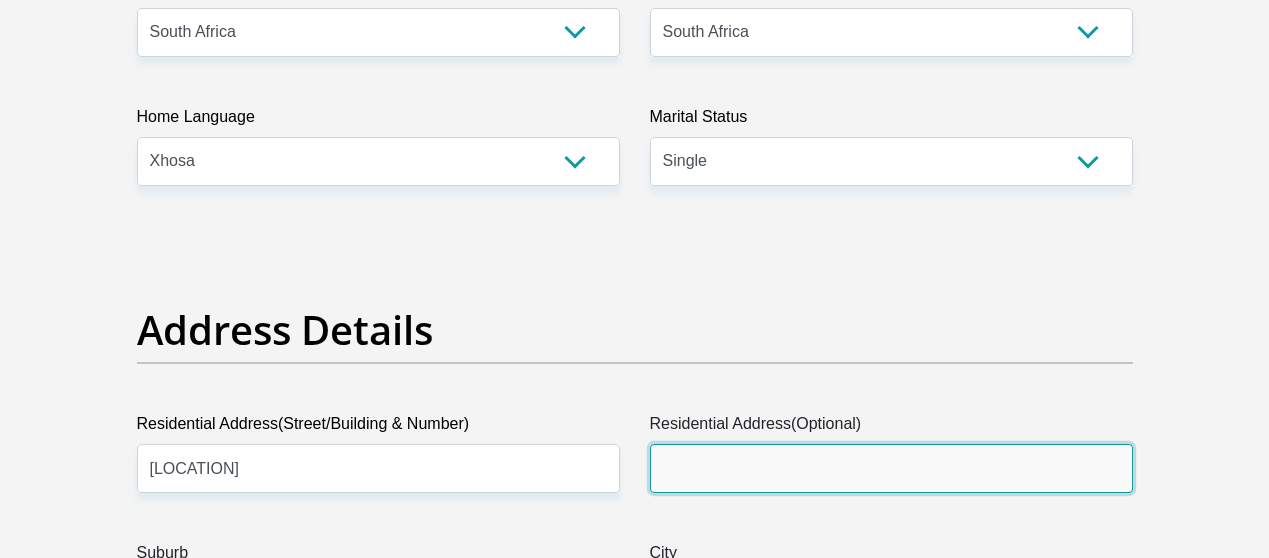 click on "Residential Address(Optional)" at bounding box center (891, 468) 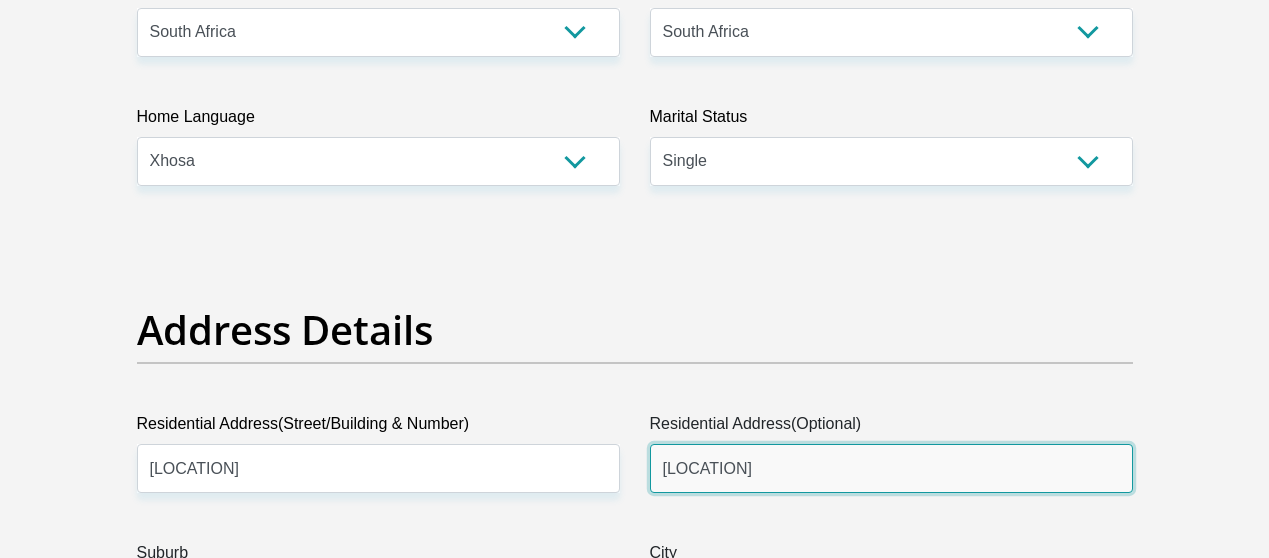 scroll, scrollTop: 900, scrollLeft: 0, axis: vertical 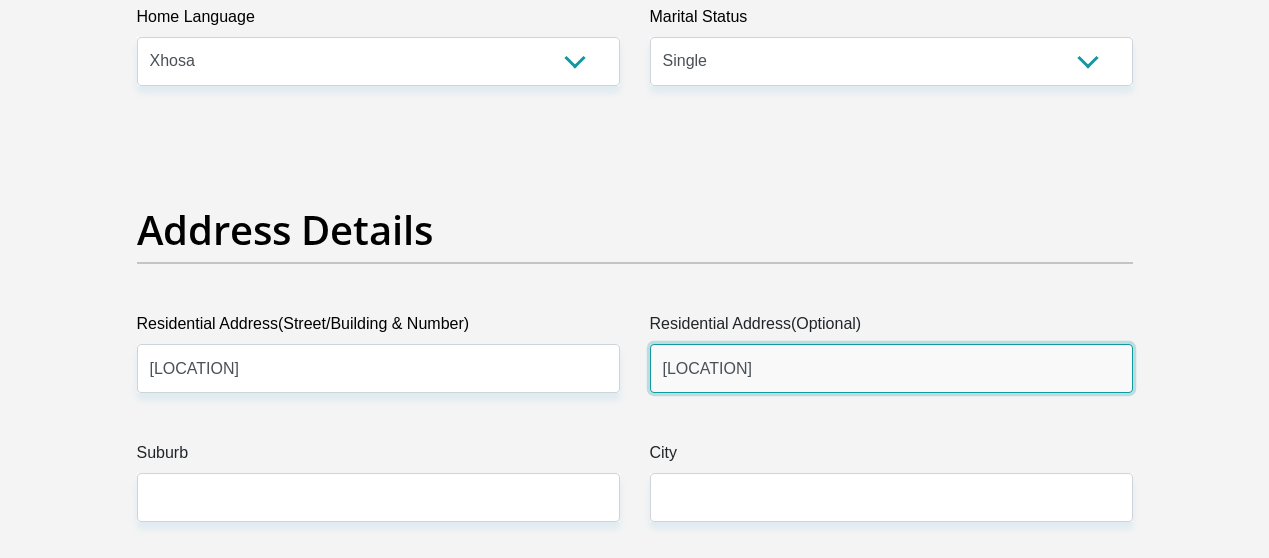 type on "KWEZANA LOCATION" 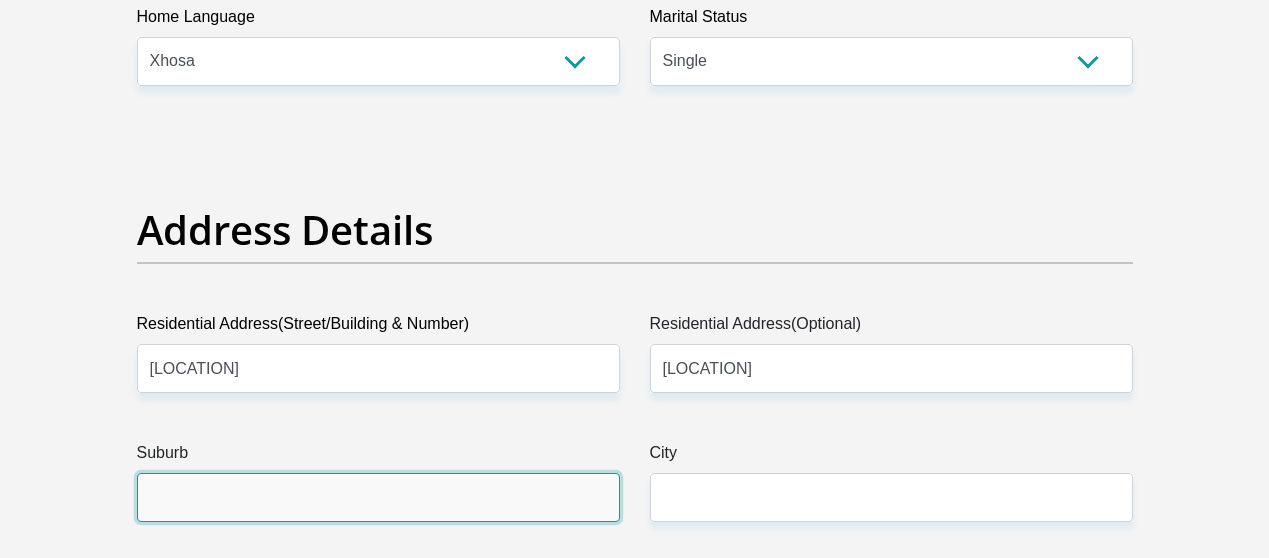 click on "Suburb" at bounding box center (378, 497) 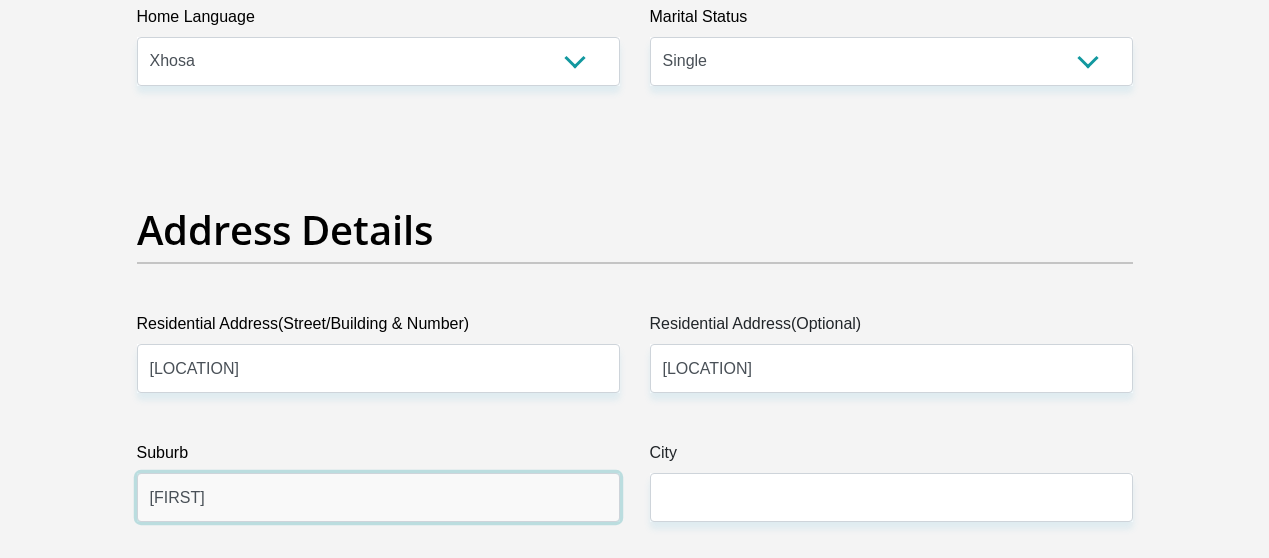 type on "ALICE" 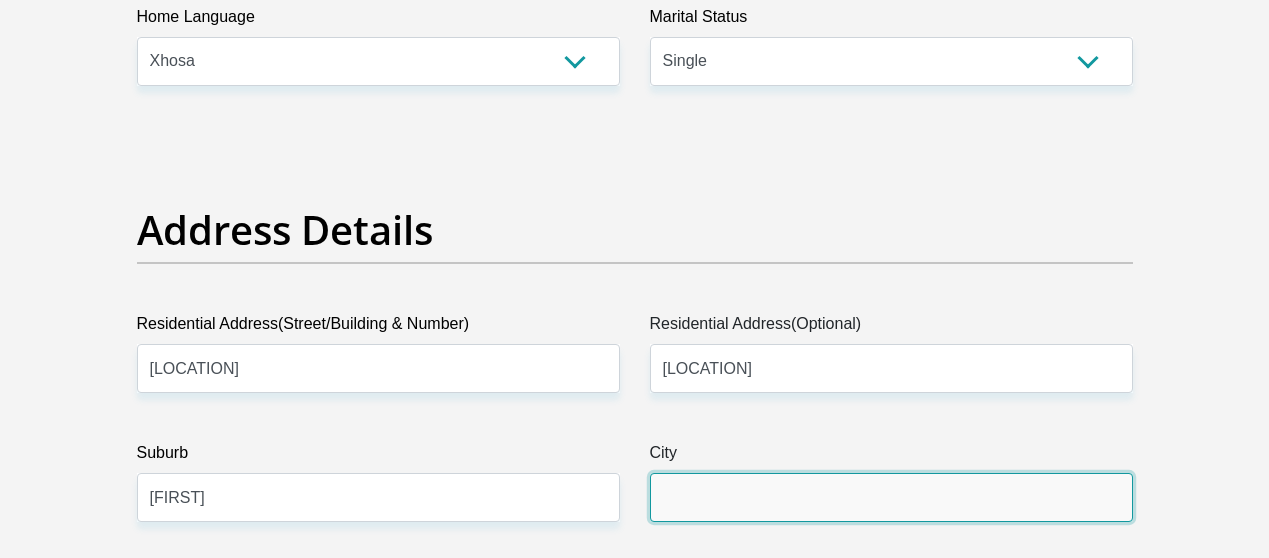 click on "City" at bounding box center [891, 497] 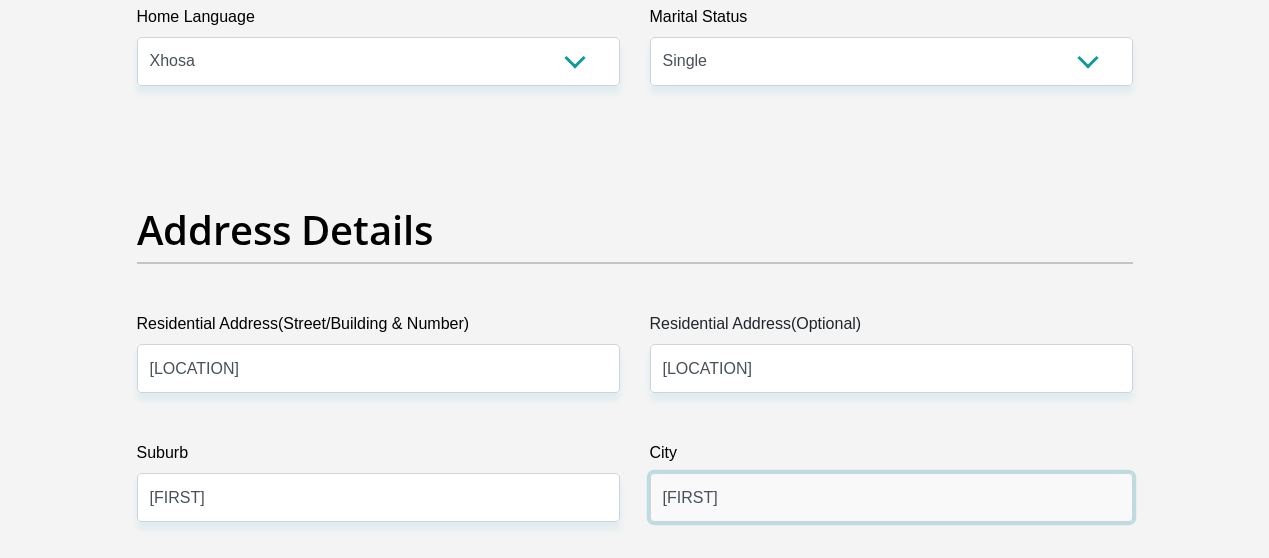 scroll, scrollTop: 1100, scrollLeft: 0, axis: vertical 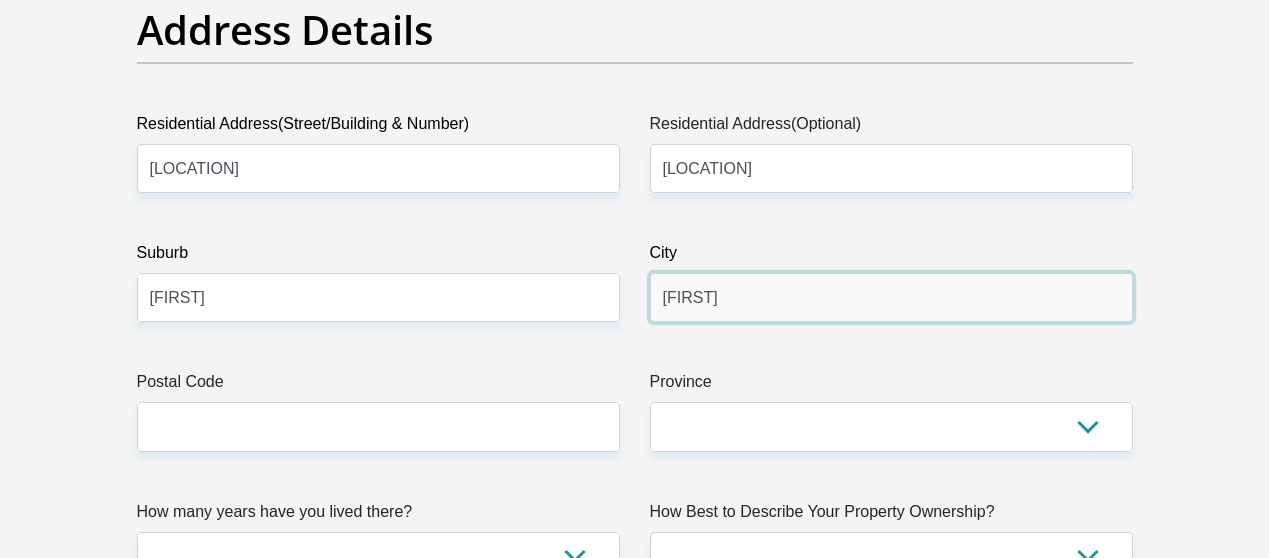 type on "ALICE" 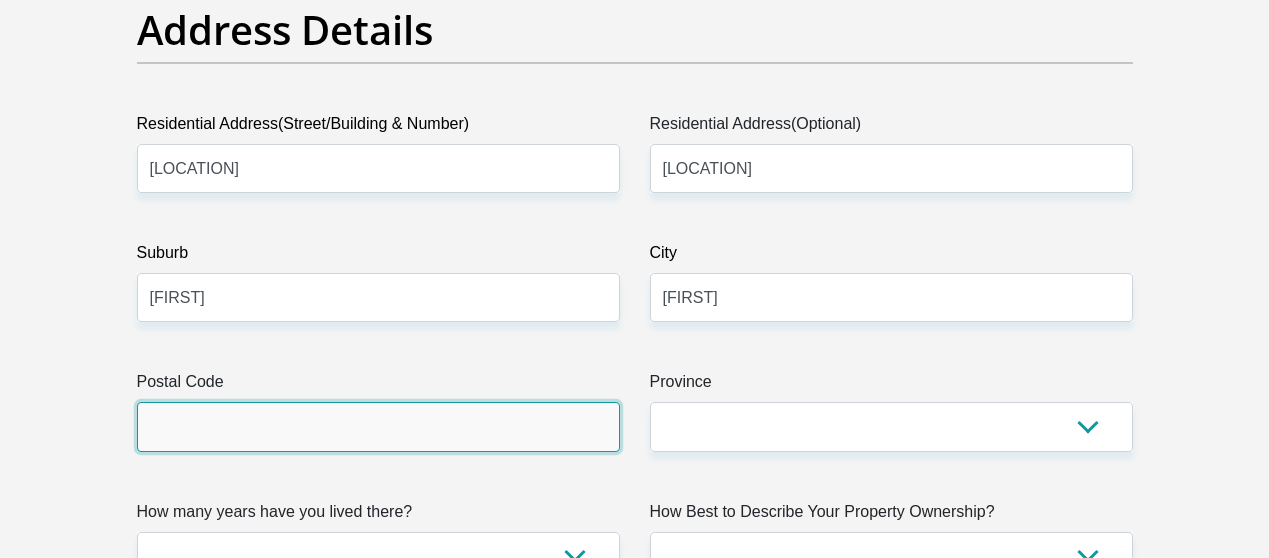 click on "Postal Code" at bounding box center (378, 426) 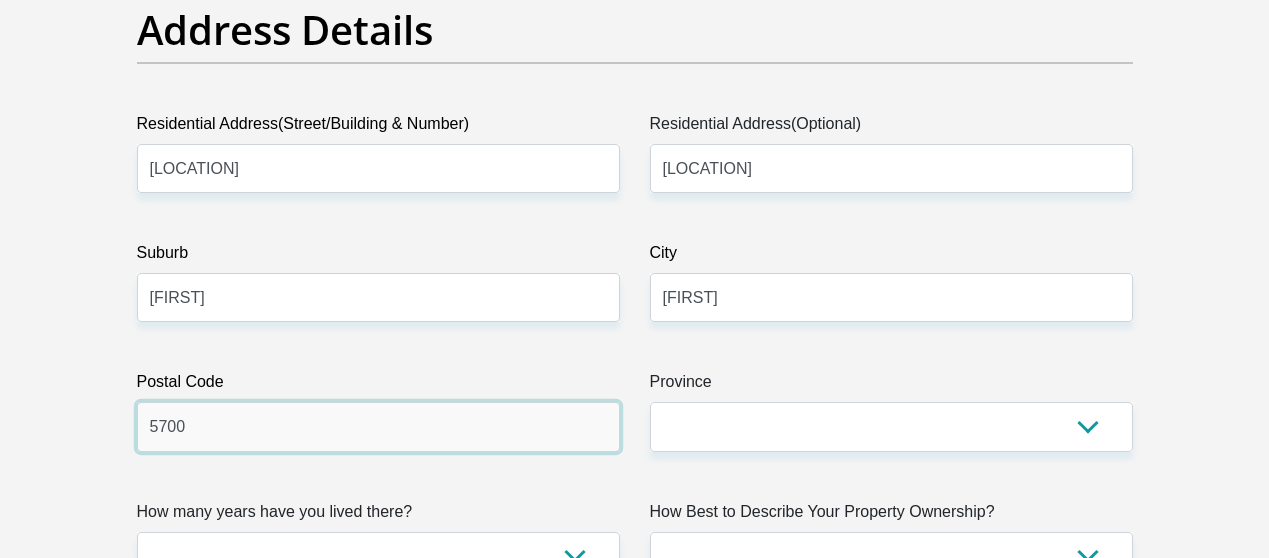 type on "5700" 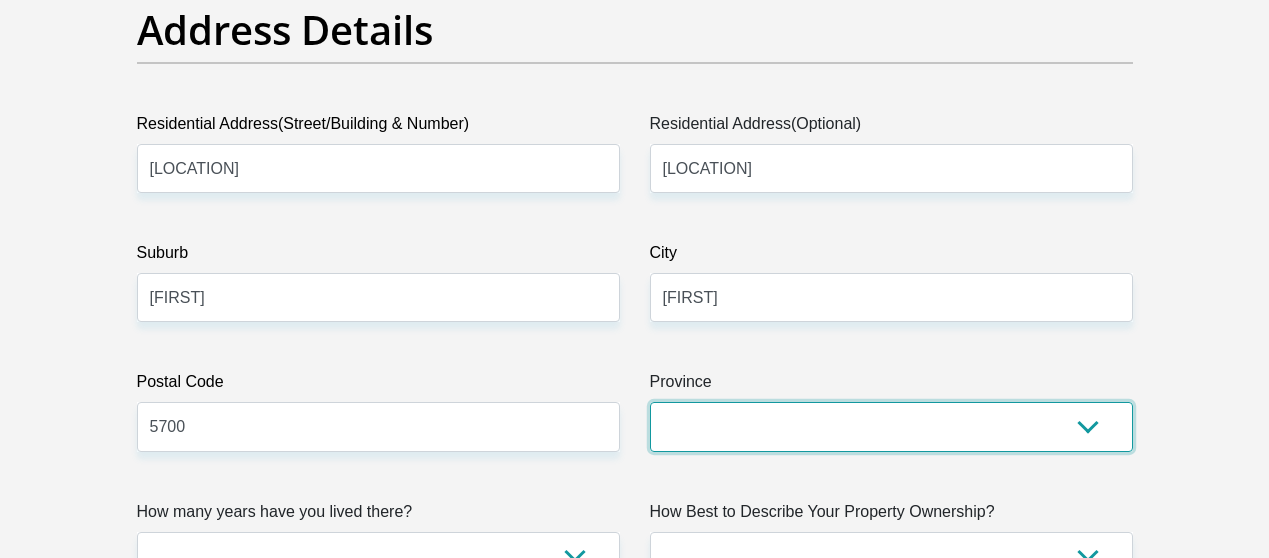 click on "Eastern Cape
Free State
Gauteng
KwaZulu-Natal
Limpopo
Mpumalanga
Northern Cape
North West
Western Cape" at bounding box center (891, 426) 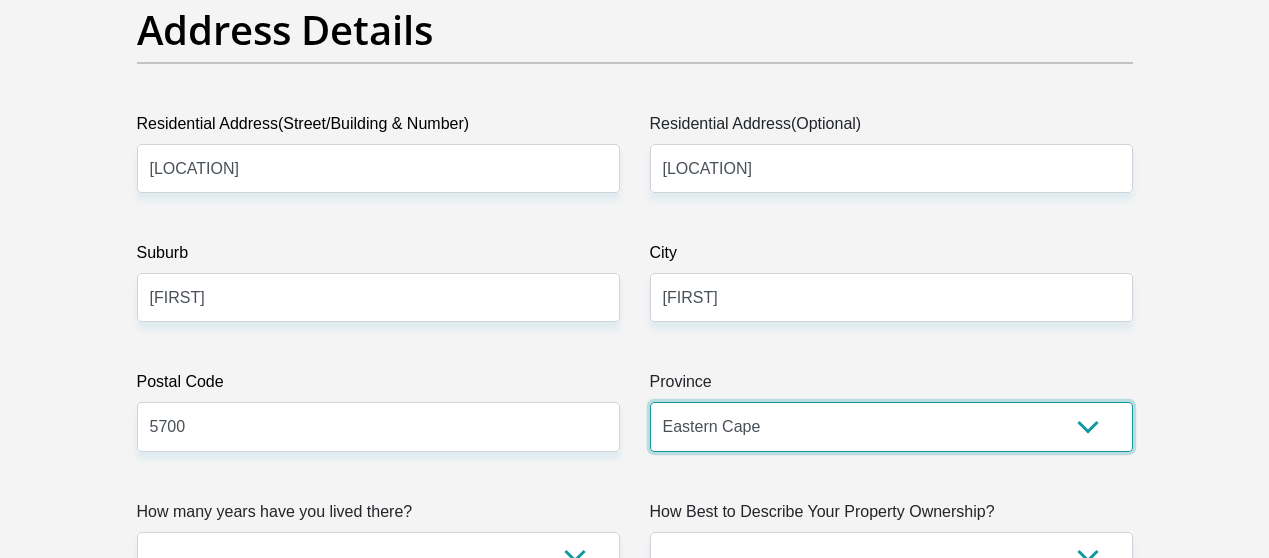 click on "Eastern Cape
Free State
Gauteng
KwaZulu-Natal
Limpopo
Mpumalanga
Northern Cape
North West
Western Cape" at bounding box center [891, 426] 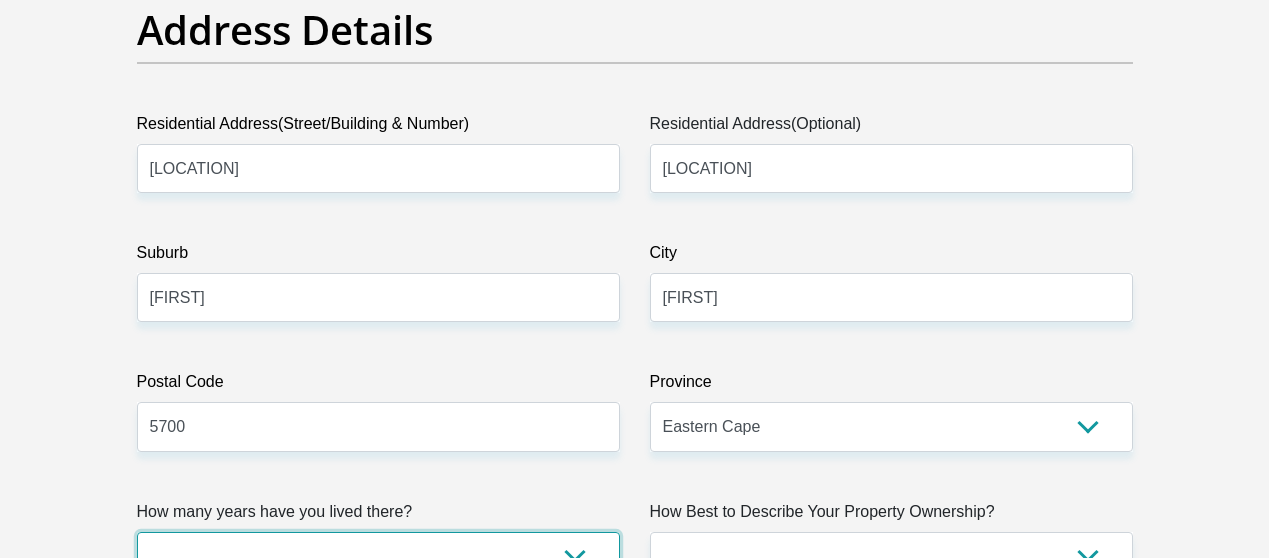 click on "less than 1 year
1-3 years
3-5 years
5+ years" at bounding box center [378, 556] 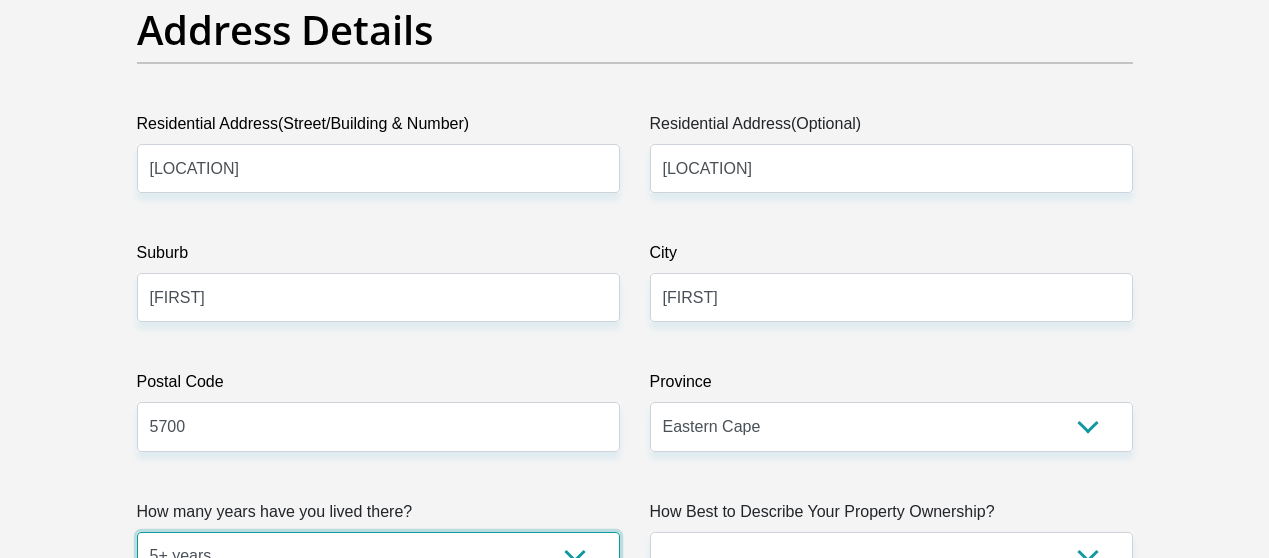 click on "less than 1 year
1-3 years
3-5 years
5+ years" at bounding box center (378, 556) 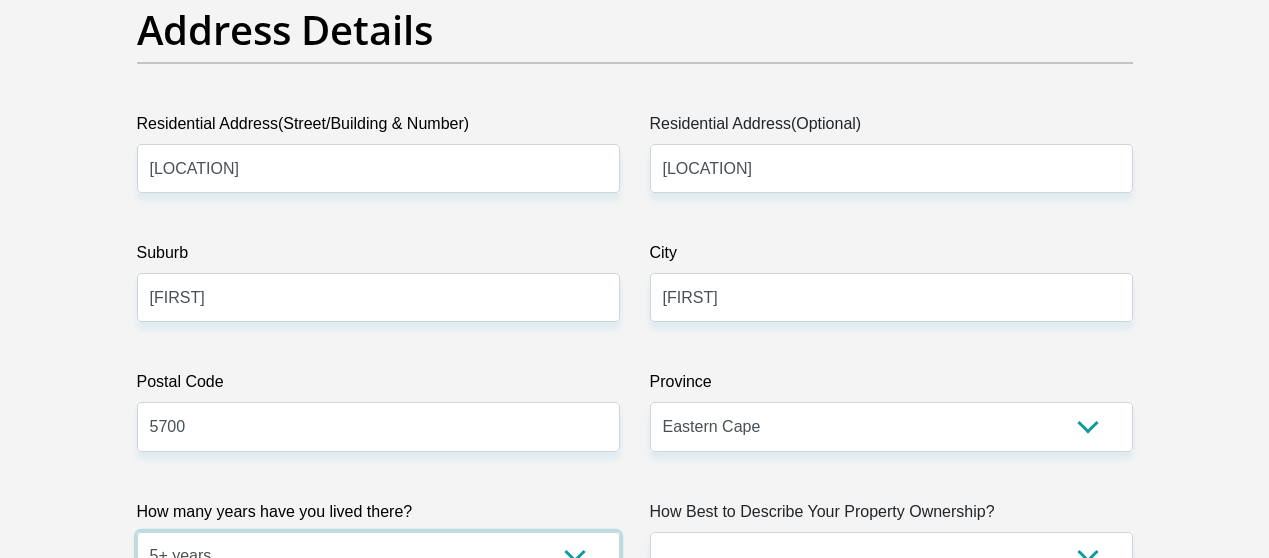 scroll, scrollTop: 1200, scrollLeft: 0, axis: vertical 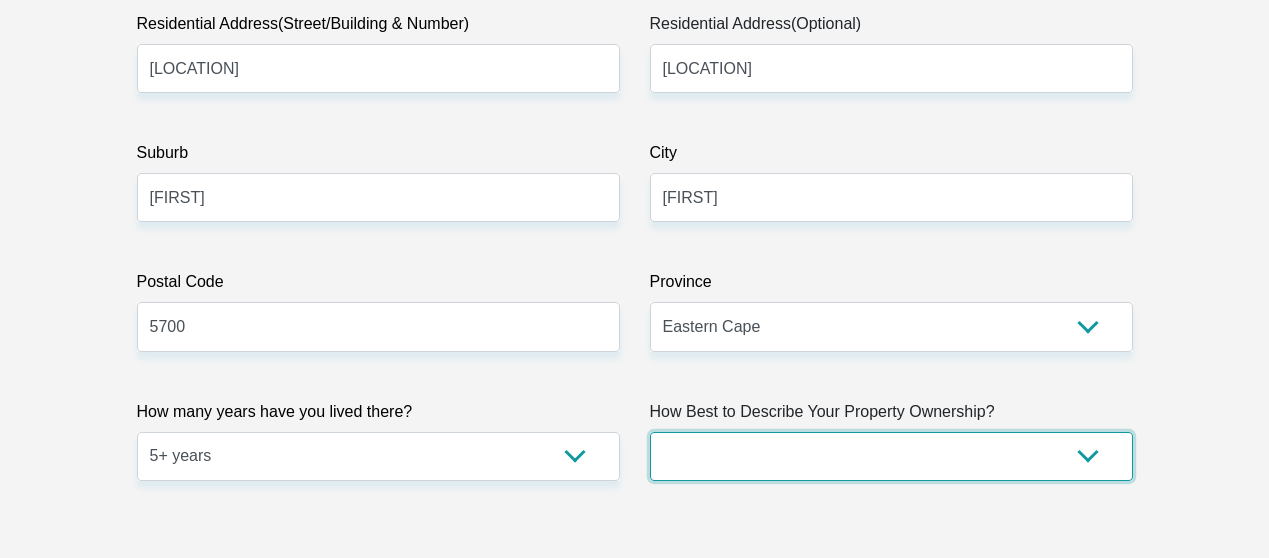 click on "Owned
Rented
Family Owned
Company Dwelling" at bounding box center (891, 456) 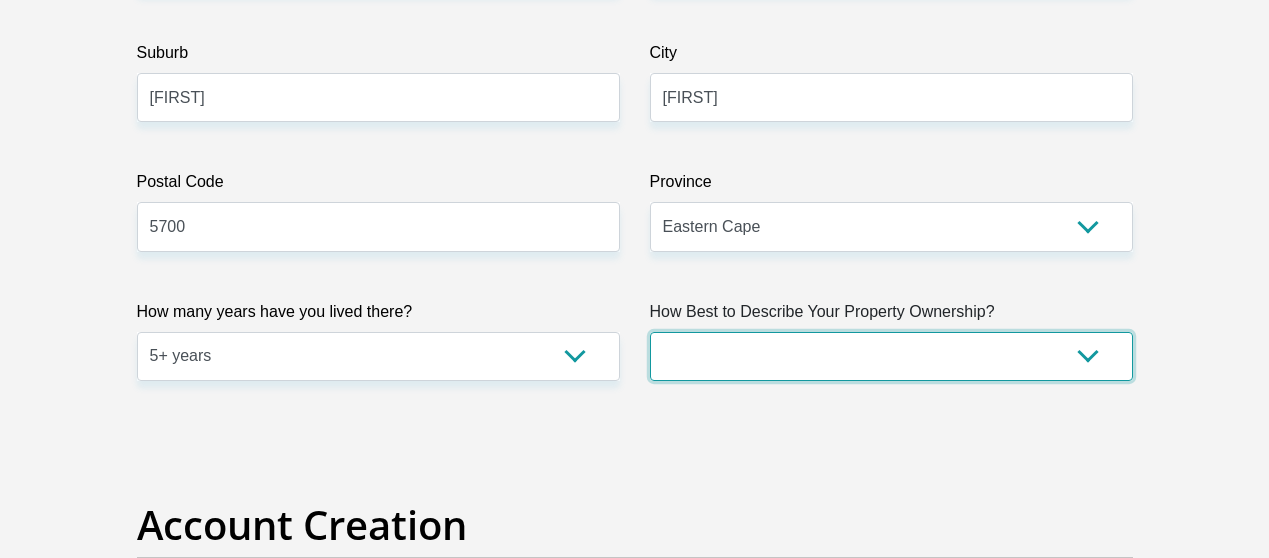 scroll, scrollTop: 1400, scrollLeft: 0, axis: vertical 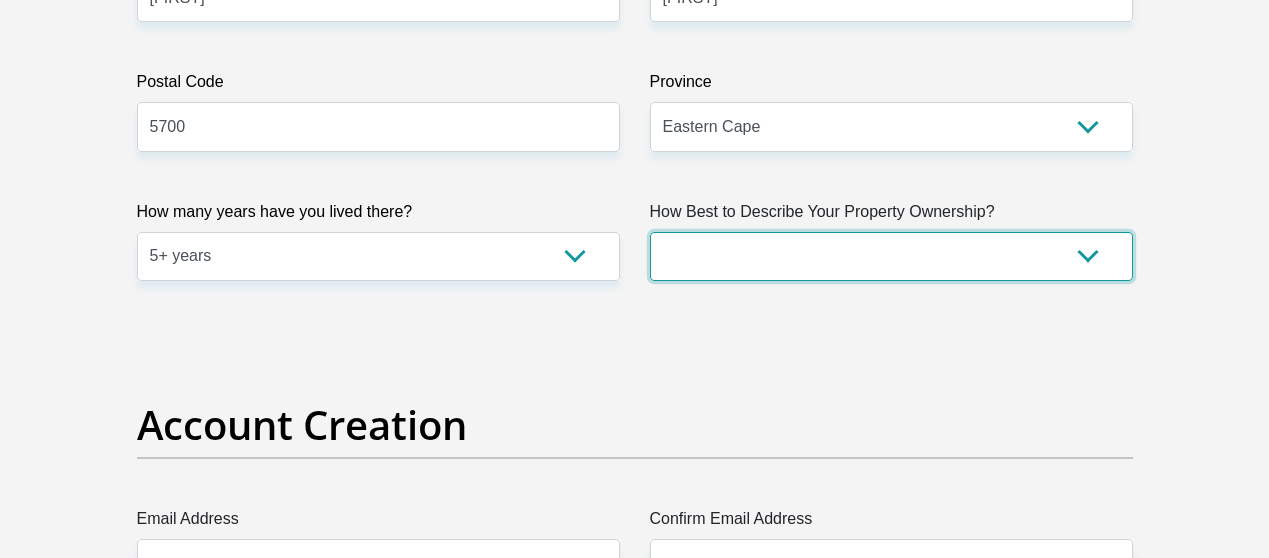 click on "Owned
Rented
Family Owned
Company Dwelling" at bounding box center [891, 256] 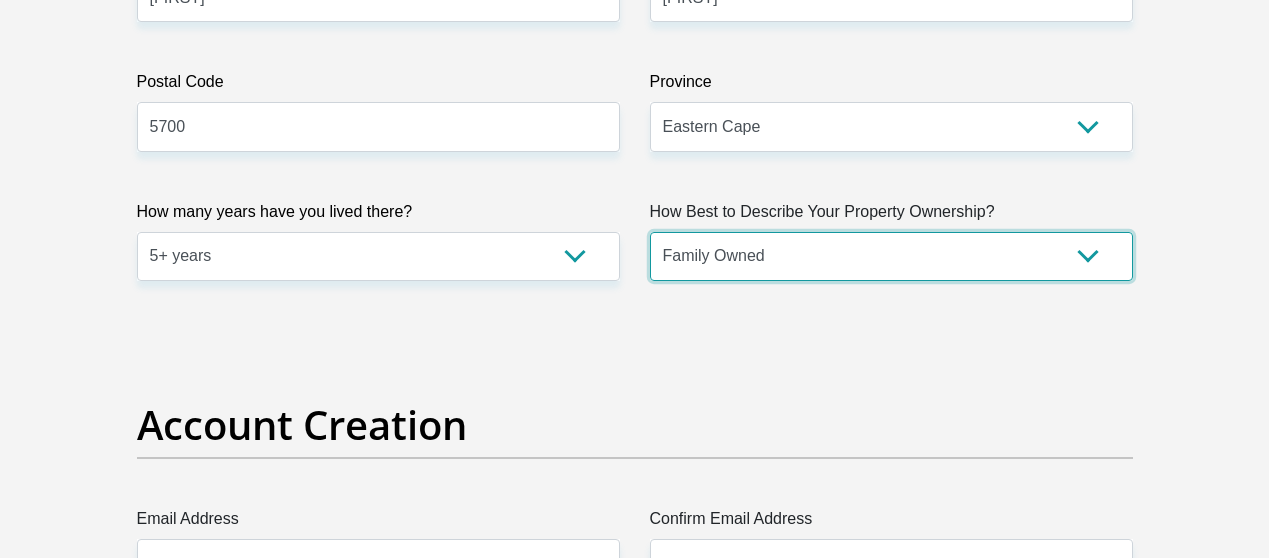 click on "Owned
Rented
Family Owned
Company Dwelling" at bounding box center (891, 256) 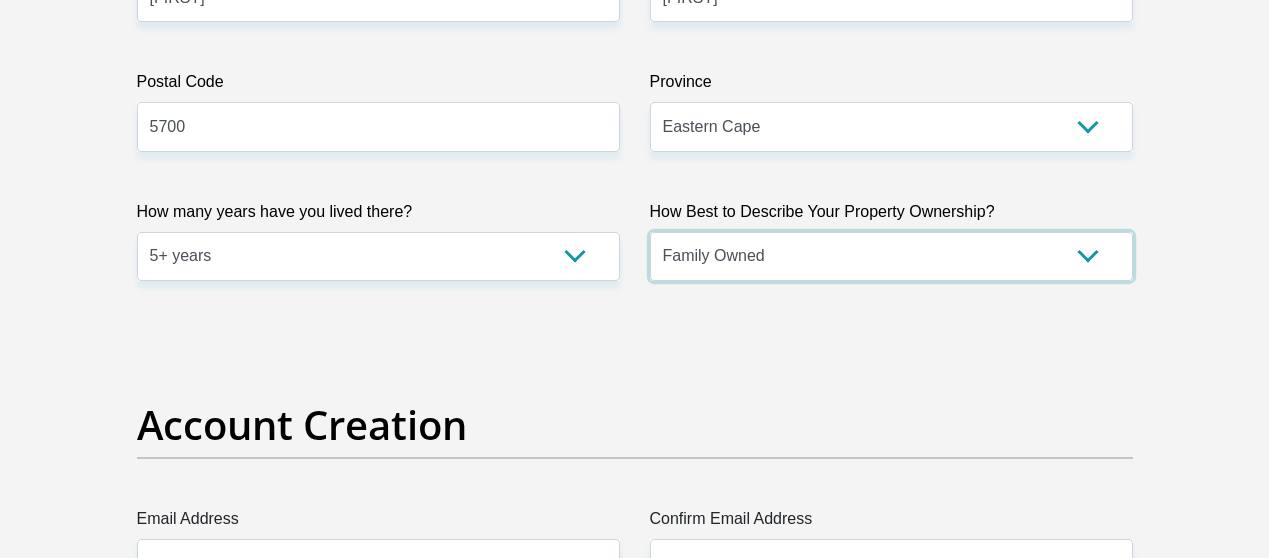 scroll, scrollTop: 1700, scrollLeft: 0, axis: vertical 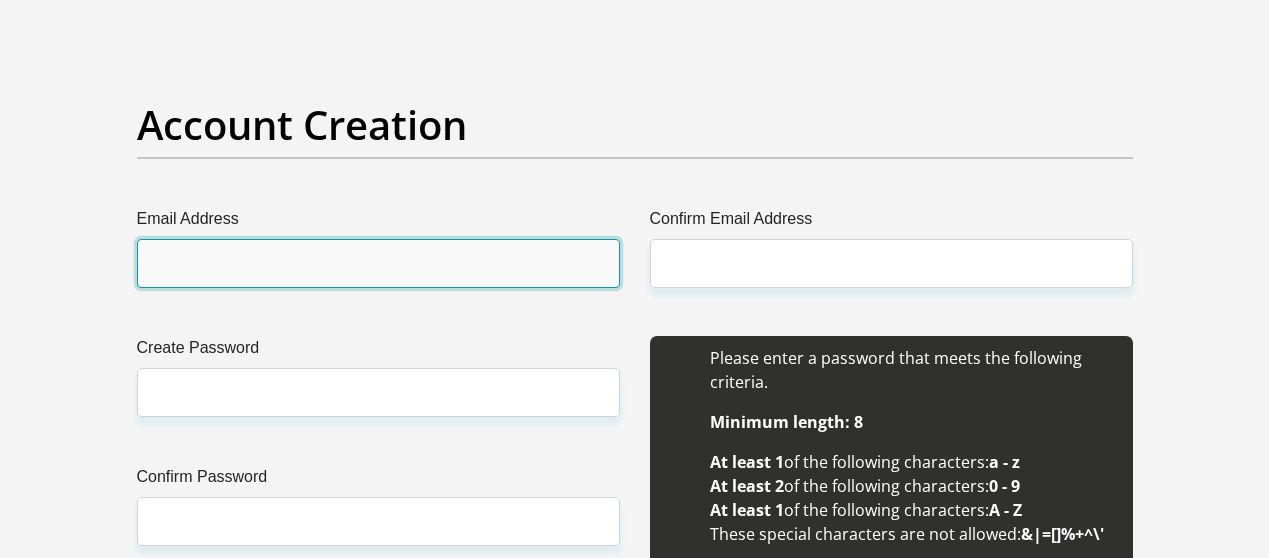 click on "Email Address" at bounding box center [378, 263] 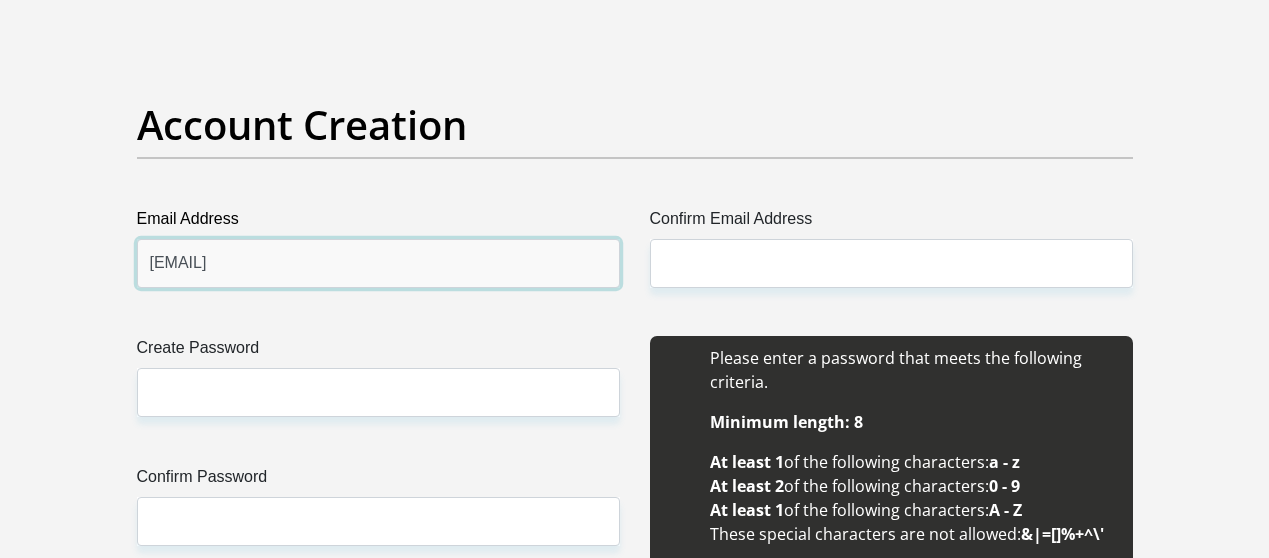 click on "COMPUTERCHRONICLESCAFE@GMAIL.COM" at bounding box center [378, 263] 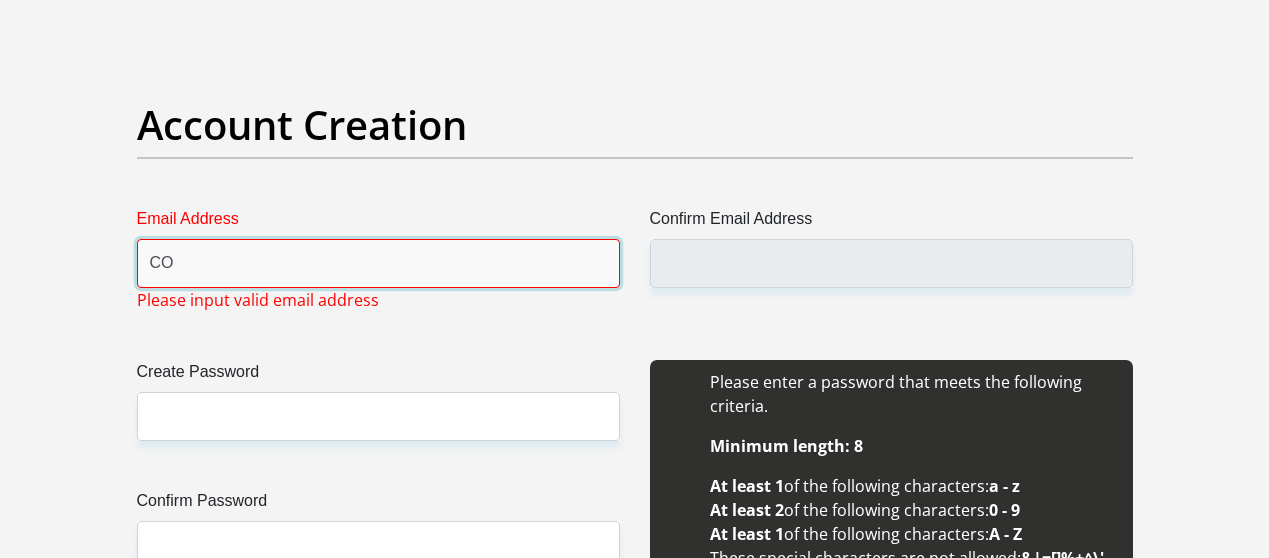 type on "C" 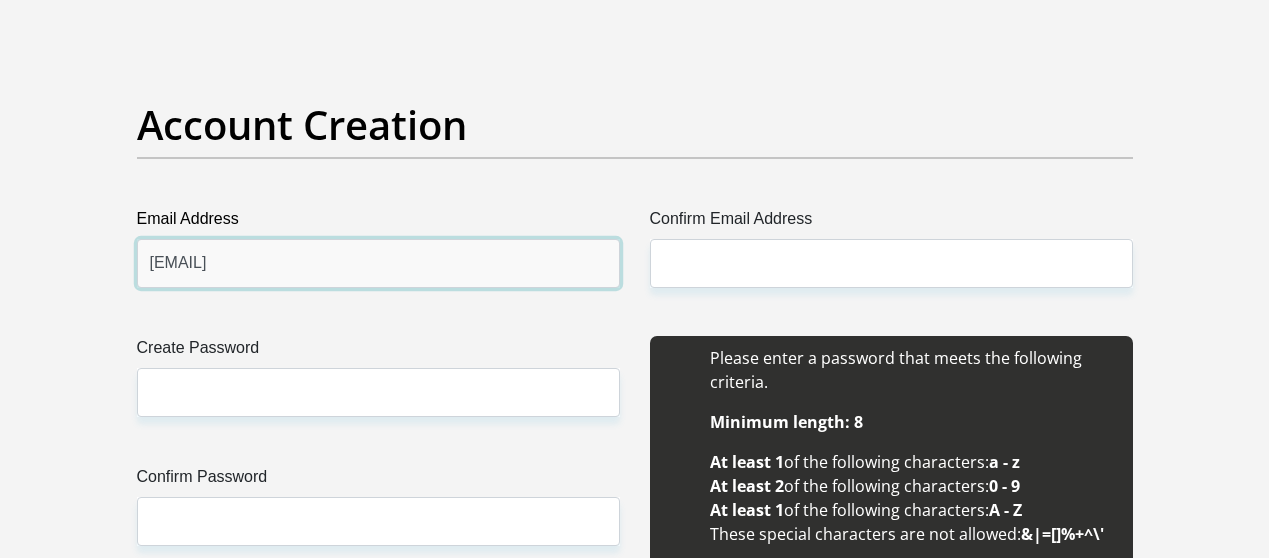 type on "computerchroniclescafe@gmail.com" 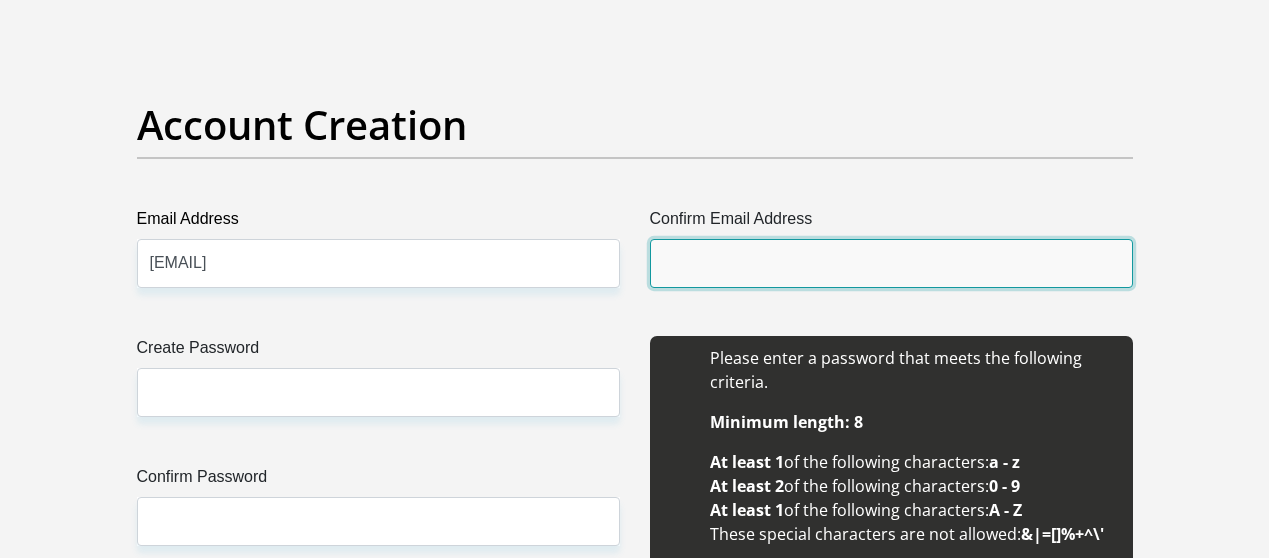 click on "Confirm Email Address" at bounding box center [891, 263] 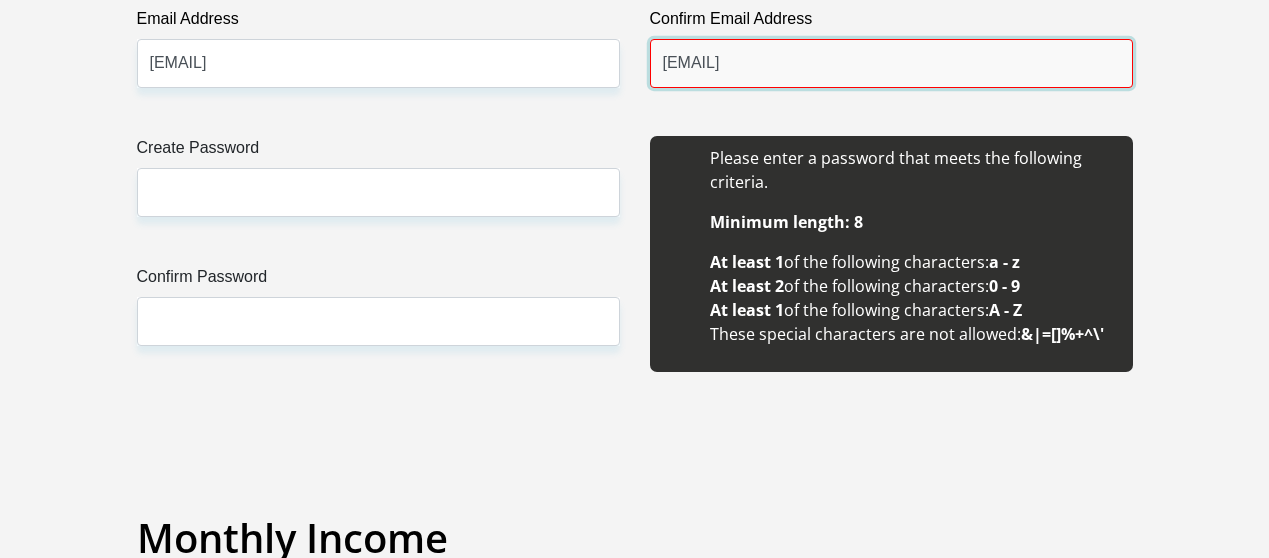 scroll, scrollTop: 1800, scrollLeft: 0, axis: vertical 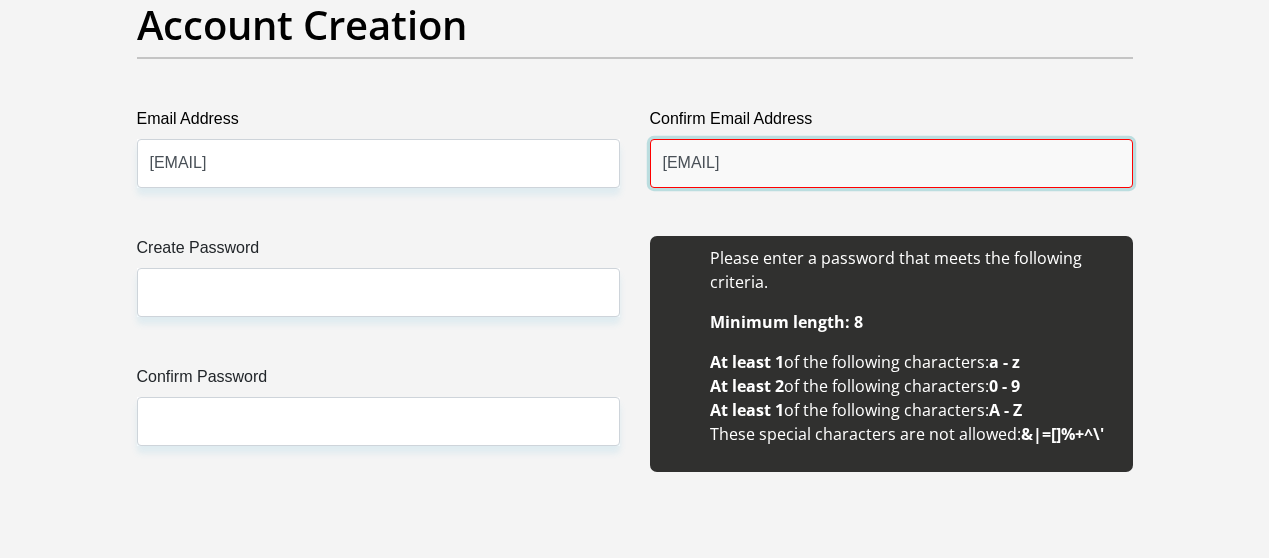 type on "computerchronoclescafe@gamil.com" 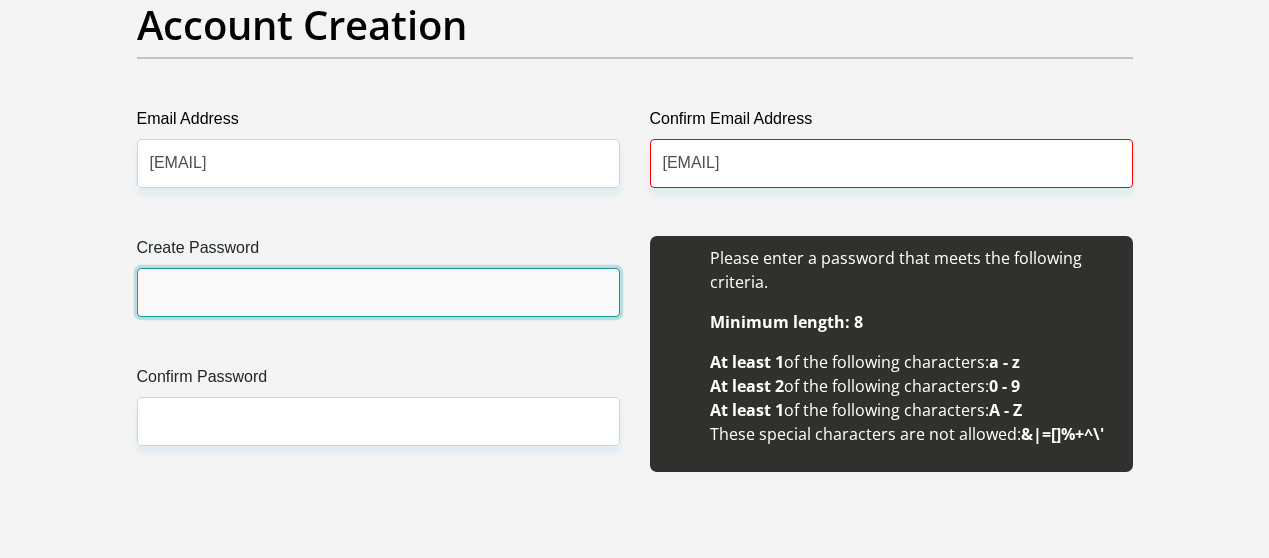 click on "Create Password" at bounding box center (378, 292) 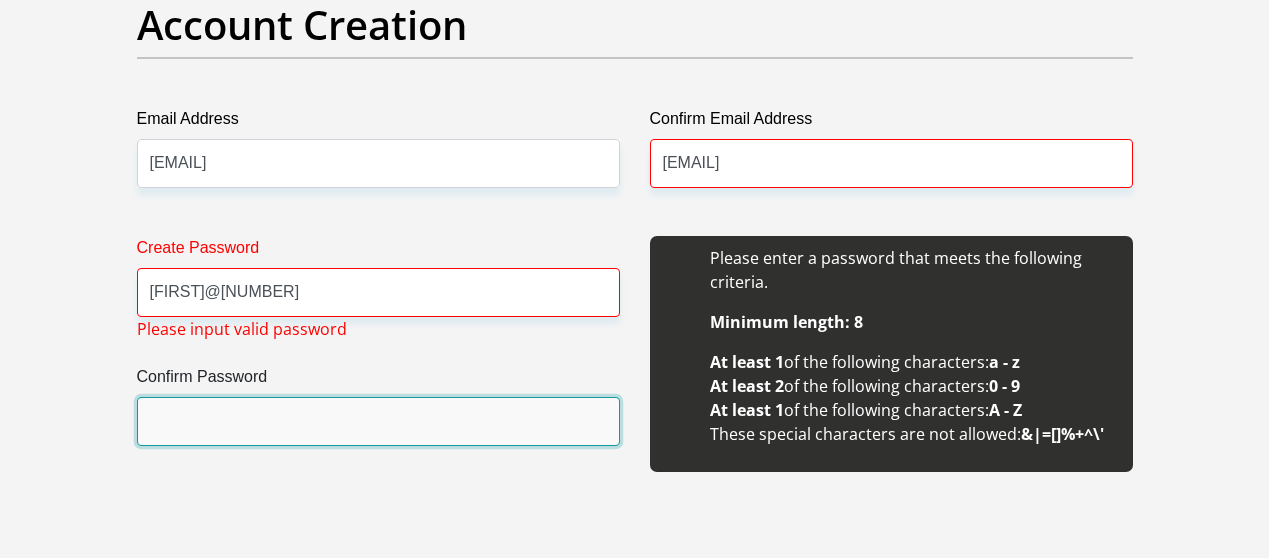 click on "Confirm Password" at bounding box center (378, 421) 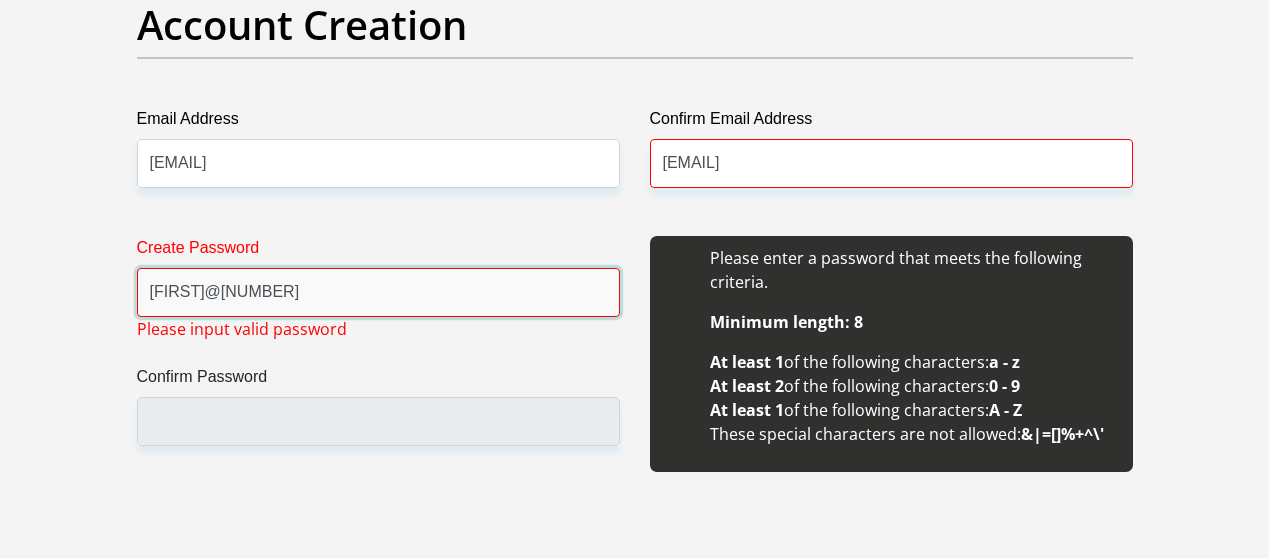 click on "Phelo@96" at bounding box center [378, 292] 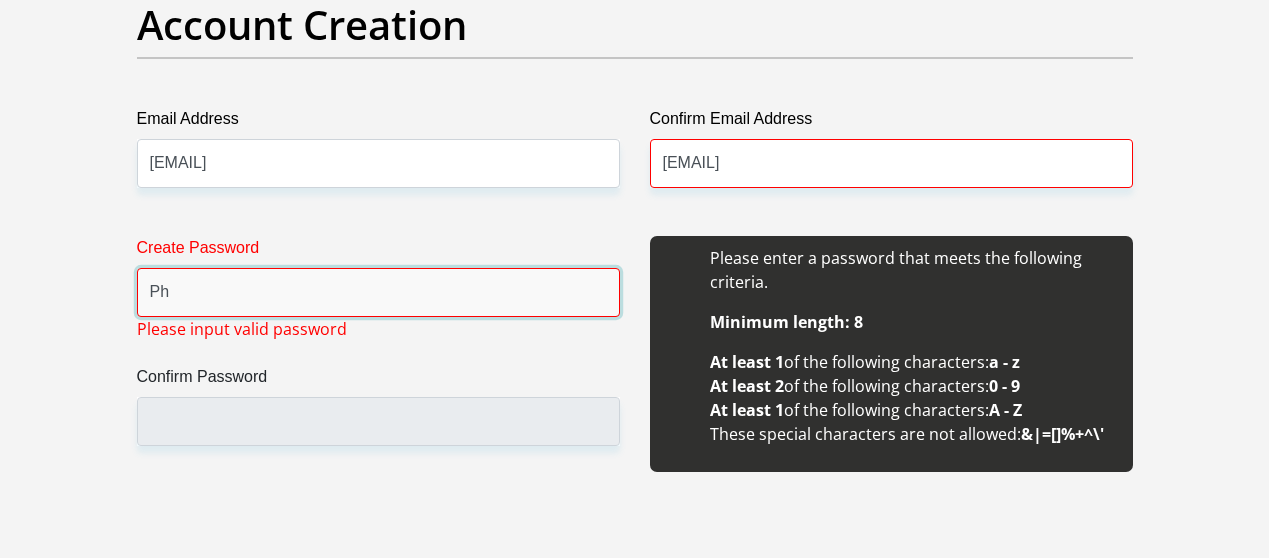 type on "P" 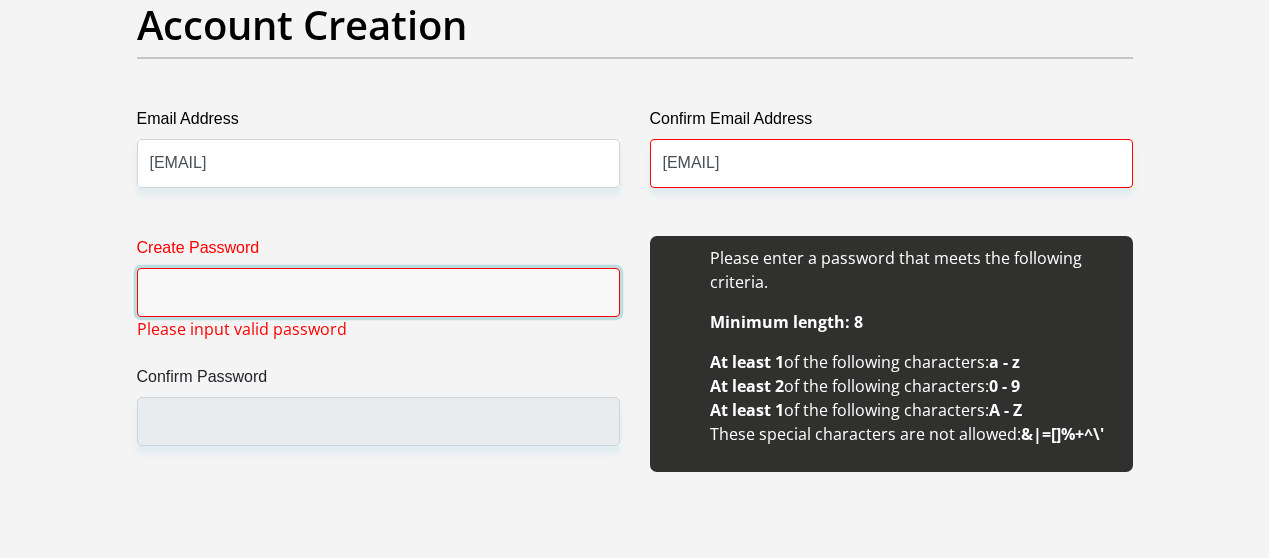 click on "Create Password" at bounding box center (378, 292) 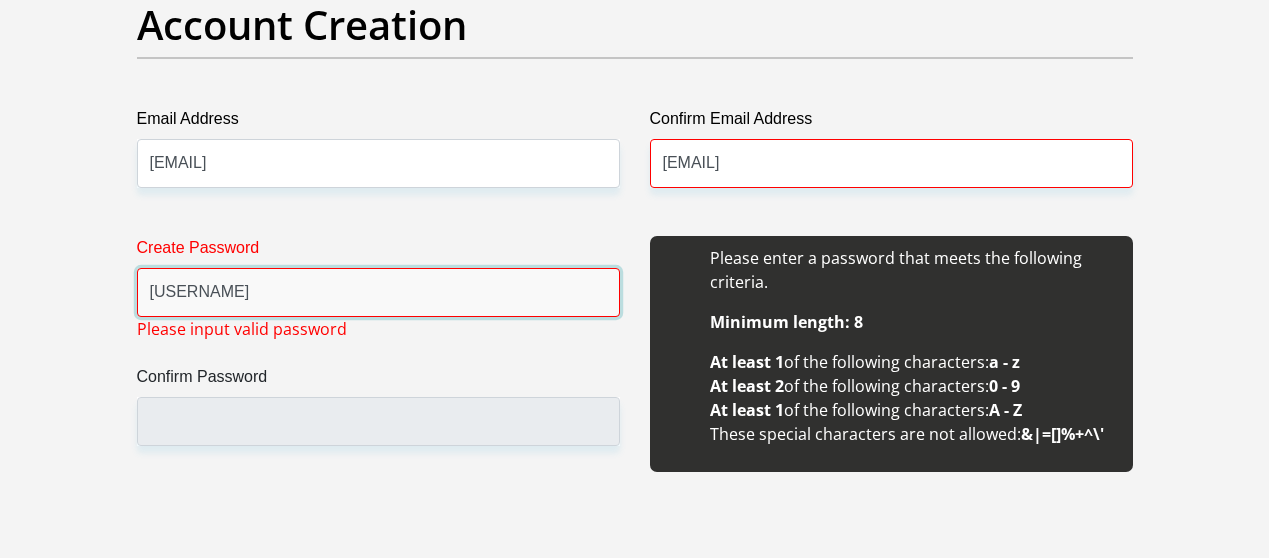 type on "p" 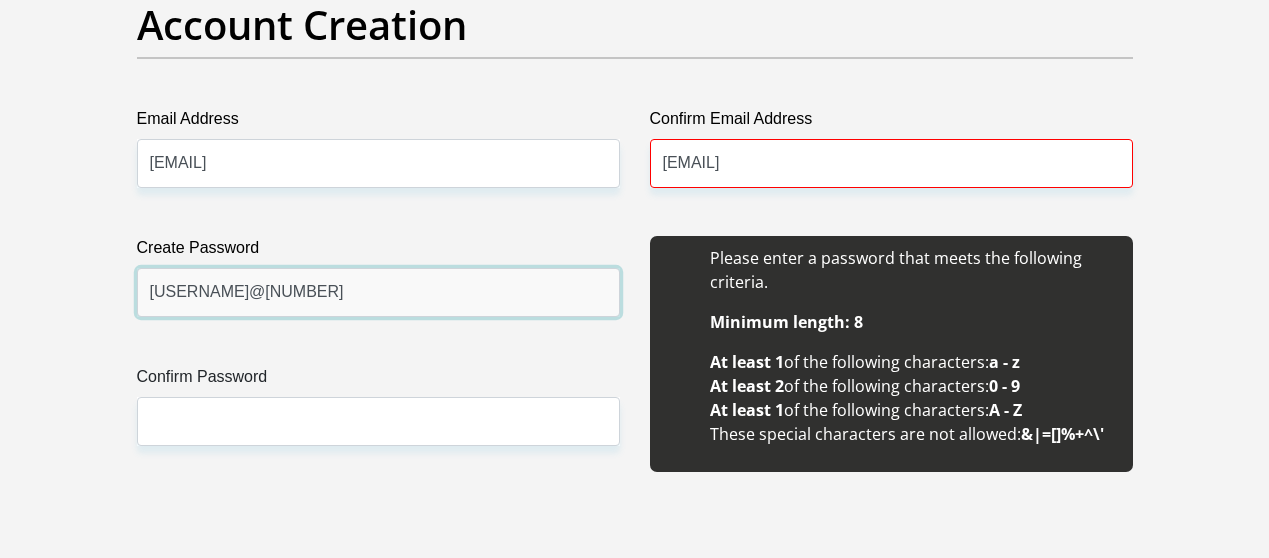 type on "Power@2025" 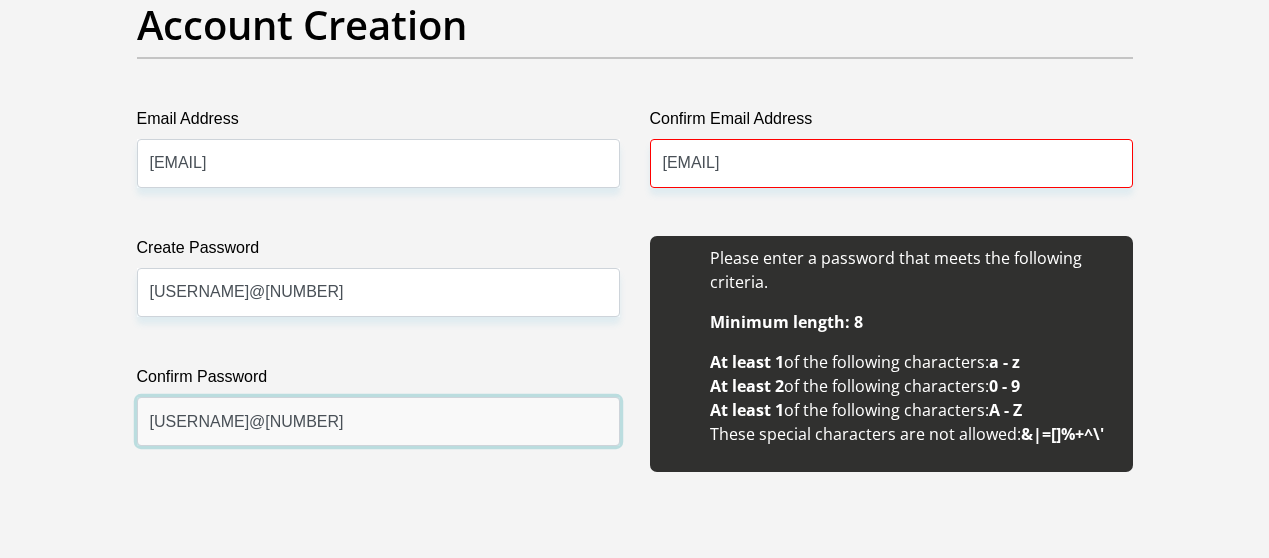 type on "Power@2025" 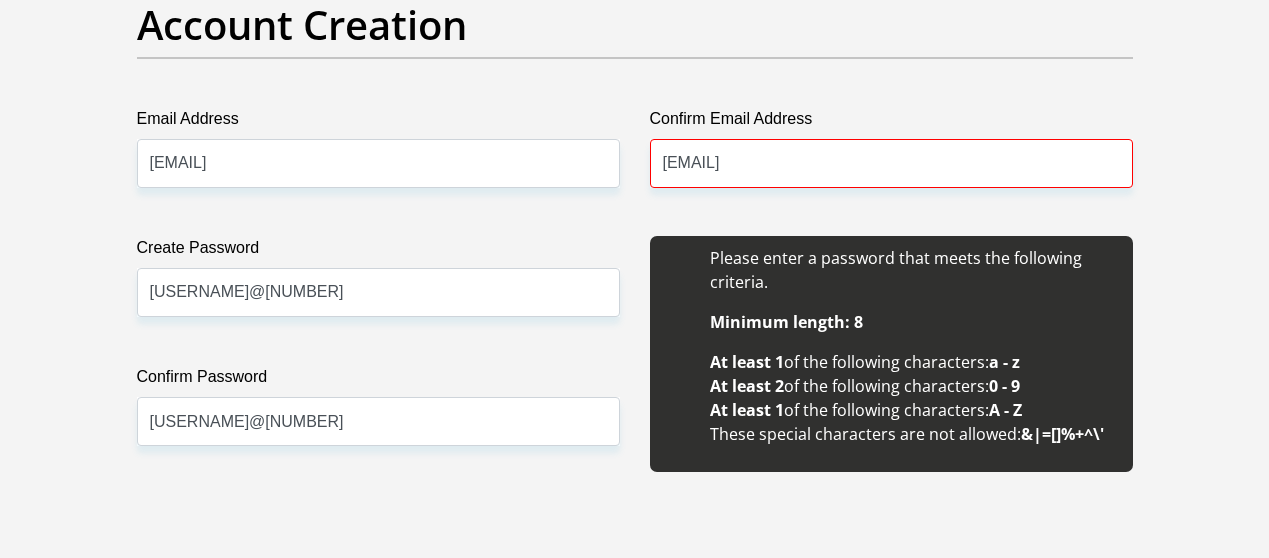 click on "Personal Details
Title
Mr
Ms
Mrs
Dr
Other
First Name
NOMPHELO
Surname
TSOMO
ID Number
9209040900084
Please input valid ID number
Race
Black
Coloured
Indian
White
Other
Contact Number
0733977619
Please input valid contact number
Nationality" at bounding box center [635, 1847] 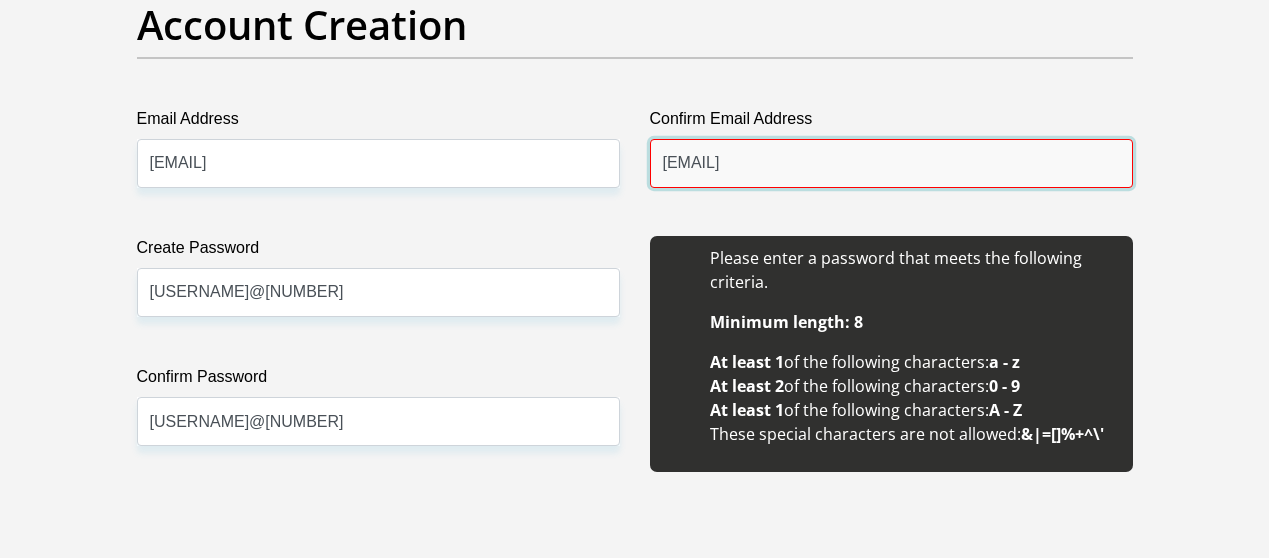 click on "computerchronoclescafe@gamil.com" at bounding box center [891, 163] 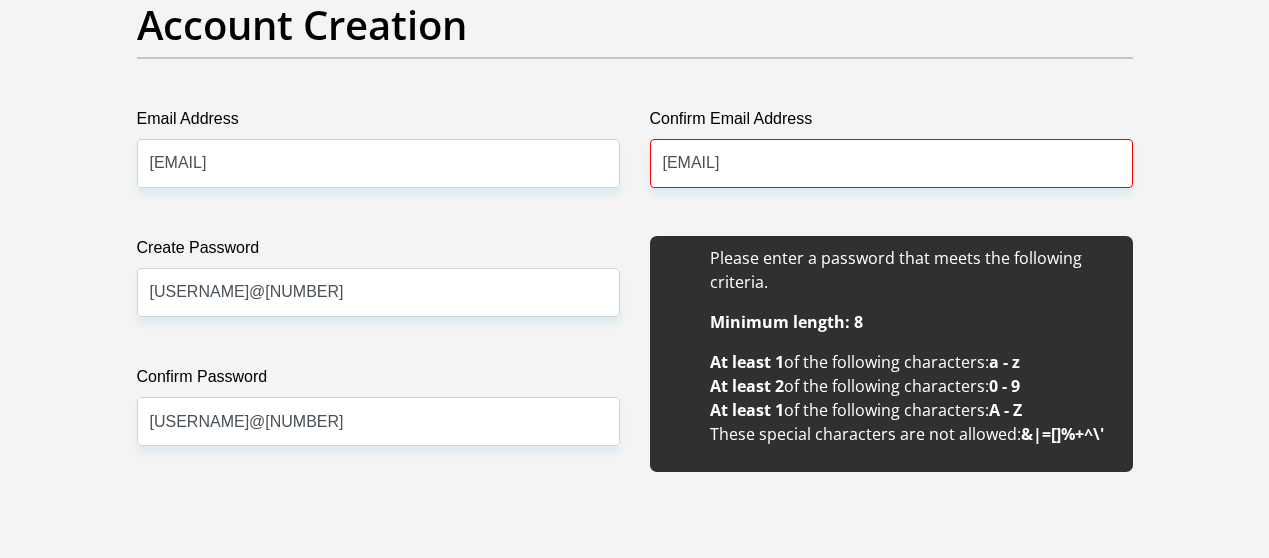 click on "Personal Details
Title
Mr
Ms
Mrs
Dr
Other
First Name
NOMPHELO
Surname
TSOMO
ID Number
9209040900084
Please input valid ID number
Race
Black
Coloured
Indian
White
Other
Contact Number
0733977619
Please input valid contact number
Nationality" at bounding box center [635, 1847] 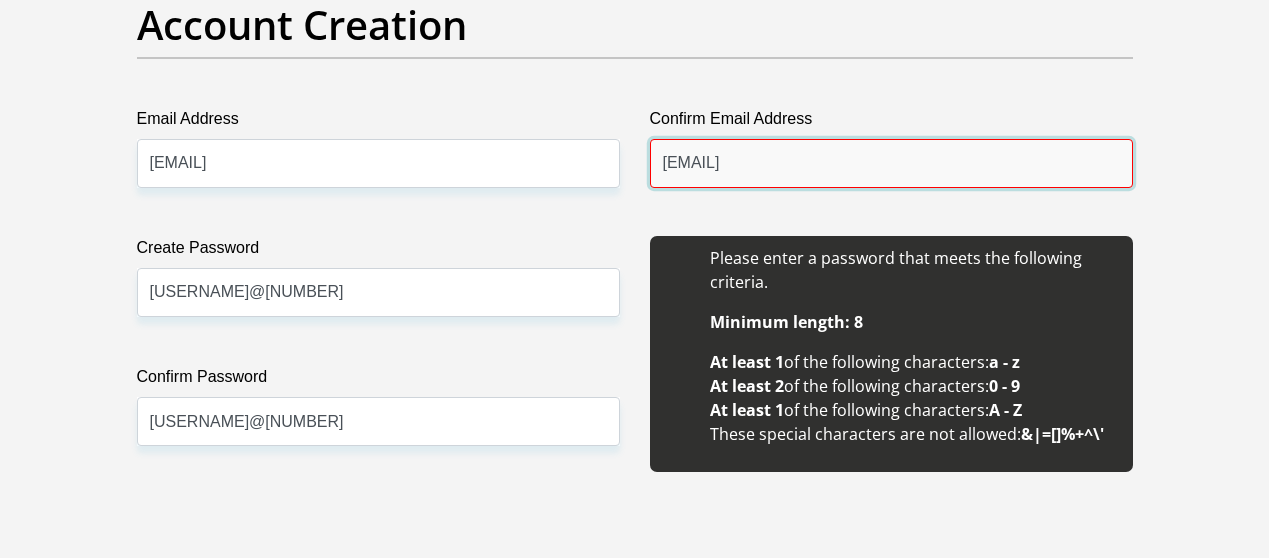 click on "computerchroniclescafe@gamil.com" at bounding box center [891, 163] 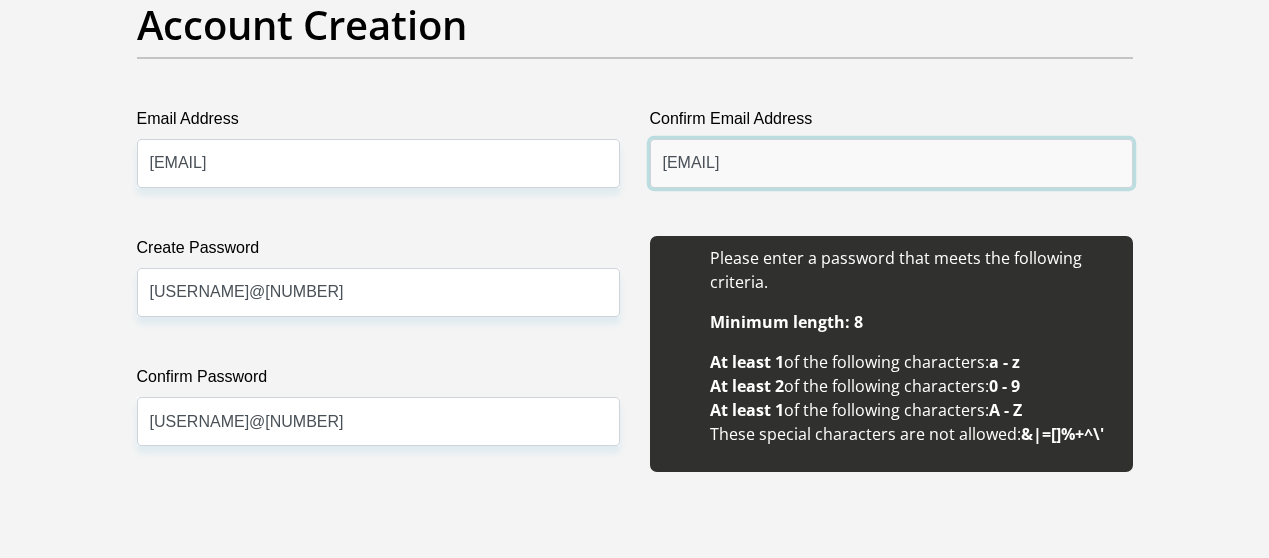 type on "computerchroniclescafe@gmail.com" 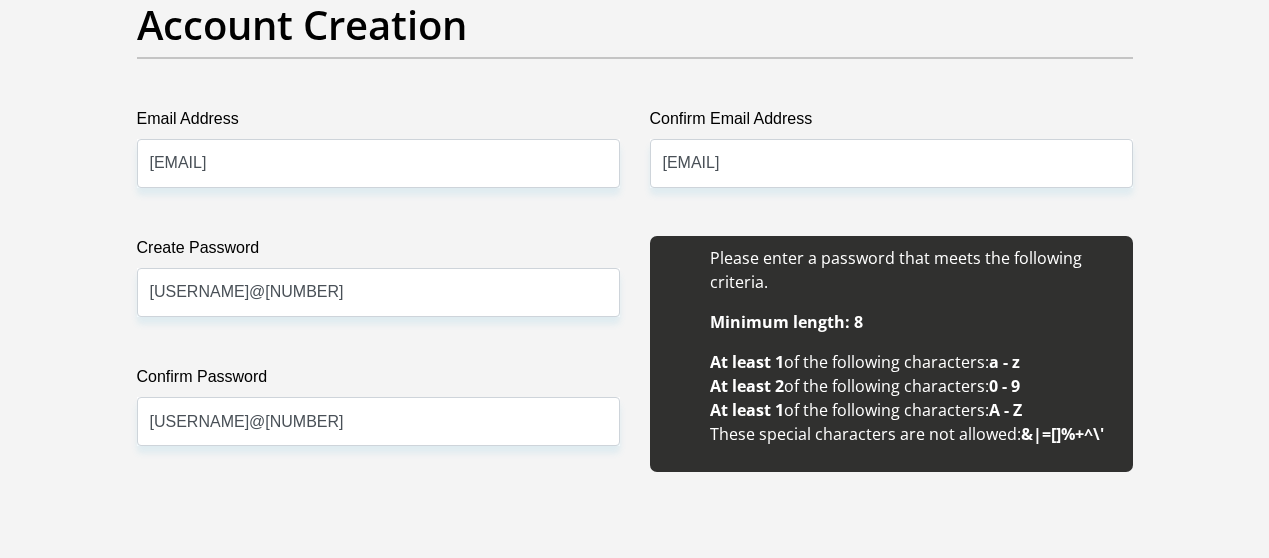 click on "Personal Details
Title
Mr
Ms
Mrs
Dr
Other
First Name
NOMPHELO
Surname
TSOMO
ID Number
9209040900084
Please input valid ID number
Race
Black
Coloured
Indian
White
Other
Contact Number
0733977619
Please input valid contact number" at bounding box center [634, 1847] 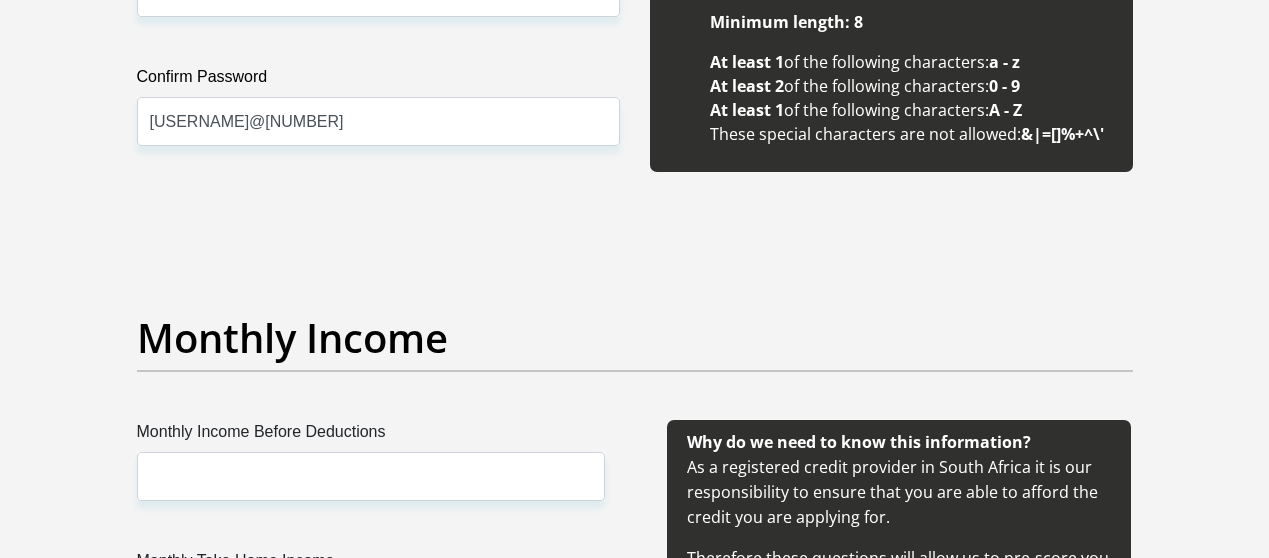 scroll, scrollTop: 2300, scrollLeft: 0, axis: vertical 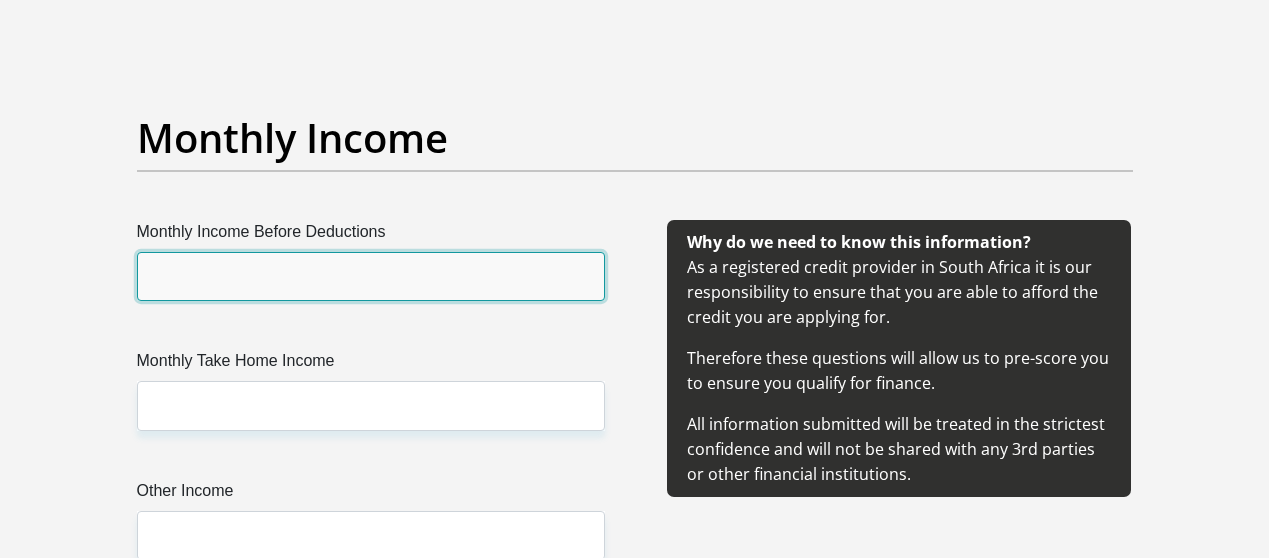 click on "Monthly Income Before Deductions" at bounding box center (371, 276) 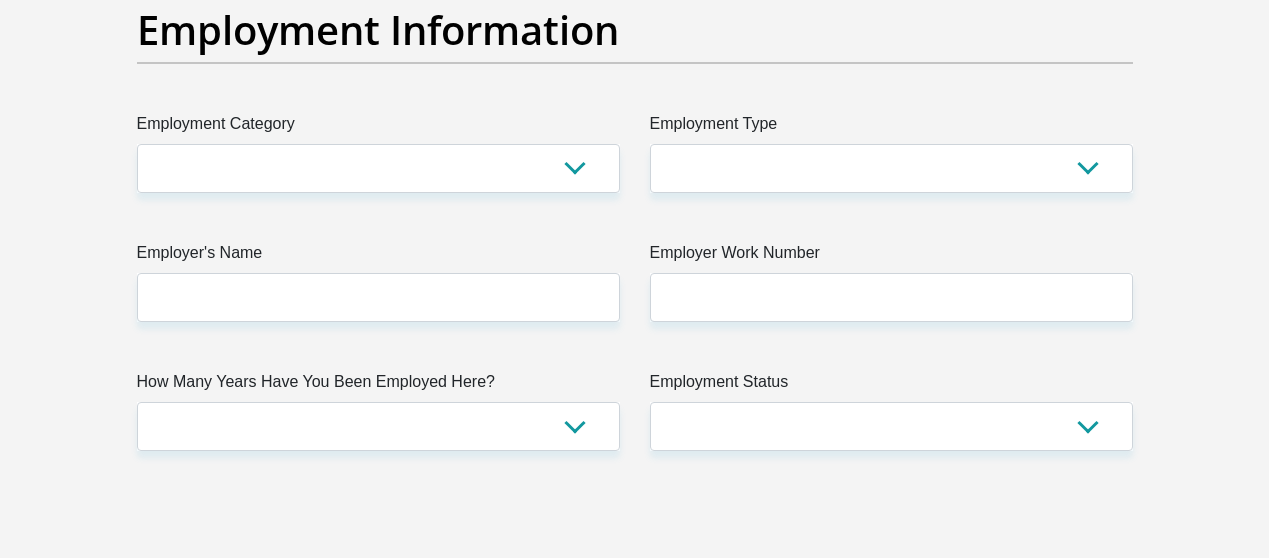 scroll, scrollTop: 3617, scrollLeft: 0, axis: vertical 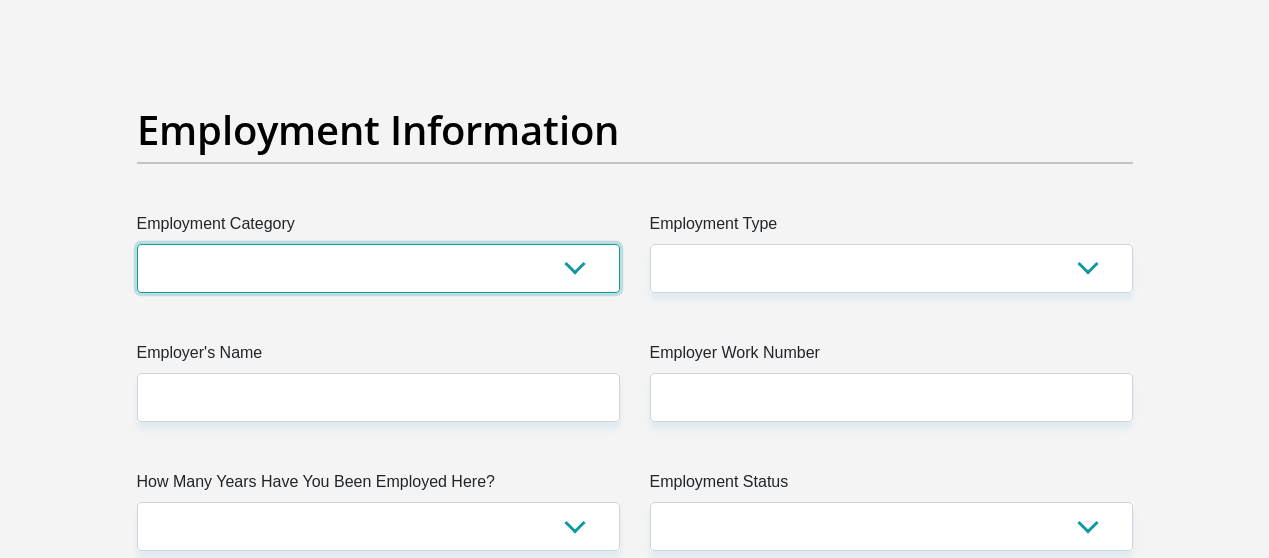 click on "AGRICULTURE
ALCOHOL & TOBACCO
CONSTRUCTION MATERIALS
METALLURGY
EQUIPMENT FOR RENEWABLE ENERGY
SPECIALIZED CONTRACTORS
CAR
GAMING (INCL. INTERNET
OTHER WHOLESALE
UNLICENSED PHARMACEUTICALS
CURRENCY EXCHANGE HOUSES
OTHER FINANCIAL INSTITUTIONS & INSURANCE
REAL ESTATE AGENTS
OIL & GAS
OTHER MATERIALS (E.G. IRON ORE)
PRECIOUS STONES & PRECIOUS METALS
POLITICAL ORGANIZATIONS
RELIGIOUS ORGANIZATIONS(NOT SECTS)
ACTI. HAVING BUSINESS DEAL WITH PUBLIC ADMINISTRATION
LAUNDROMATS" at bounding box center (378, 268) 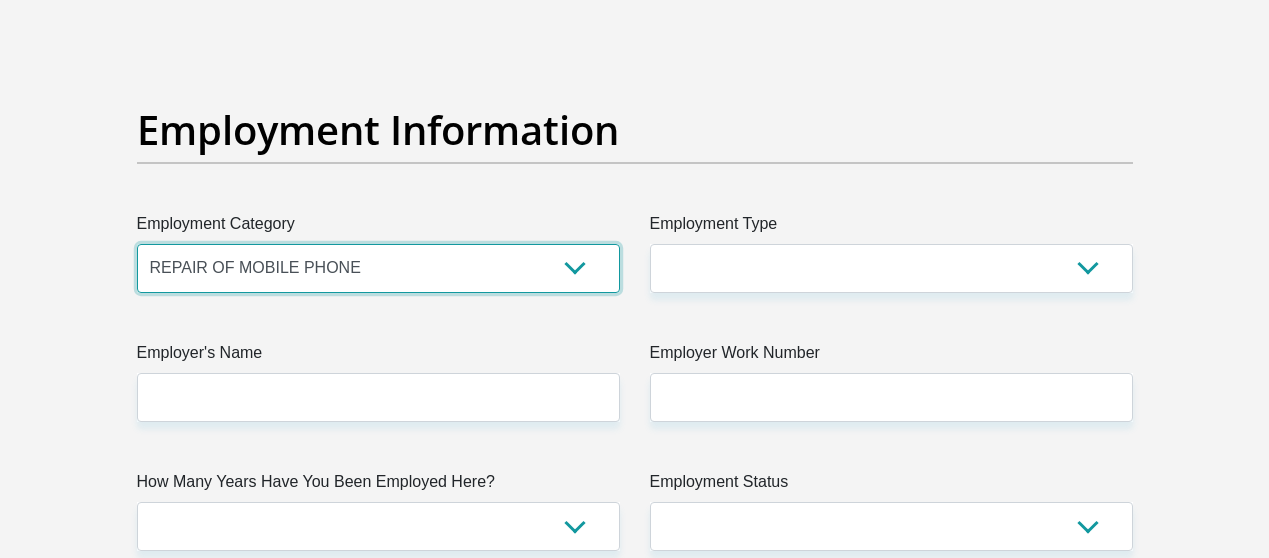 click on "AGRICULTURE
ALCOHOL & TOBACCO
CONSTRUCTION MATERIALS
METALLURGY
EQUIPMENT FOR RENEWABLE ENERGY
SPECIALIZED CONTRACTORS
CAR
GAMING (INCL. INTERNET
OTHER WHOLESALE
UNLICENSED PHARMACEUTICALS
CURRENCY EXCHANGE HOUSES
OTHER FINANCIAL INSTITUTIONS & INSURANCE
REAL ESTATE AGENTS
OIL & GAS
OTHER MATERIALS (E.G. IRON ORE)
PRECIOUS STONES & PRECIOUS METALS
POLITICAL ORGANIZATIONS
RELIGIOUS ORGANIZATIONS(NOT SECTS)
ACTI. HAVING BUSINESS DEAL WITH PUBLIC ADMINISTRATION
LAUNDROMATS" at bounding box center (378, 268) 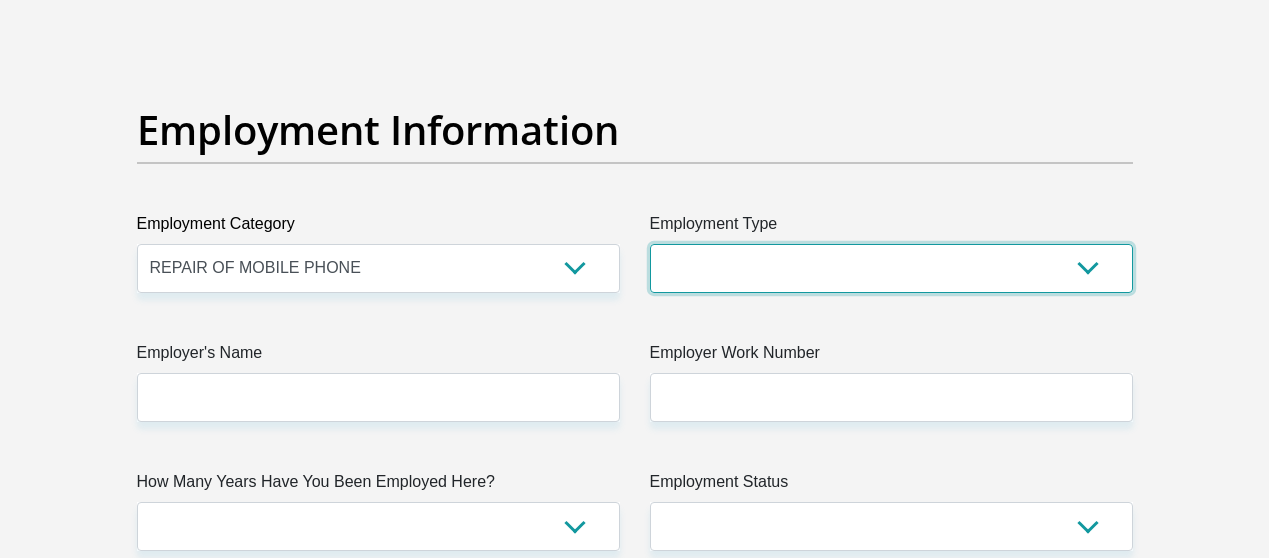 click on "College/Lecturer
Craft Seller
Creative
Driver
Executive
Farmer
Forces - Non Commissioned
Forces - Officer
Hawker
Housewife
Labourer
Licenced Professional
Manager
Miner
Non Licenced Professional
Office Staff/Clerk
Outside Worker
Pensioner
Permanent Teacher
Production/Manufacturing
Sales
Self-Employed
Semi-Professional Worker
Service Industry  Social Worker  Student" at bounding box center [891, 268] 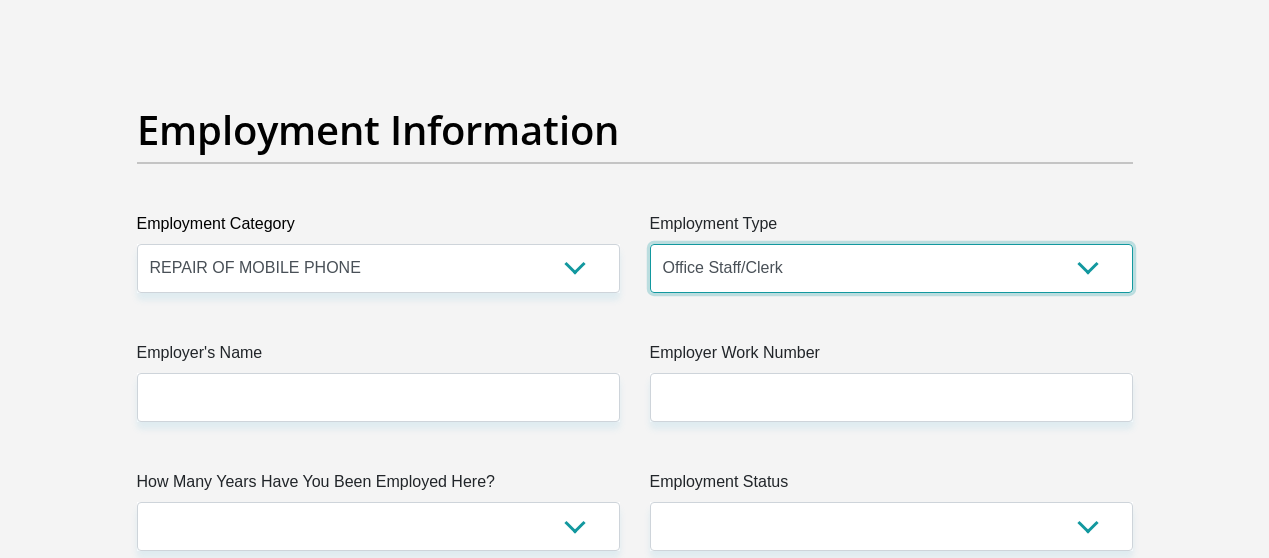 click on "College/Lecturer
Craft Seller
Creative
Driver
Executive
Farmer
Forces - Non Commissioned
Forces - Officer
Hawker
Housewife
Labourer
Licenced Professional
Manager
Miner
Non Licenced Professional
Office Staff/Clerk
Outside Worker
Pensioner
Permanent Teacher
Production/Manufacturing
Sales
Self-Employed
Semi-Professional Worker
Service Industry  Social Worker  Student" at bounding box center (891, 268) 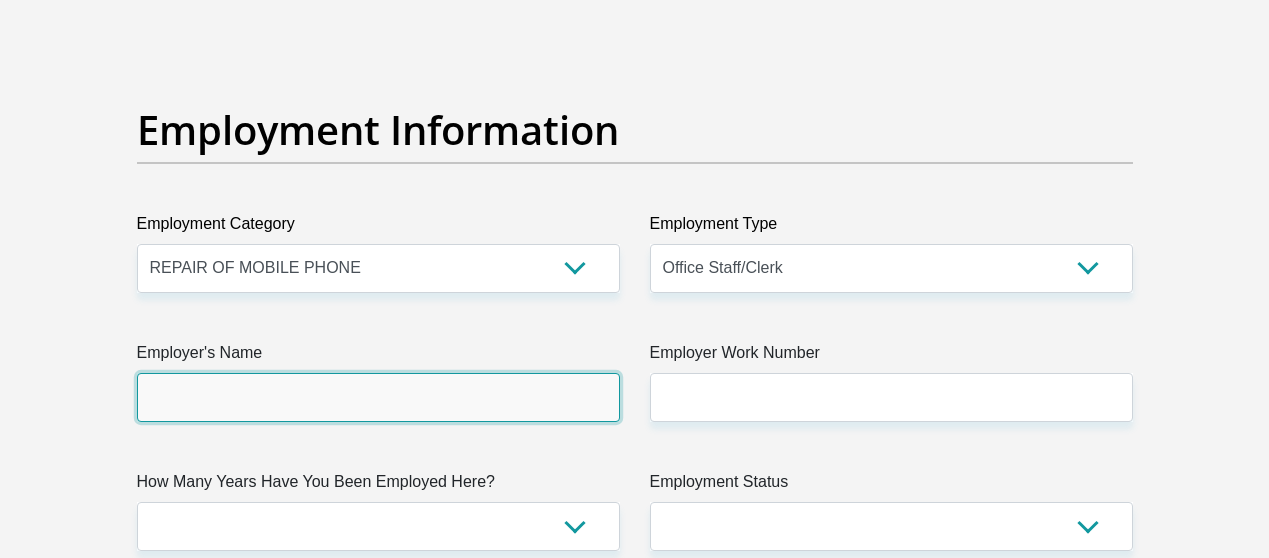 click on "Employer's Name" at bounding box center [378, 397] 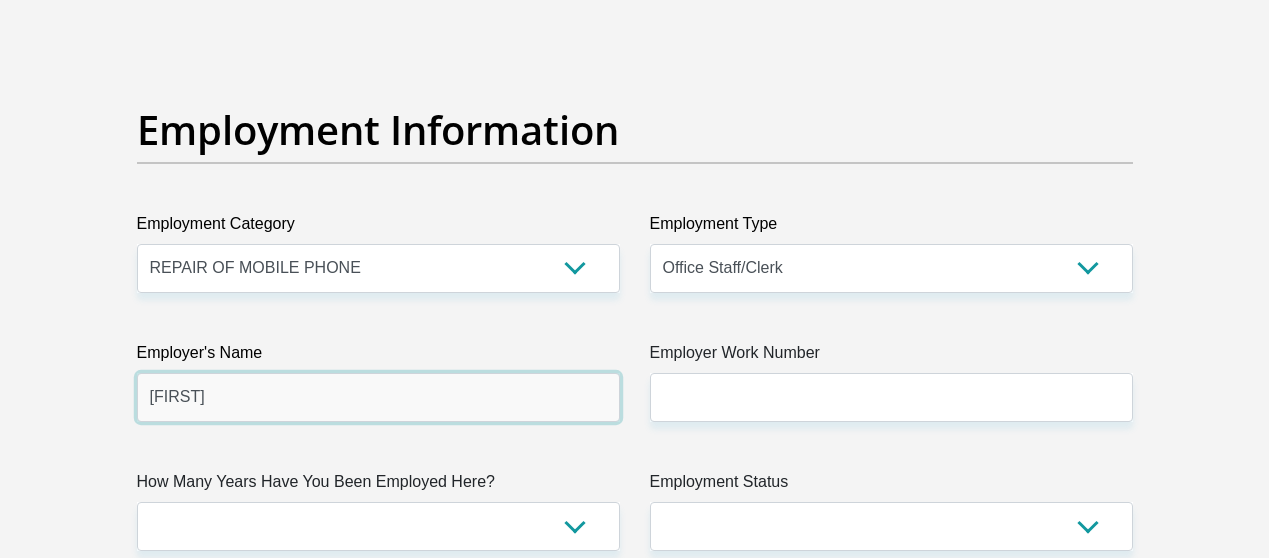 click on "ComputerChroniclesPtyLtd" at bounding box center (378, 397) 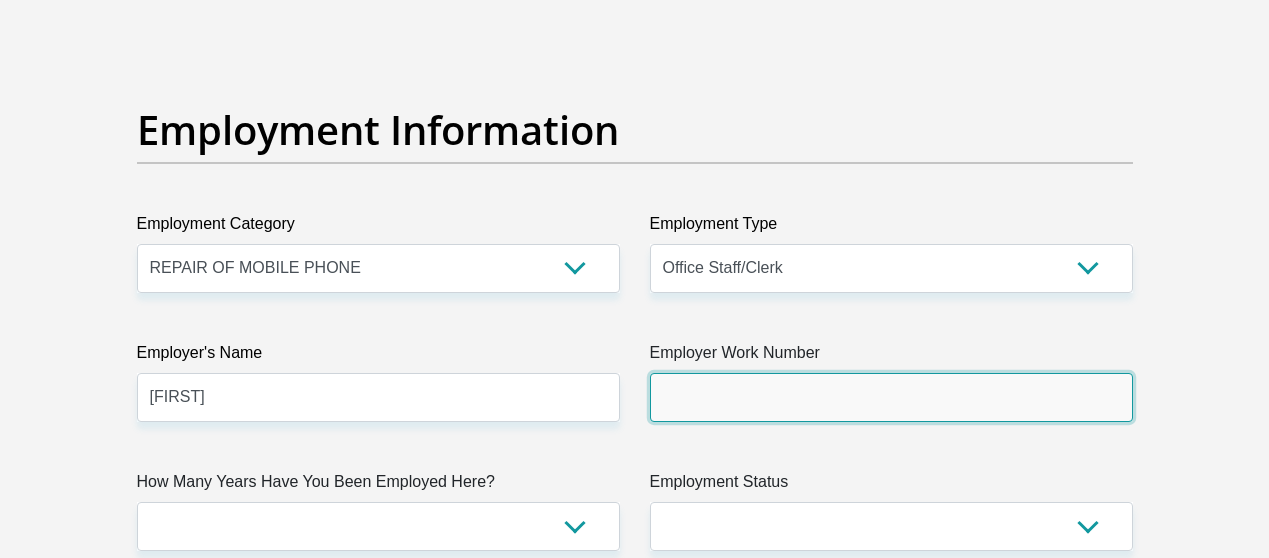 click on "Employer Work Number" at bounding box center [891, 397] 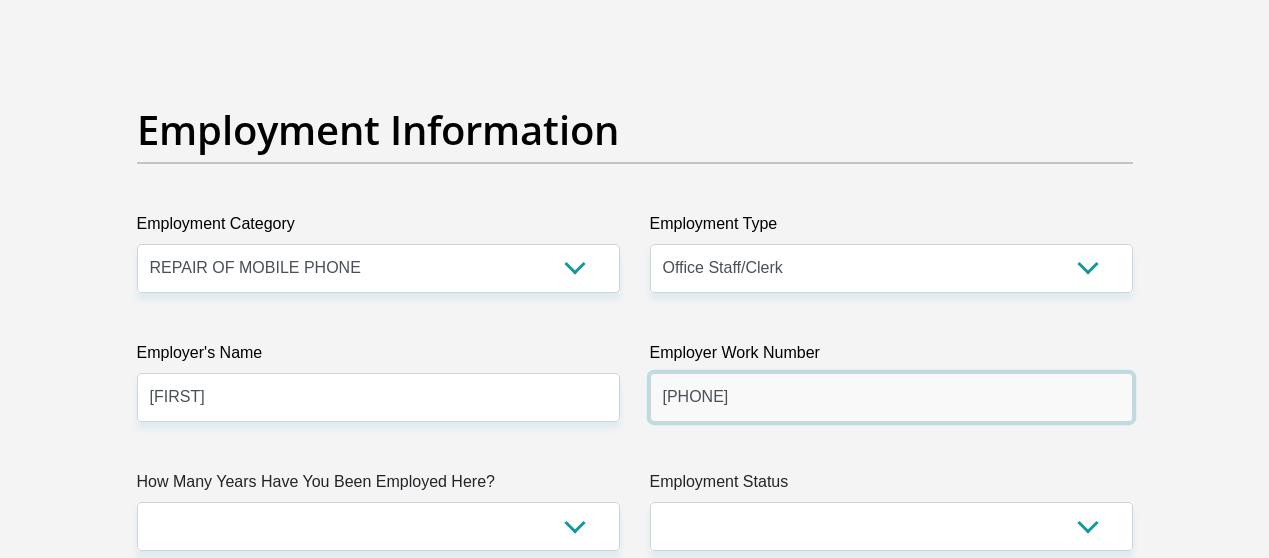 scroll, scrollTop: 3717, scrollLeft: 0, axis: vertical 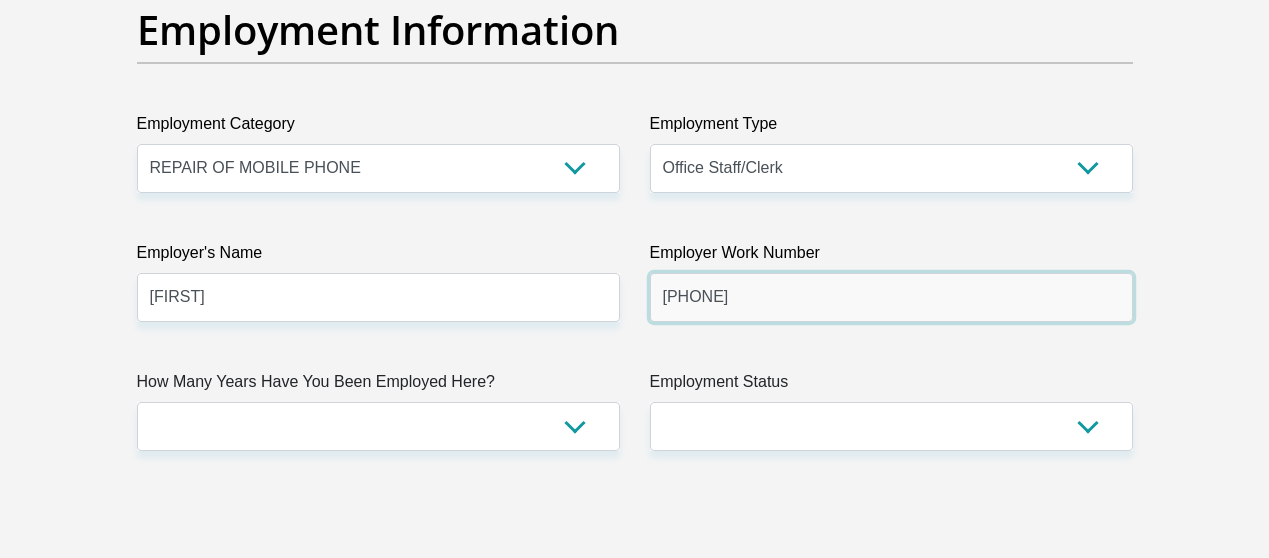 type on "0717393655" 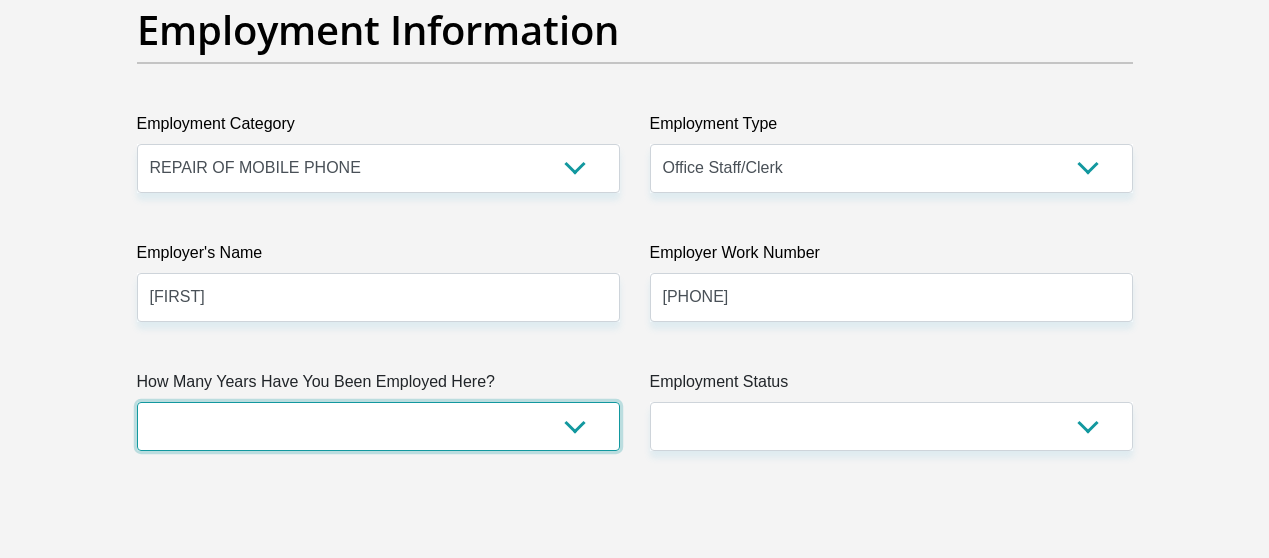 click on "less than 1 year
1-3 years
3-5 years
5+ years" at bounding box center [378, 426] 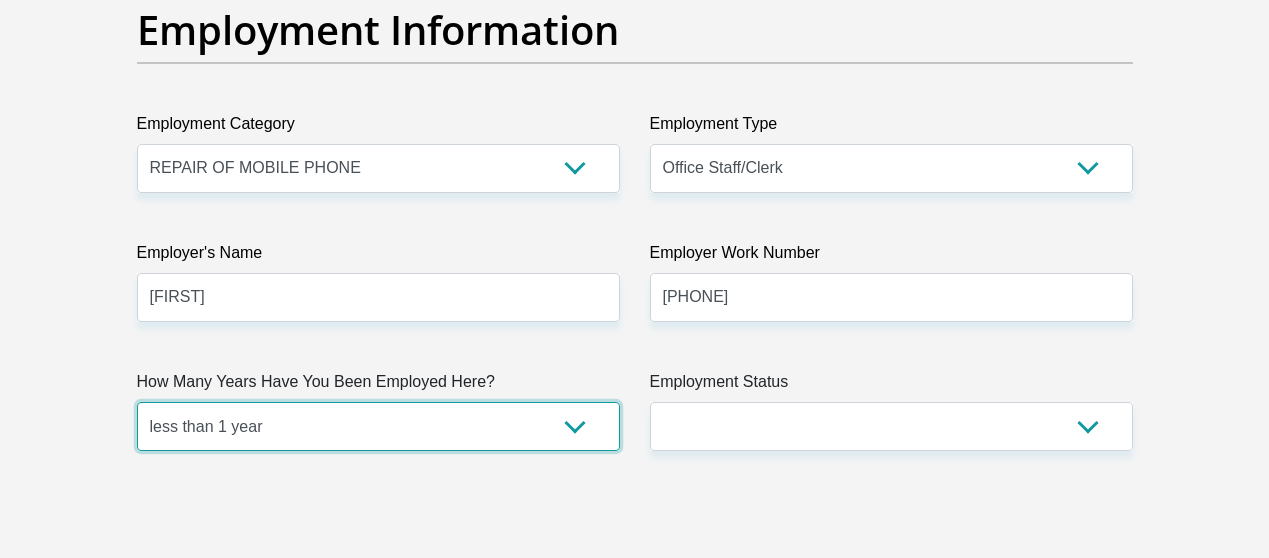 click on "less than 1 year
1-3 years
3-5 years
5+ years" at bounding box center [378, 426] 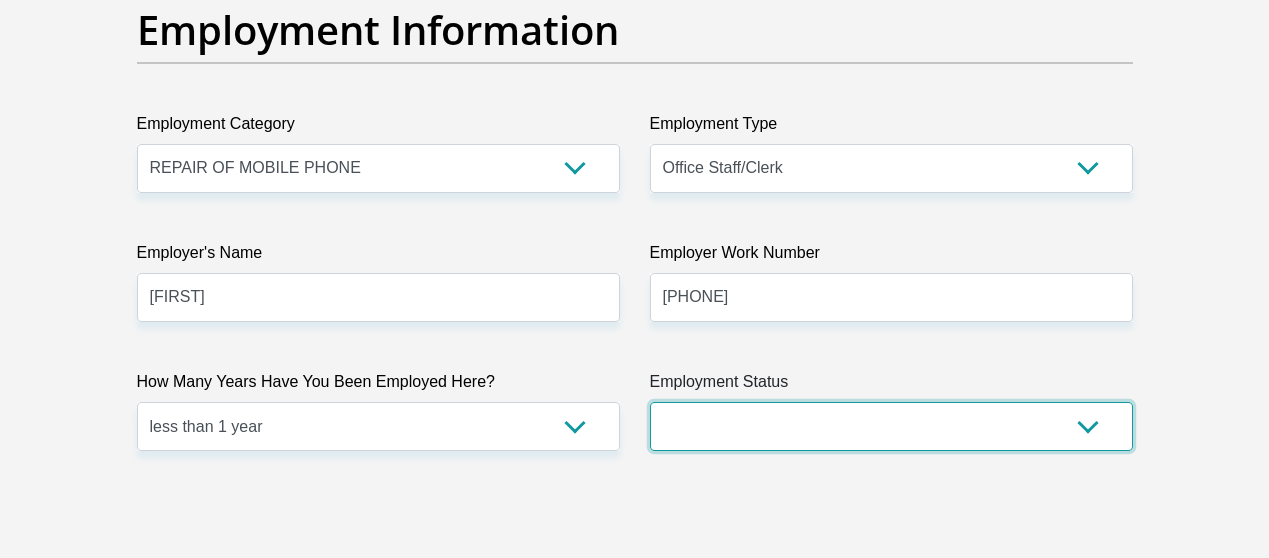 click on "Permanent/Full-time
Part-time/Casual
Contract Worker
Self-Employed
Housewife
Retired
Student
Medically Boarded
Disability
Unemployed" at bounding box center [891, 426] 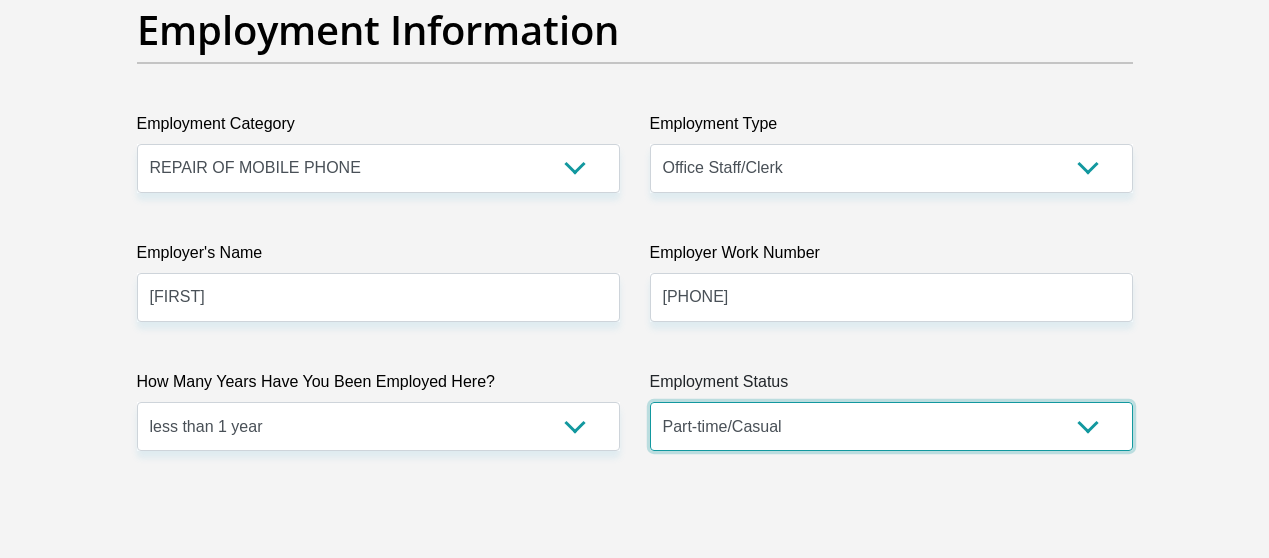 click on "Permanent/Full-time
Part-time/Casual
Contract Worker
Self-Employed
Housewife
Retired
Student
Medically Boarded
Disability
Unemployed" at bounding box center [891, 426] 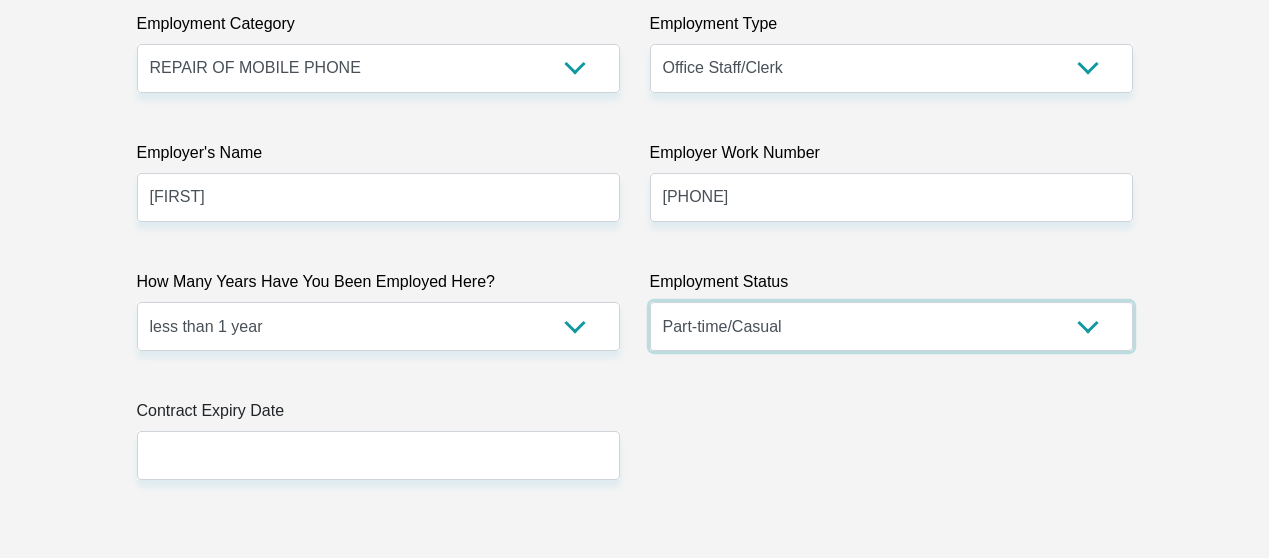 scroll, scrollTop: 3917, scrollLeft: 0, axis: vertical 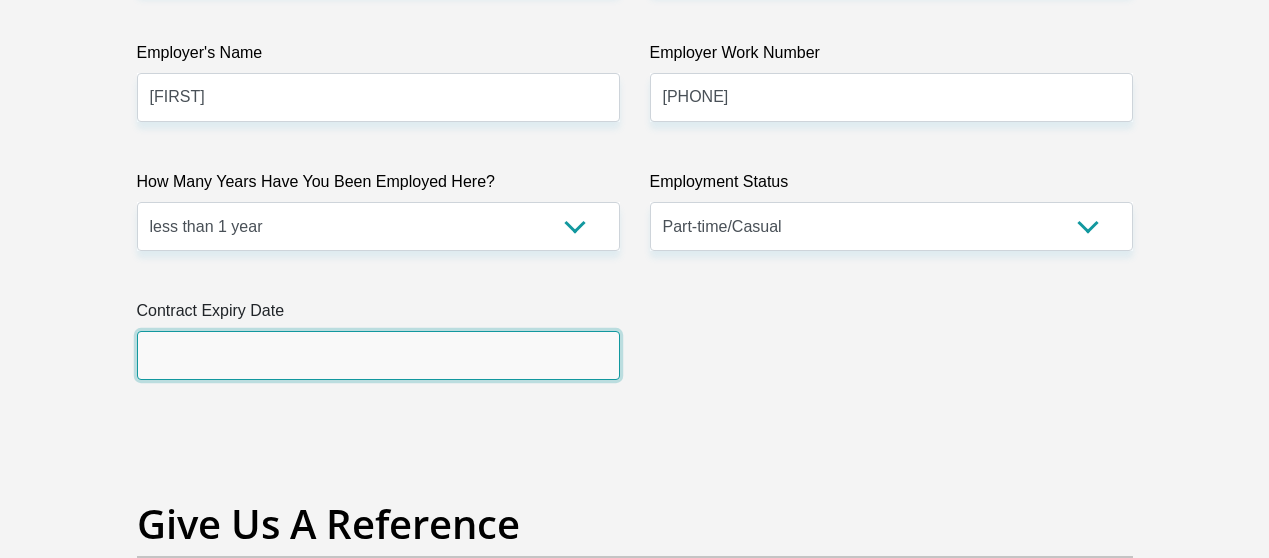 click at bounding box center [378, 355] 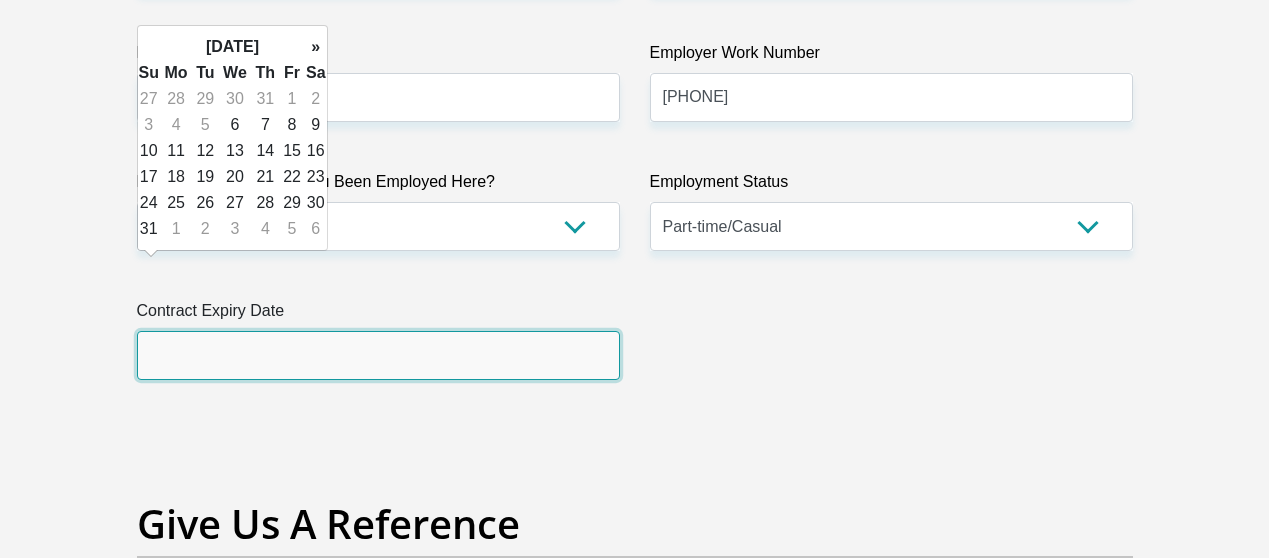 click at bounding box center (378, 355) 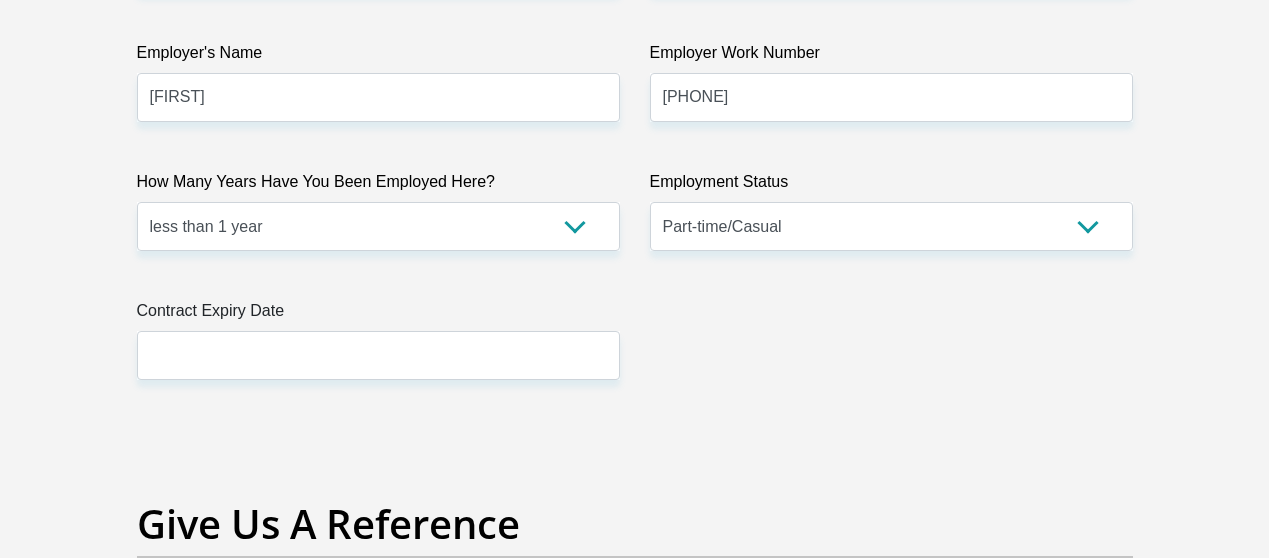 click on "Title
Mr
Ms
Mrs
Dr
Other
First Name
NOMPHELO
Surname
TSOMO
ID Number
9209040900084
Please input valid ID number
Race
Black
Coloured
Indian
White
Other
Contact Number
0733977619
Please input valid contact number
Nationality
South Africa
Afghanistan
Aland Islands  Albania  Algeria" at bounding box center [635, -211] 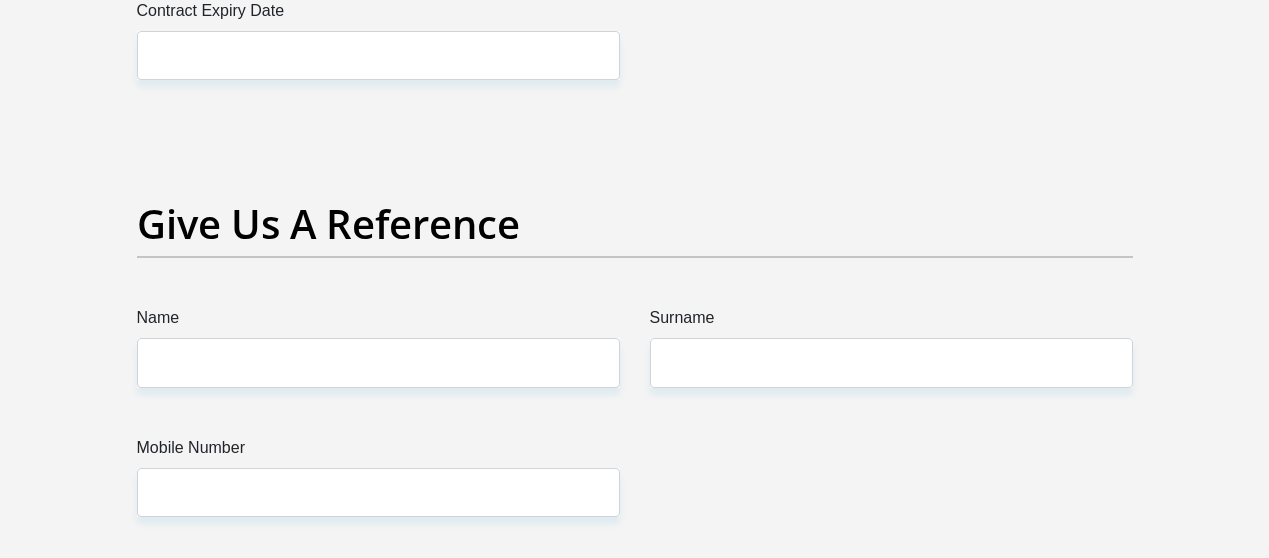 scroll, scrollTop: 4317, scrollLeft: 0, axis: vertical 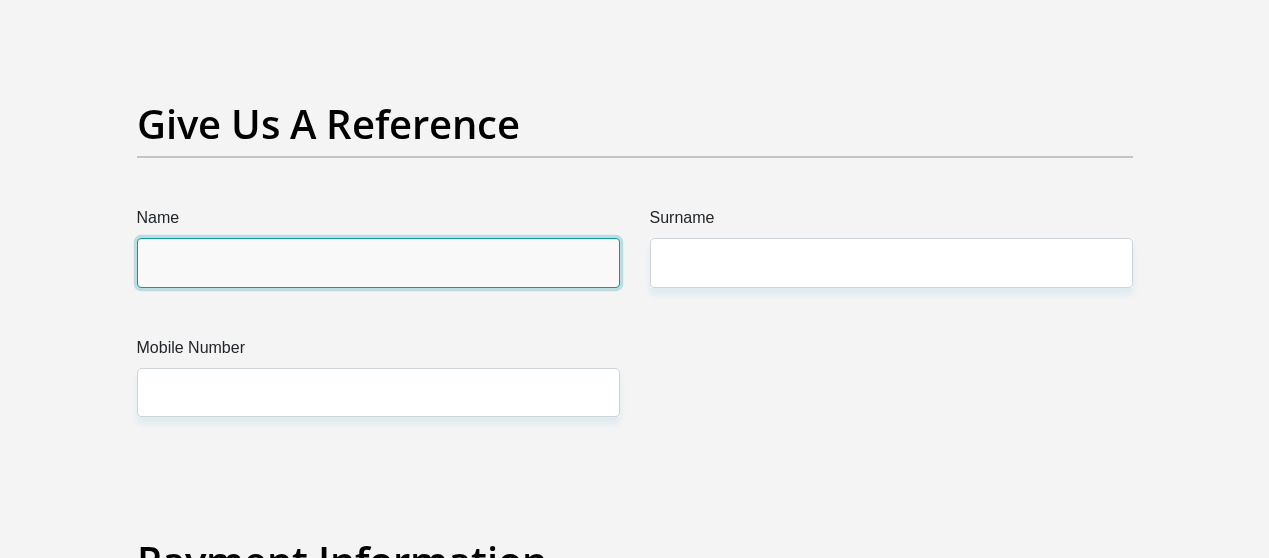 click on "Name" at bounding box center (378, 262) 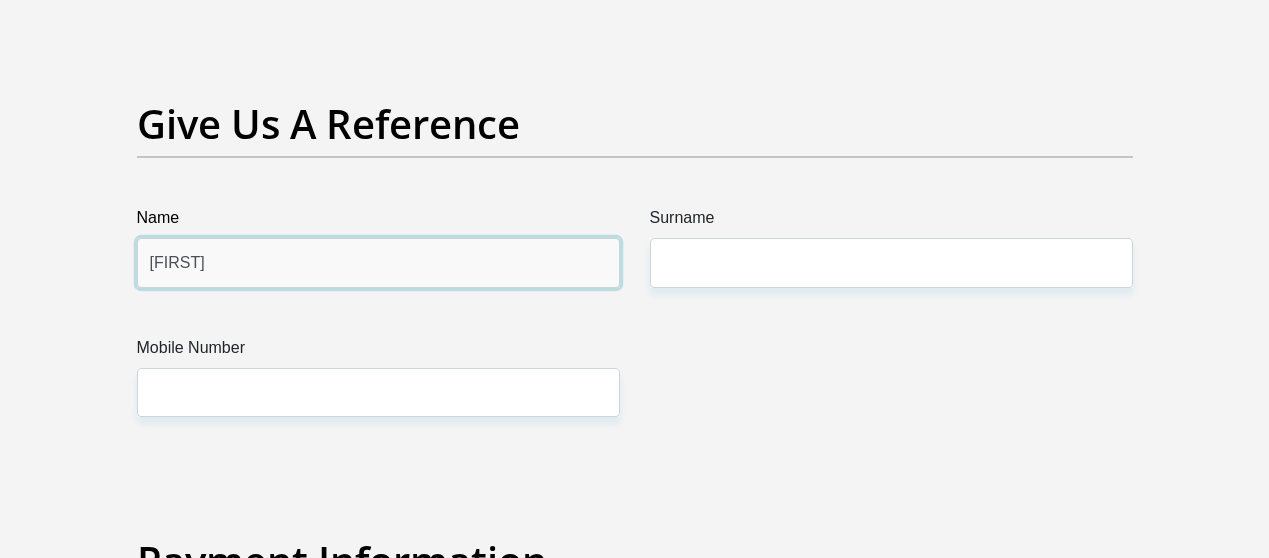 type on "Vuyolwethu" 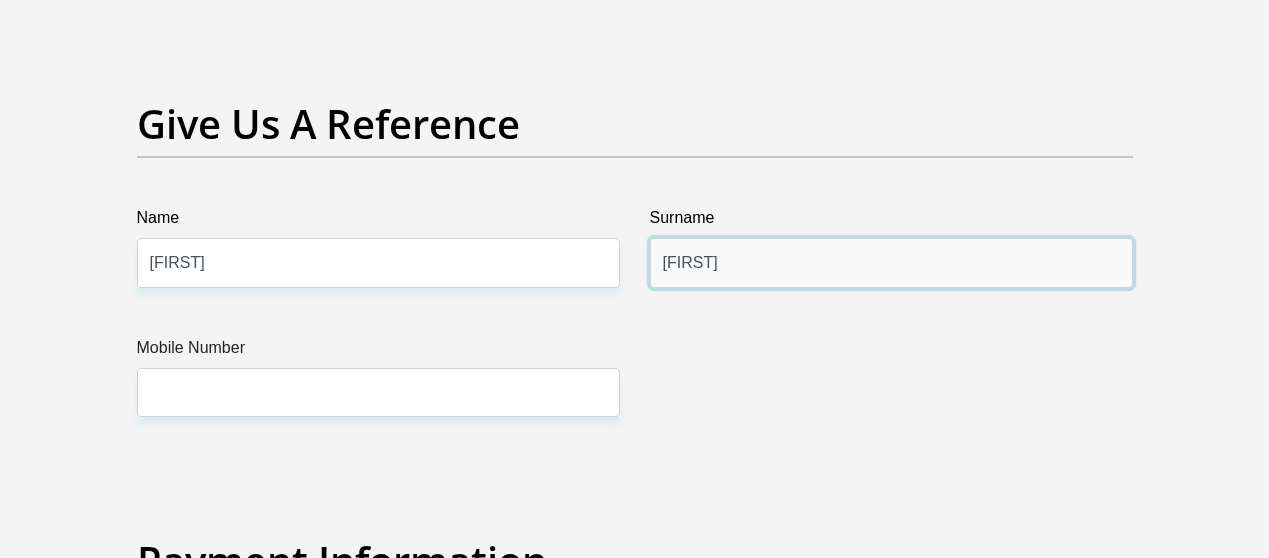 type on "Zetu" 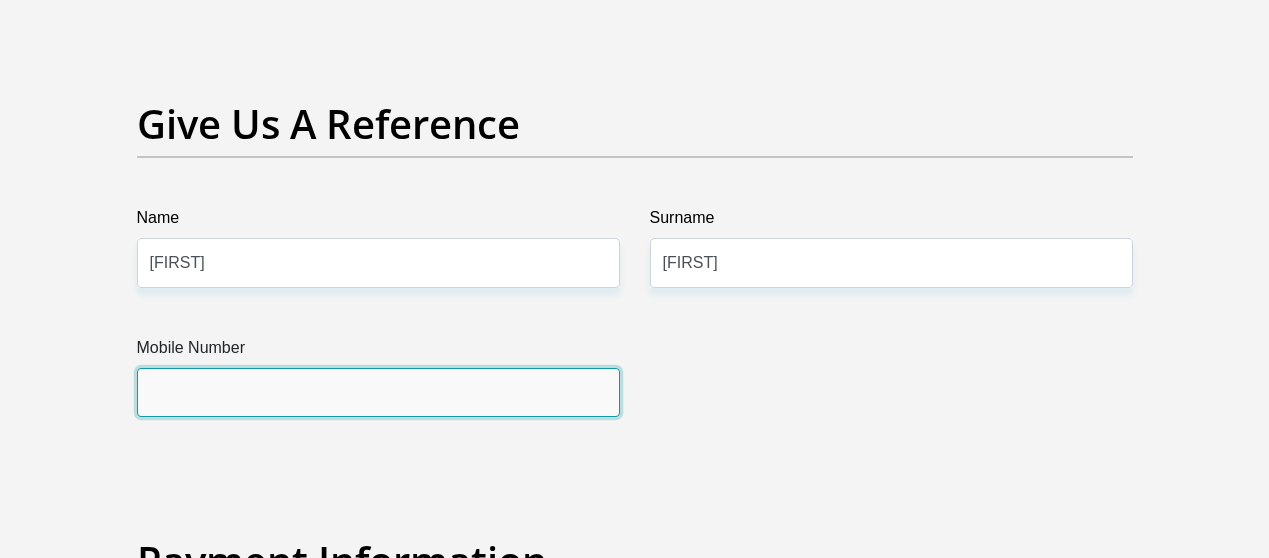 click on "Mobile Number" at bounding box center [378, 392] 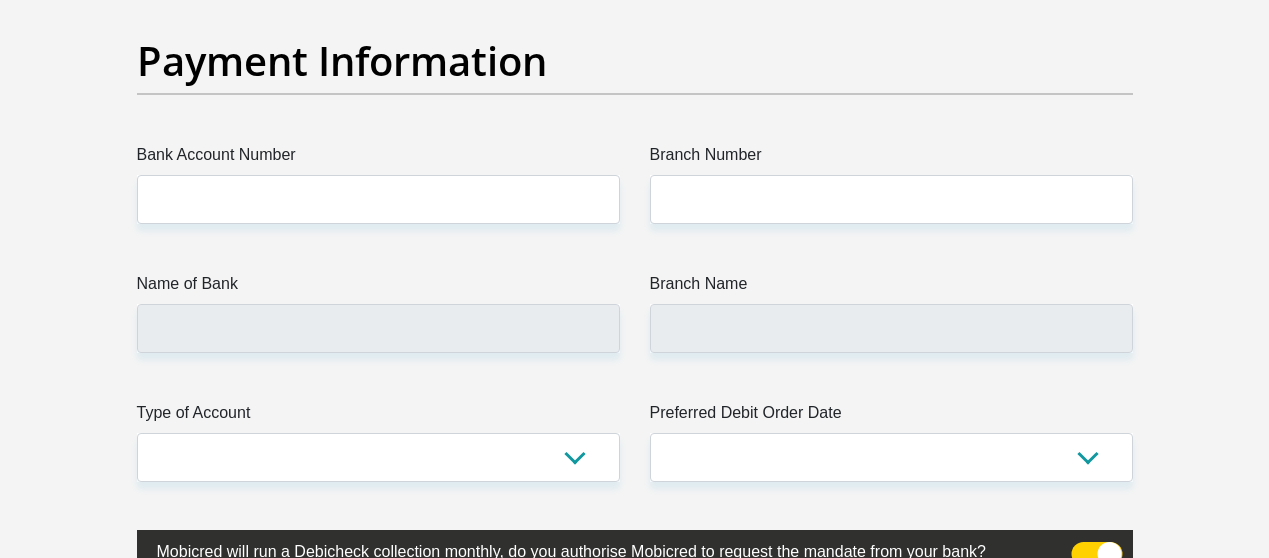 scroll, scrollTop: 4717, scrollLeft: 0, axis: vertical 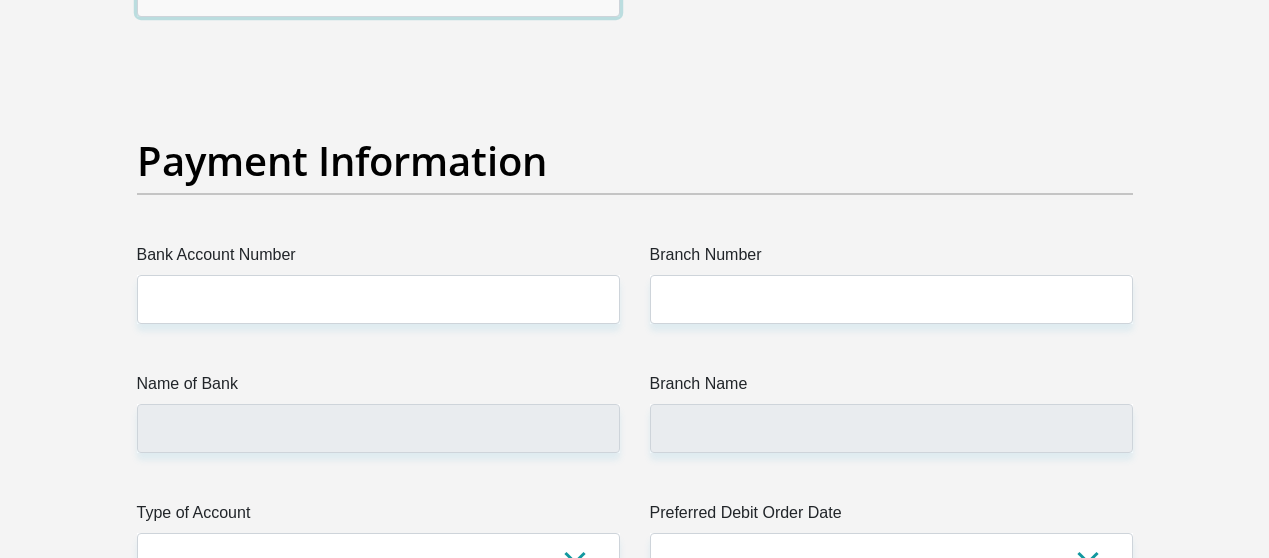 type on "0717393566" 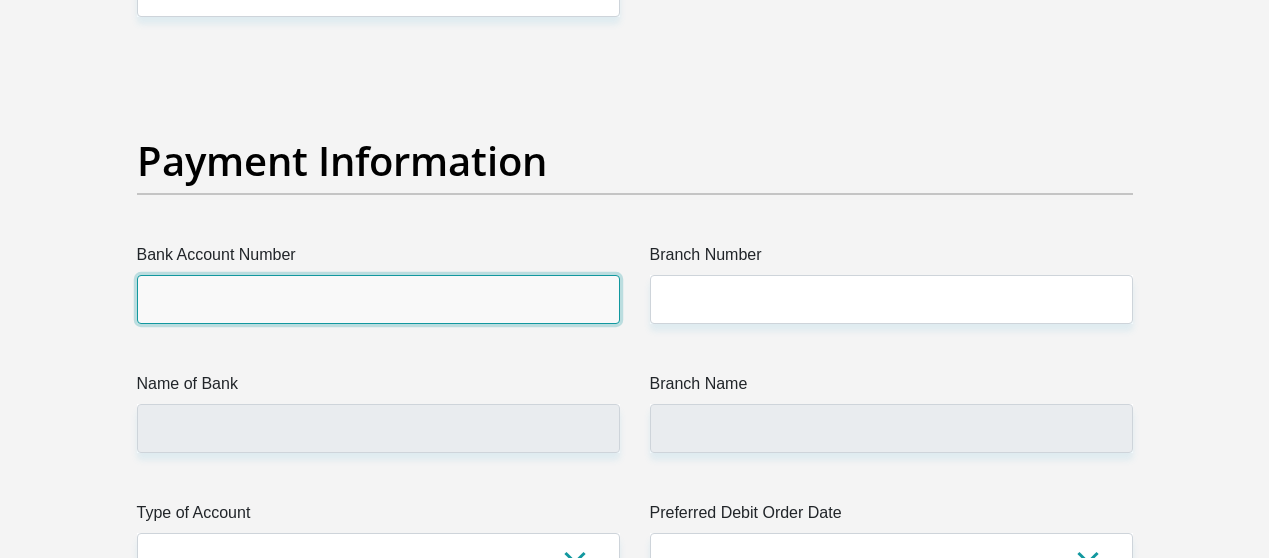 click on "Bank Account Number" at bounding box center [378, 299] 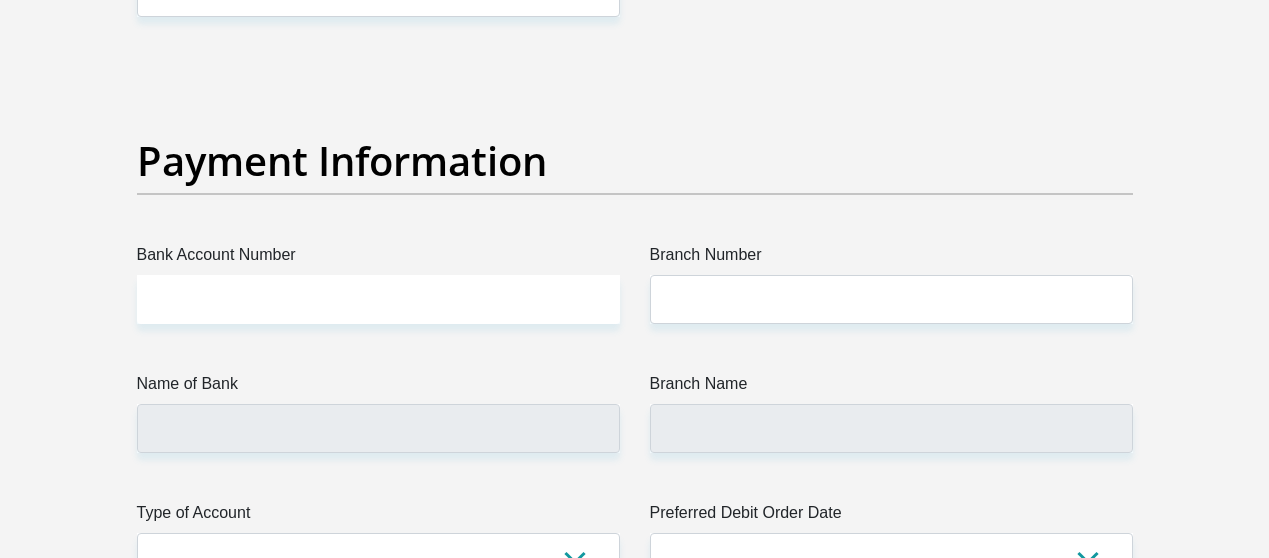 click on "Title
Mr
Ms
Mrs
Dr
Other
First Name
NOMPHELO
Surname
TSOMO
ID Number
9209040900084
Please input valid ID number
Race
Black
Coloured
Indian
White
Other
Contact Number
0733977619
Please input valid contact number
Nationality
South Africa
Afghanistan
Aland Islands  Albania  Algeria" at bounding box center (635, -1011) 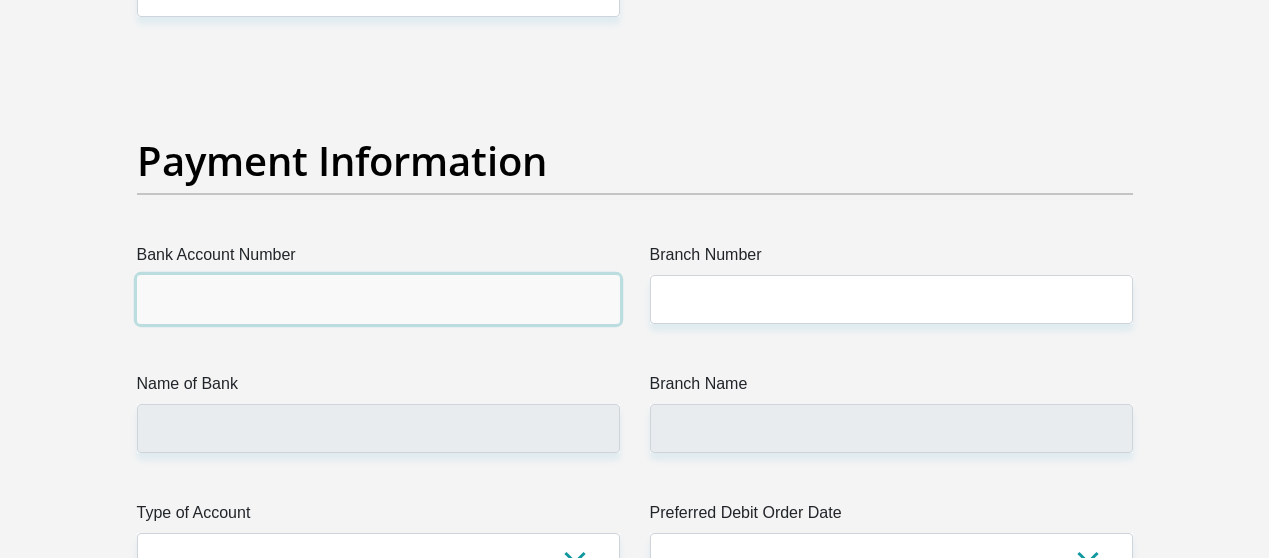 click on "Bank Account Number" at bounding box center (378, 299) 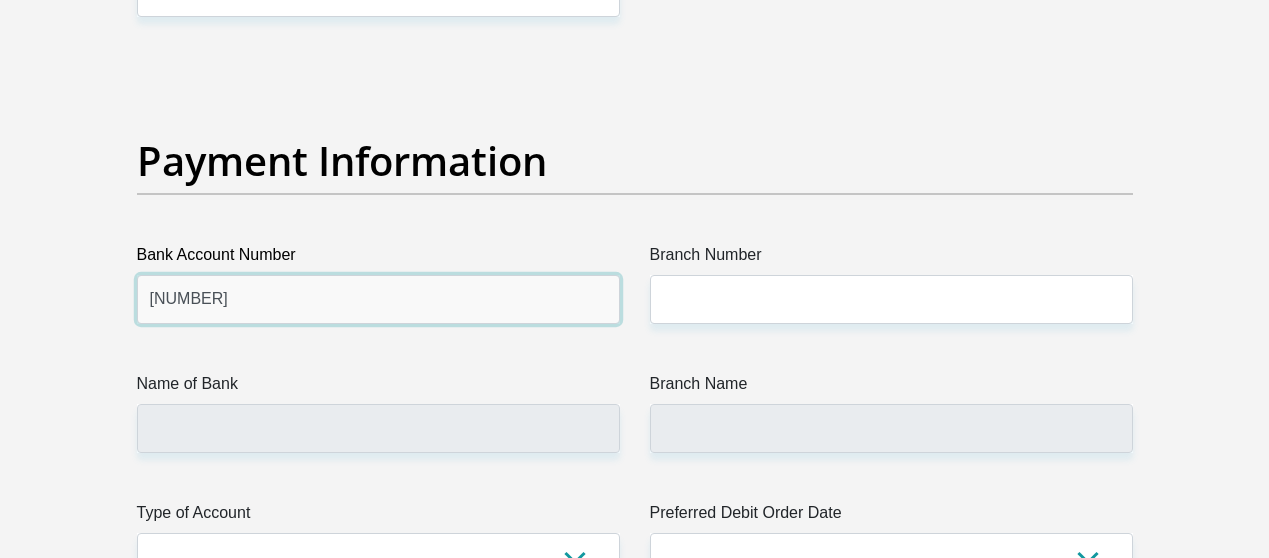 type on "1346786885" 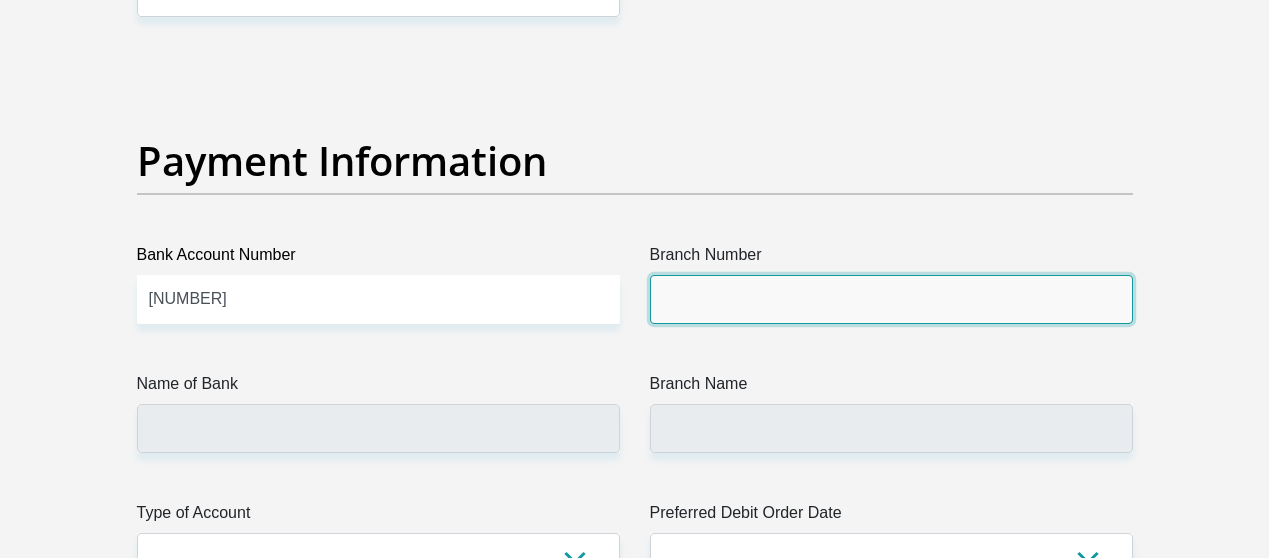 click on "Branch Number" at bounding box center (891, 299) 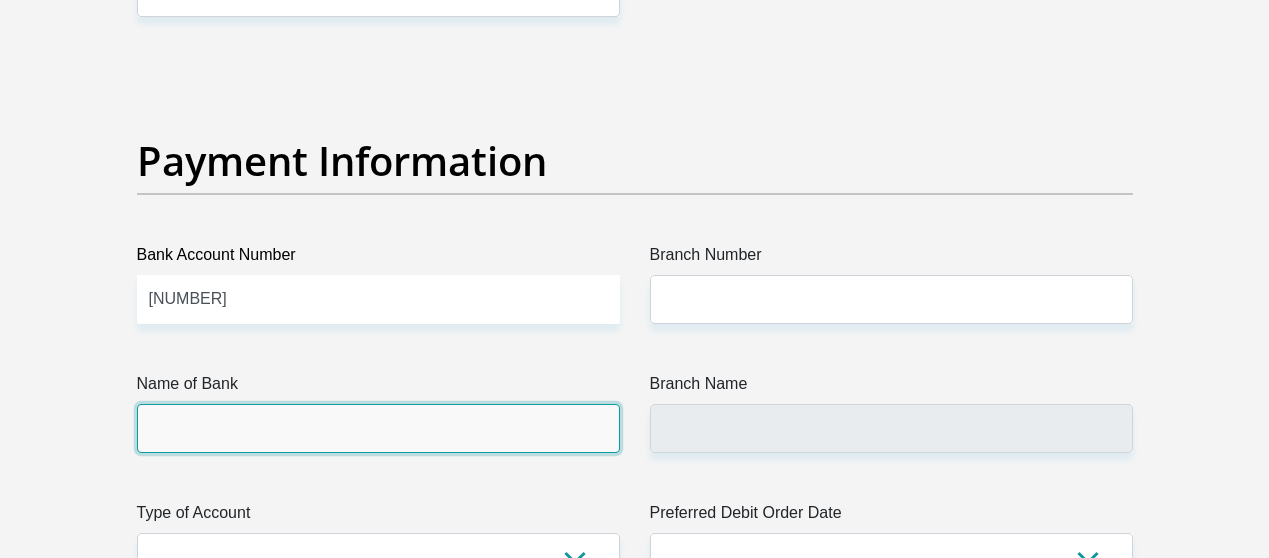 click on "Name of Bank" at bounding box center [378, 428] 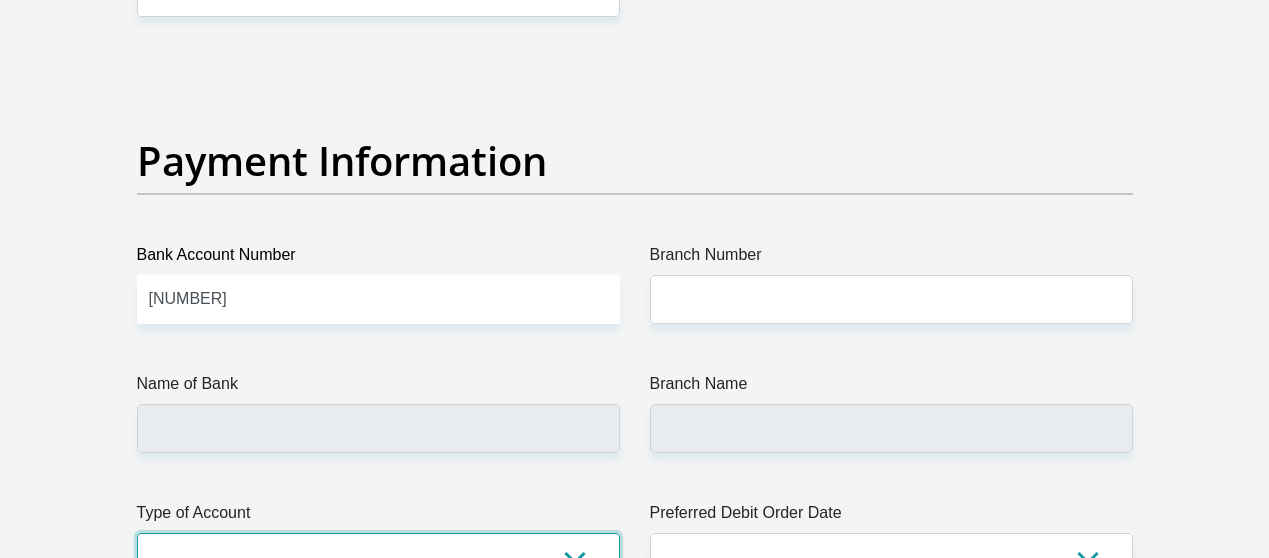 click on "Cheque
Savings" at bounding box center [378, 557] 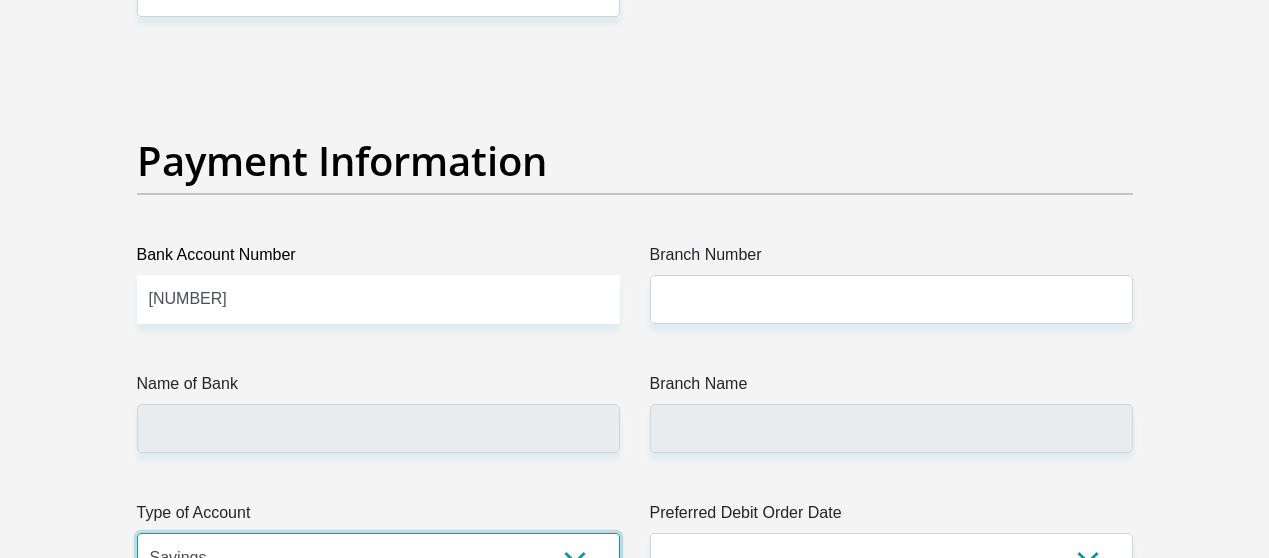 click on "Cheque
Savings" at bounding box center (378, 557) 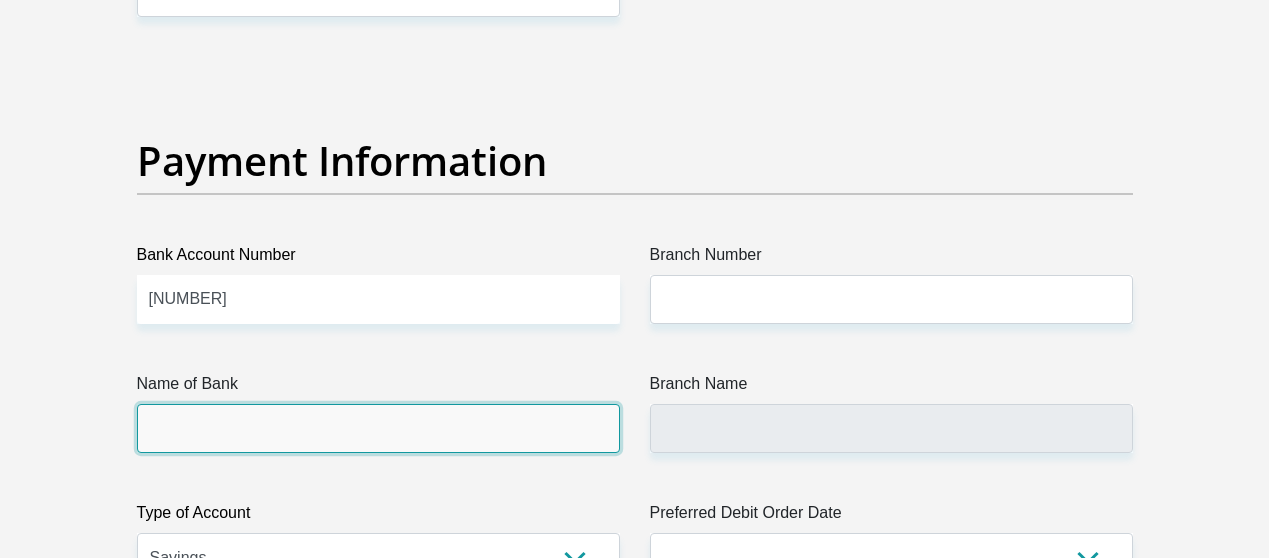 click on "Name of Bank" at bounding box center (378, 428) 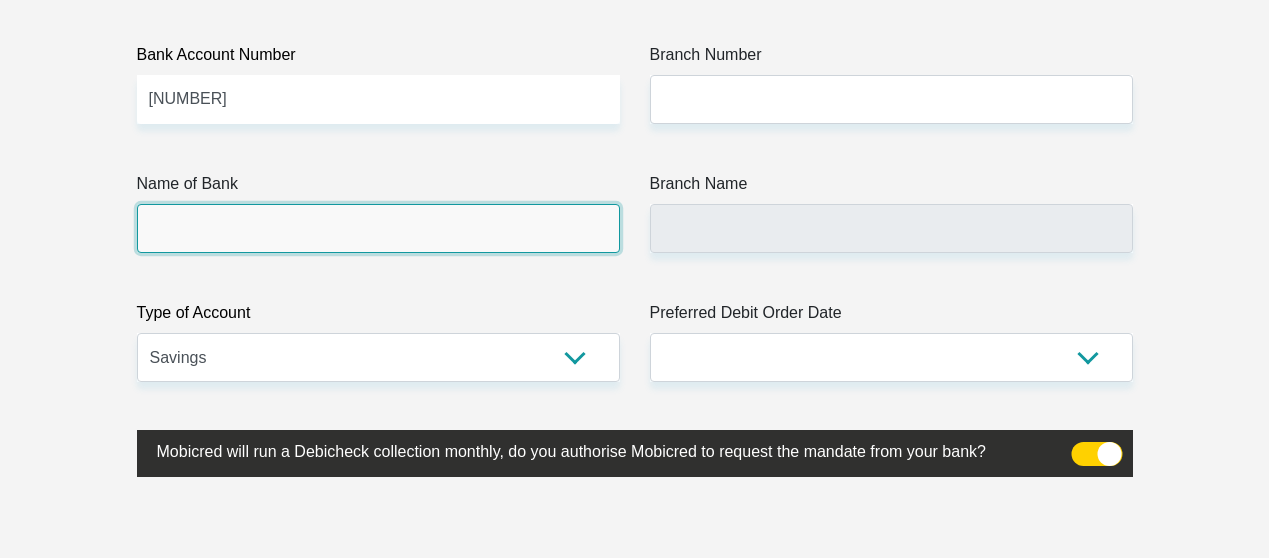 scroll, scrollTop: 4817, scrollLeft: 0, axis: vertical 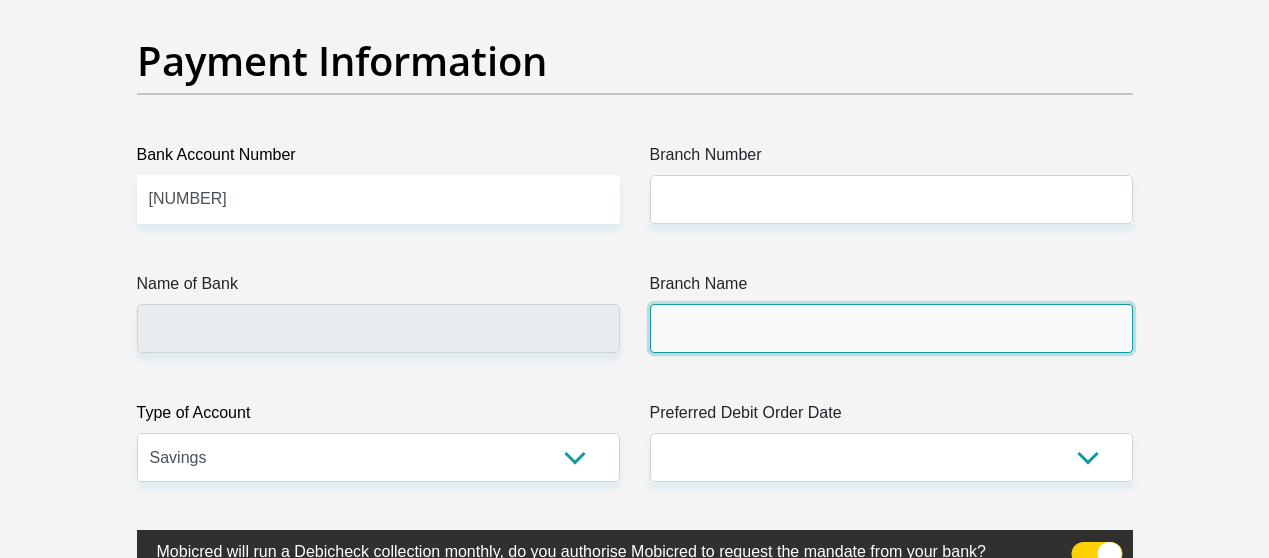click on "Branch Name" at bounding box center (891, 328) 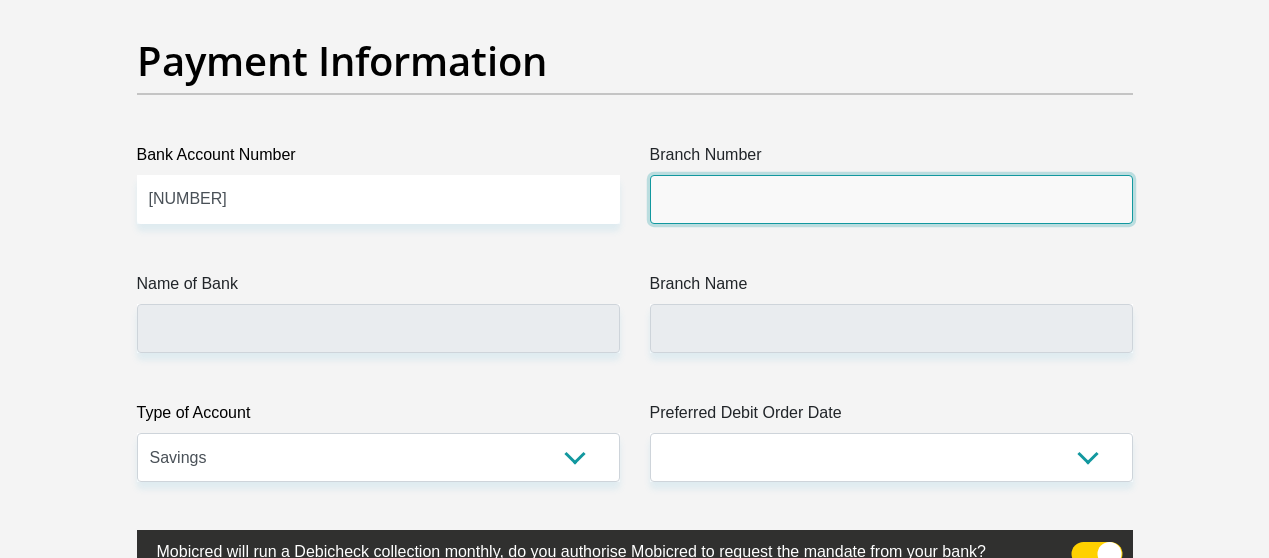 click on "Branch Number" at bounding box center [891, 199] 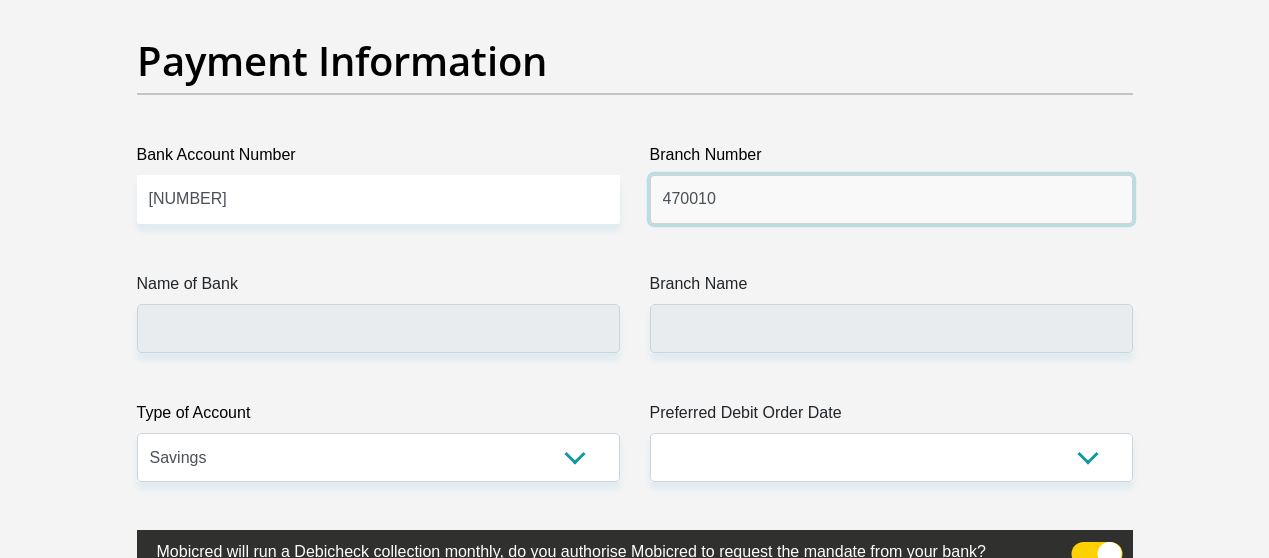 type on "470010" 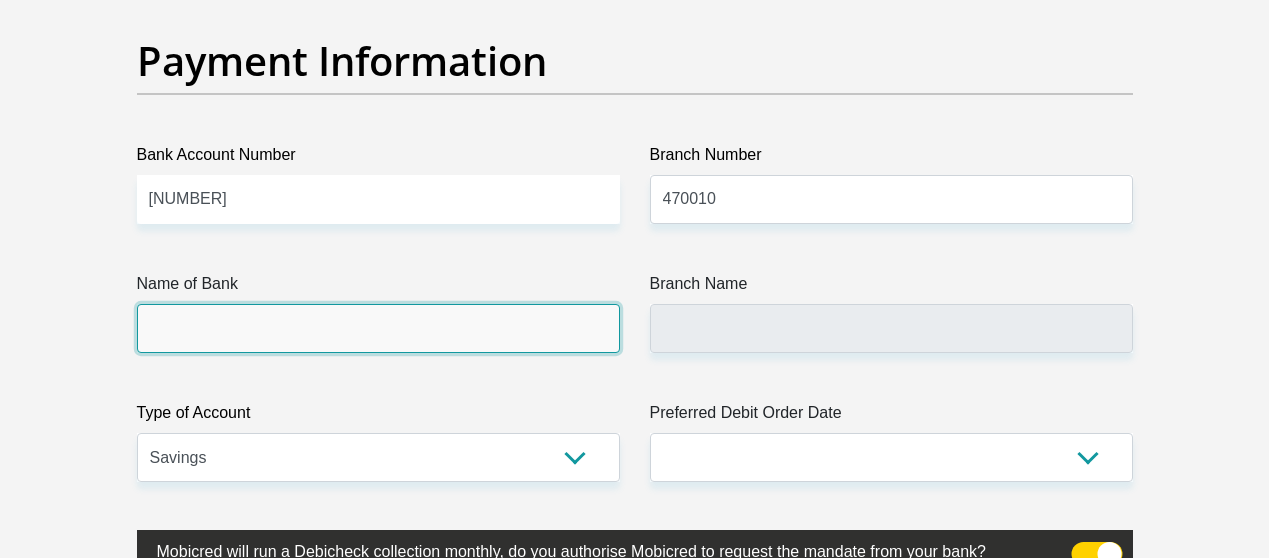 click on "Name of Bank" at bounding box center [378, 328] 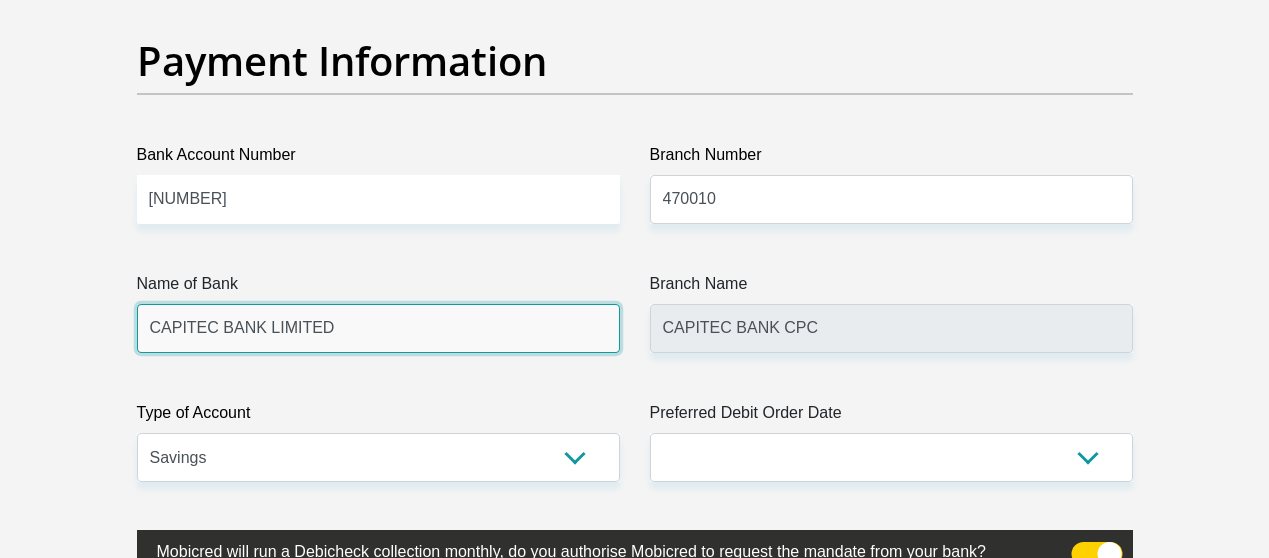 scroll, scrollTop: 4917, scrollLeft: 0, axis: vertical 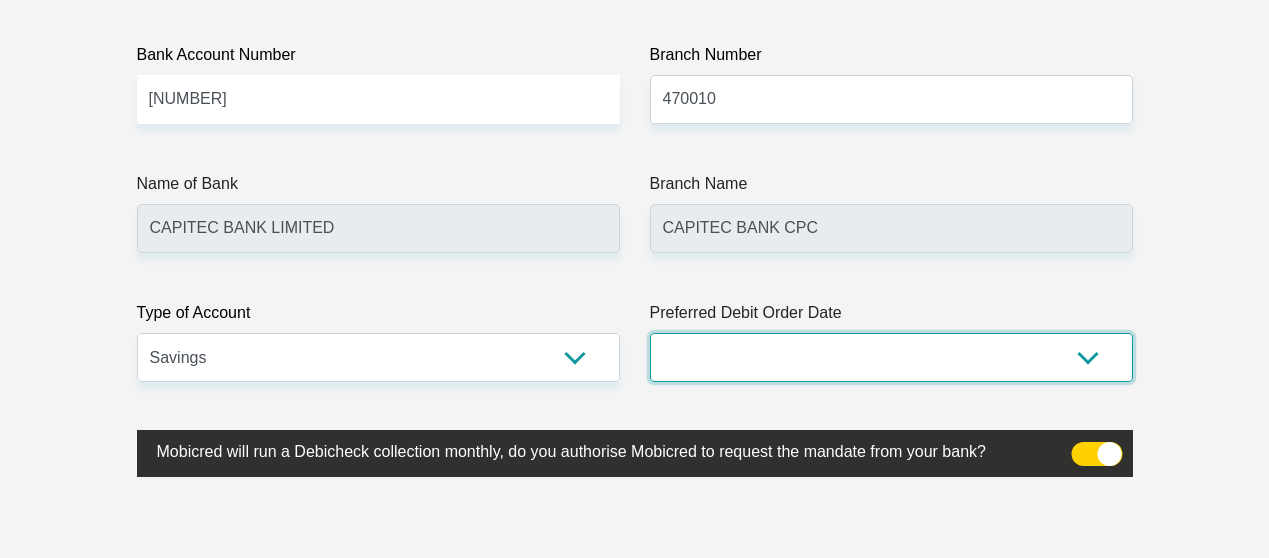 click on "1st
2nd
3rd
4th
5th
7th
18th
19th
20th
21st
22nd
23rd
24th
25th
26th
27th
28th
29th
30th" at bounding box center (891, 357) 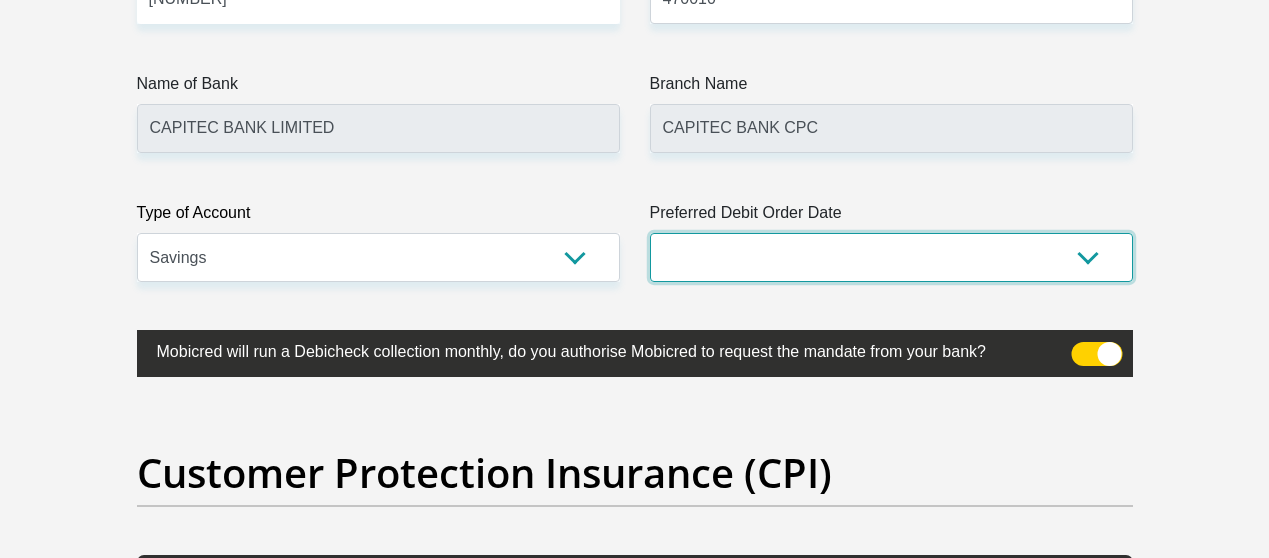 scroll, scrollTop: 5117, scrollLeft: 0, axis: vertical 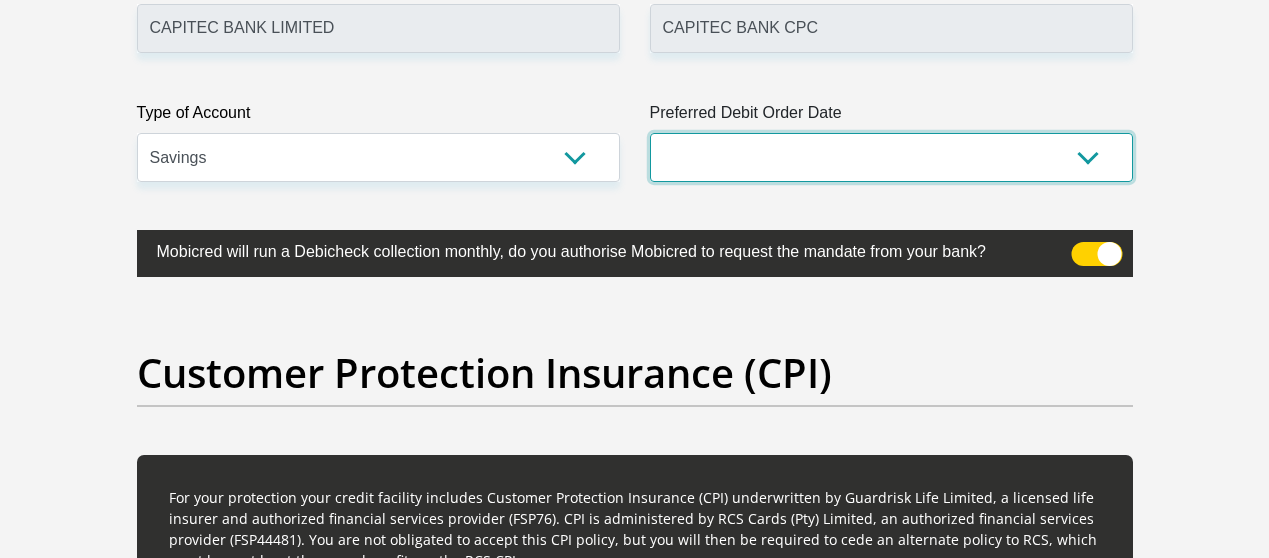 click on "1st
2nd
3rd
4th
5th
7th
18th
19th
20th
21st
22nd
23rd
24th
25th
26th
27th
28th
29th
30th" at bounding box center [891, 157] 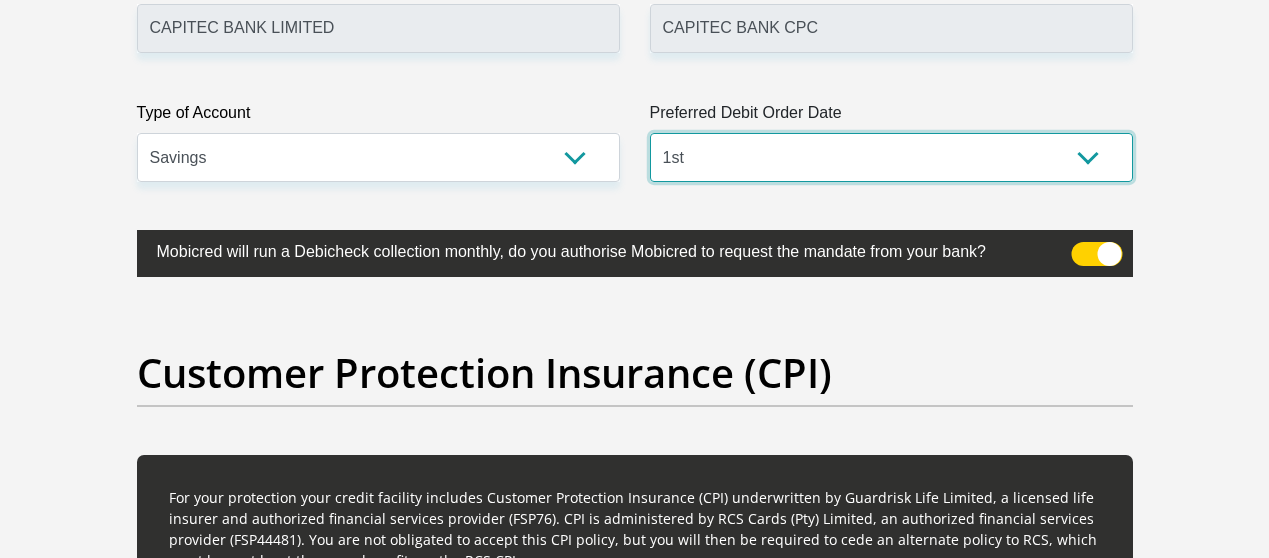 click on "1st
2nd
3rd
4th
5th
7th
18th
19th
20th
21st
22nd
23rd
24th
25th
26th
27th
28th
29th
30th" at bounding box center [891, 157] 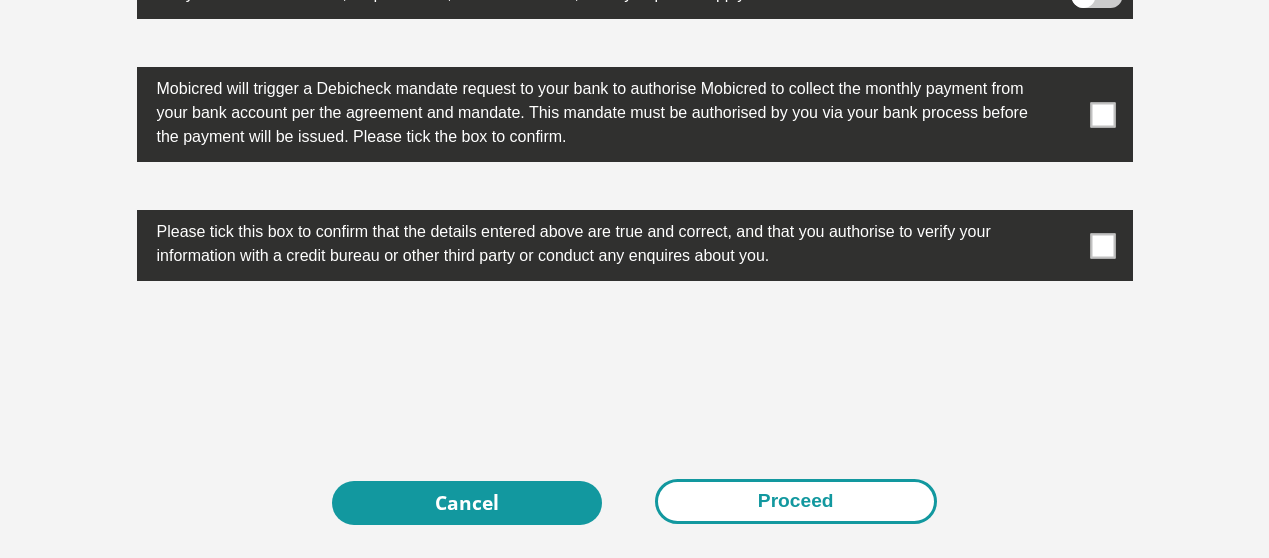 scroll, scrollTop: 6717, scrollLeft: 0, axis: vertical 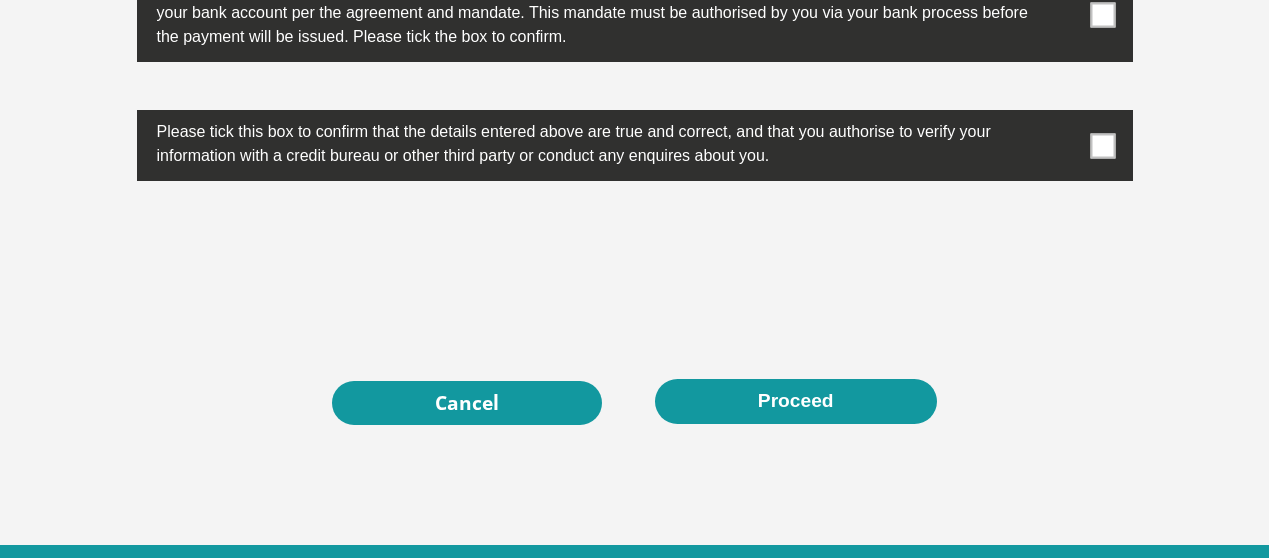 click at bounding box center (1102, 145) 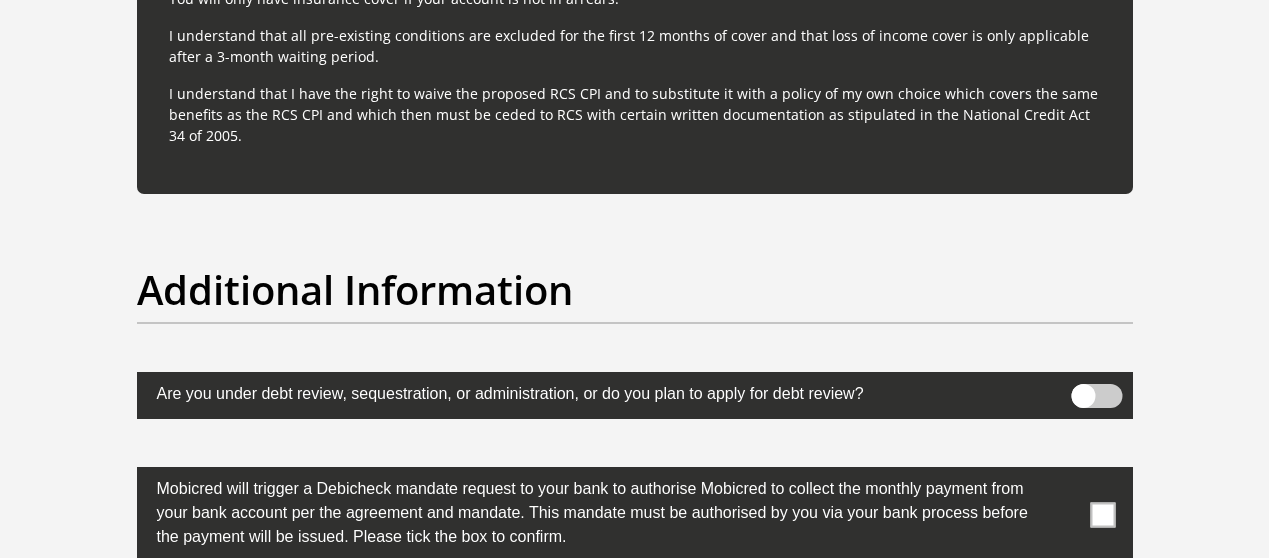 scroll, scrollTop: 6517, scrollLeft: 0, axis: vertical 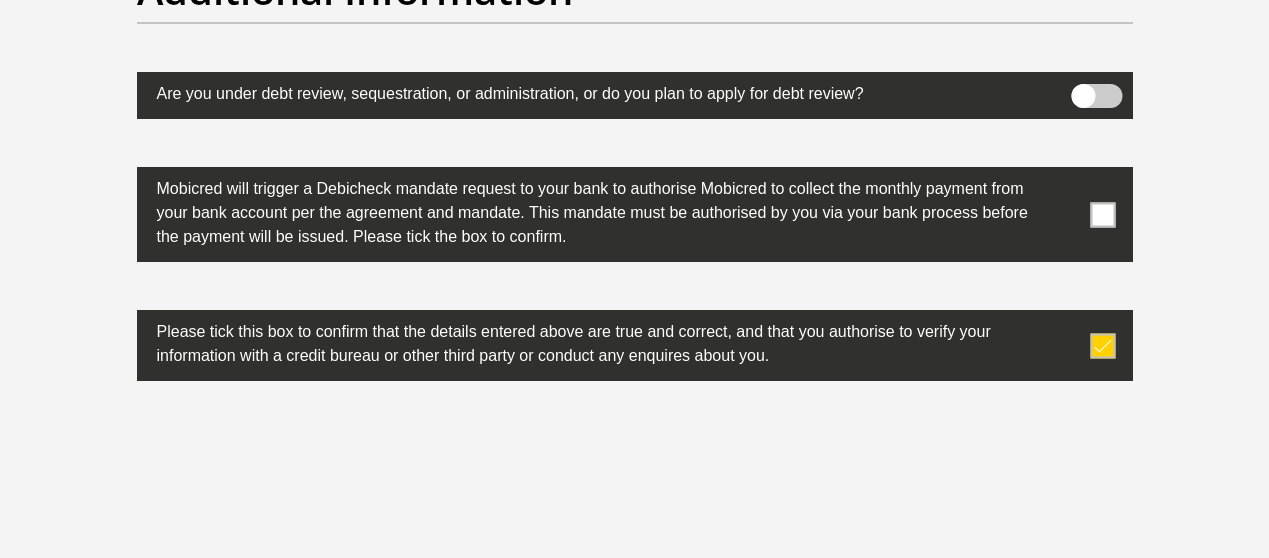 click at bounding box center [1102, 214] 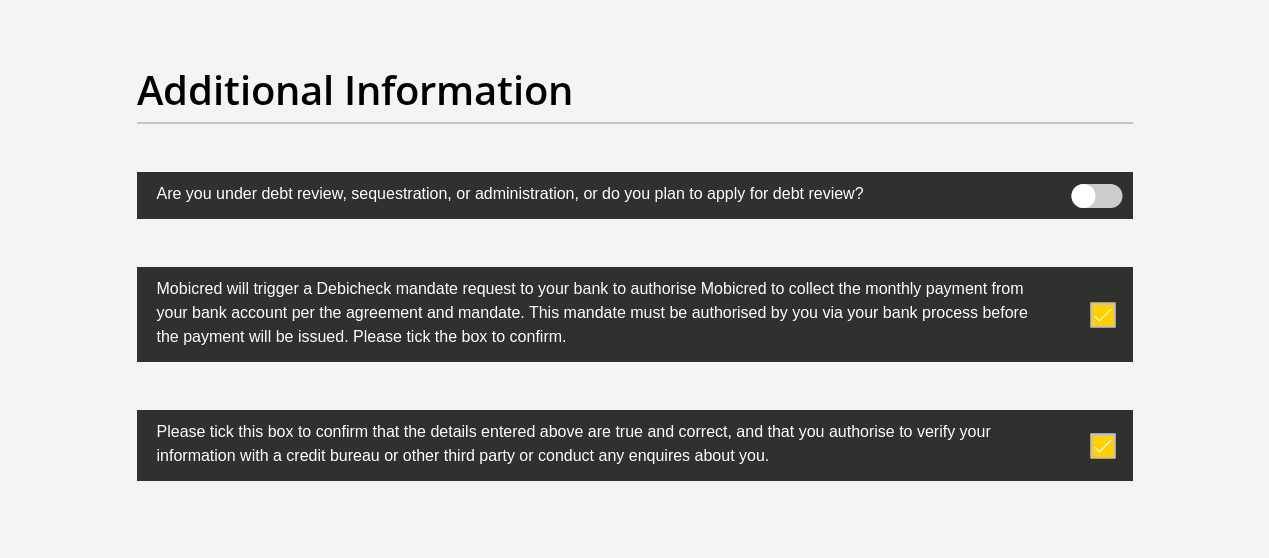 scroll, scrollTop: 6747, scrollLeft: 0, axis: vertical 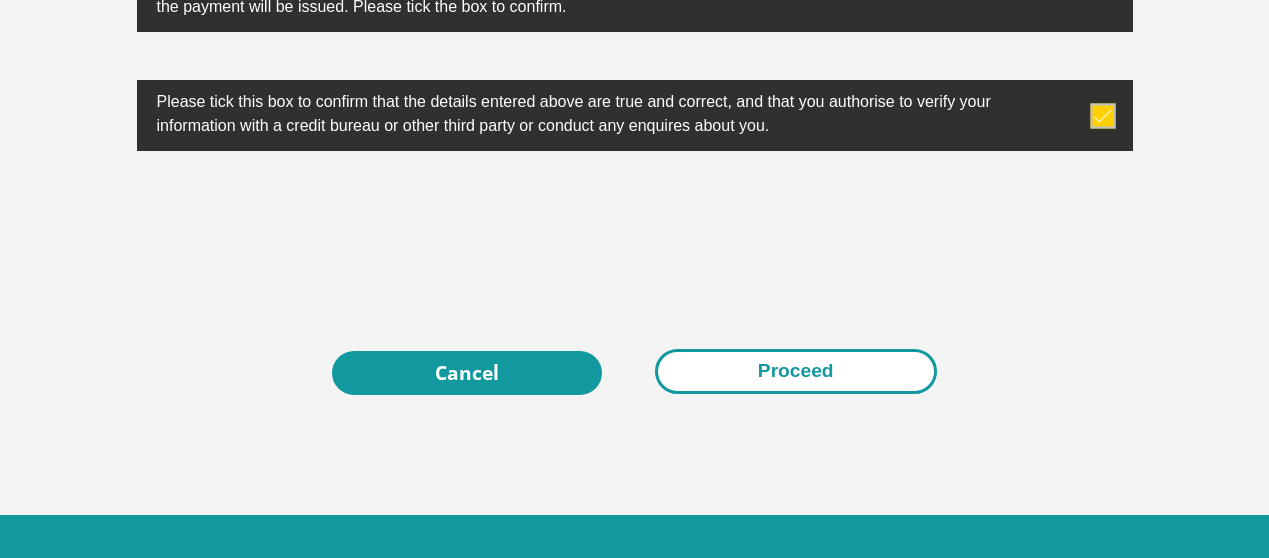 click on "Proceed" at bounding box center [796, 371] 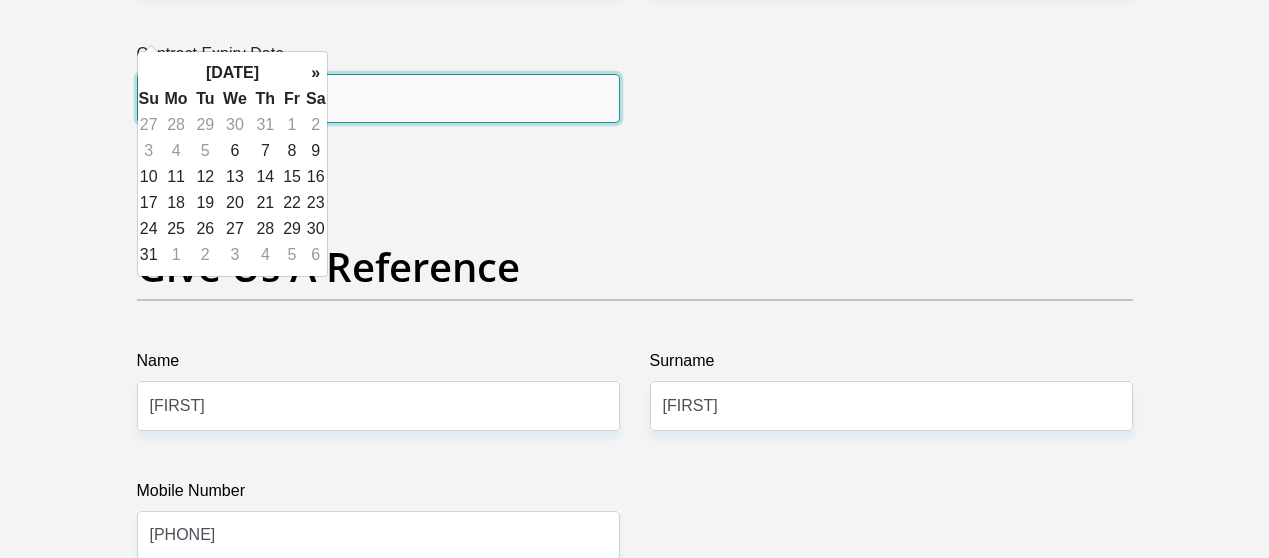scroll, scrollTop: 3974, scrollLeft: 0, axis: vertical 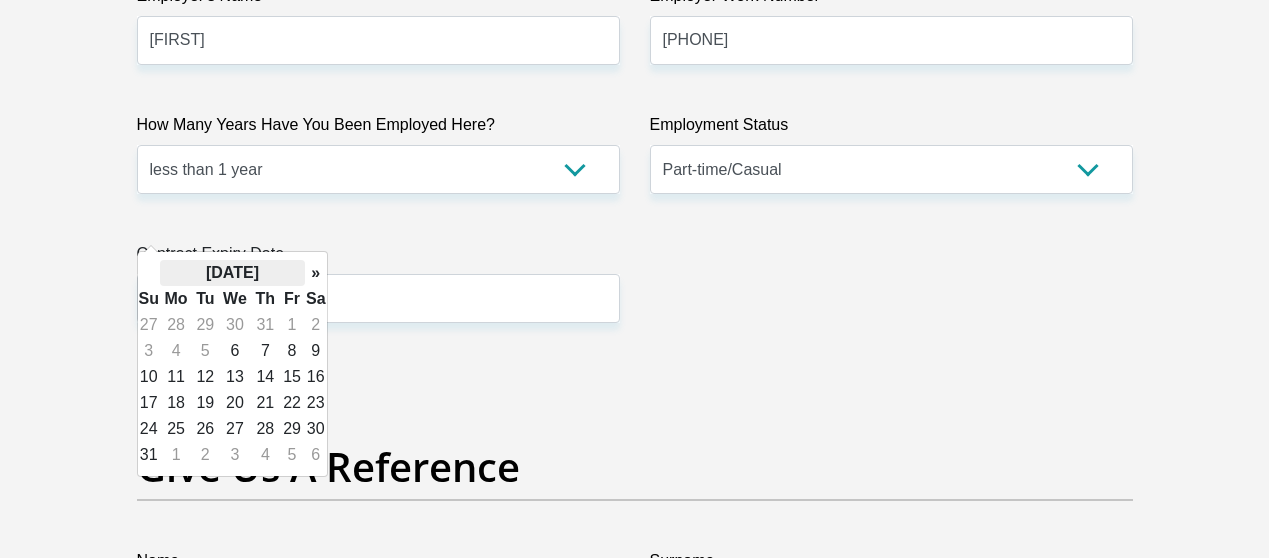 click on "August 2025" at bounding box center (232, 273) 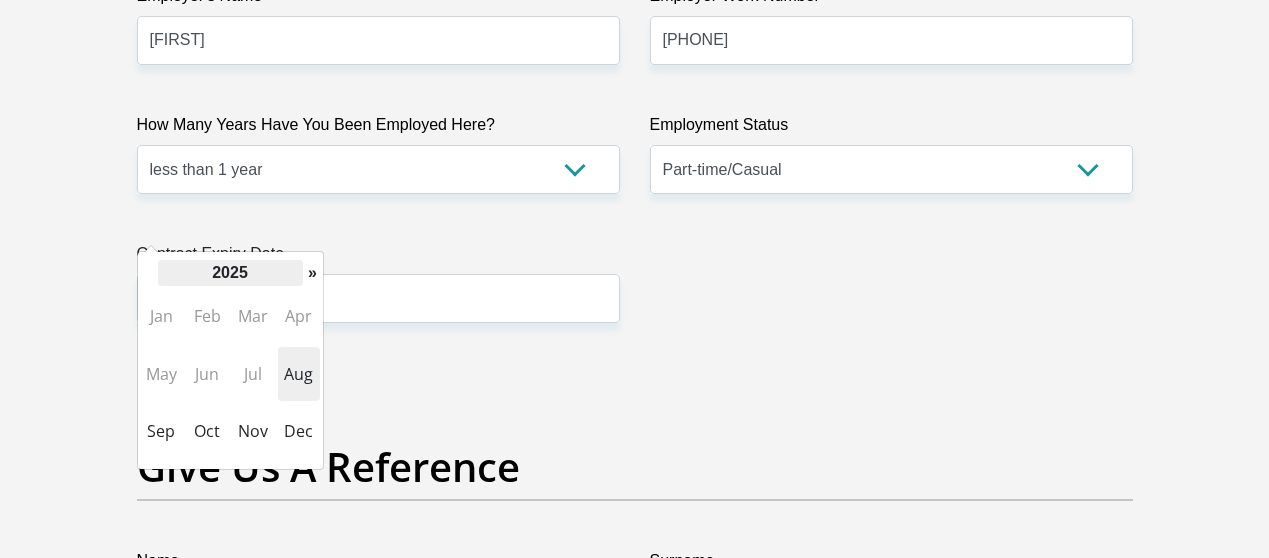 click on "2025" at bounding box center (230, 273) 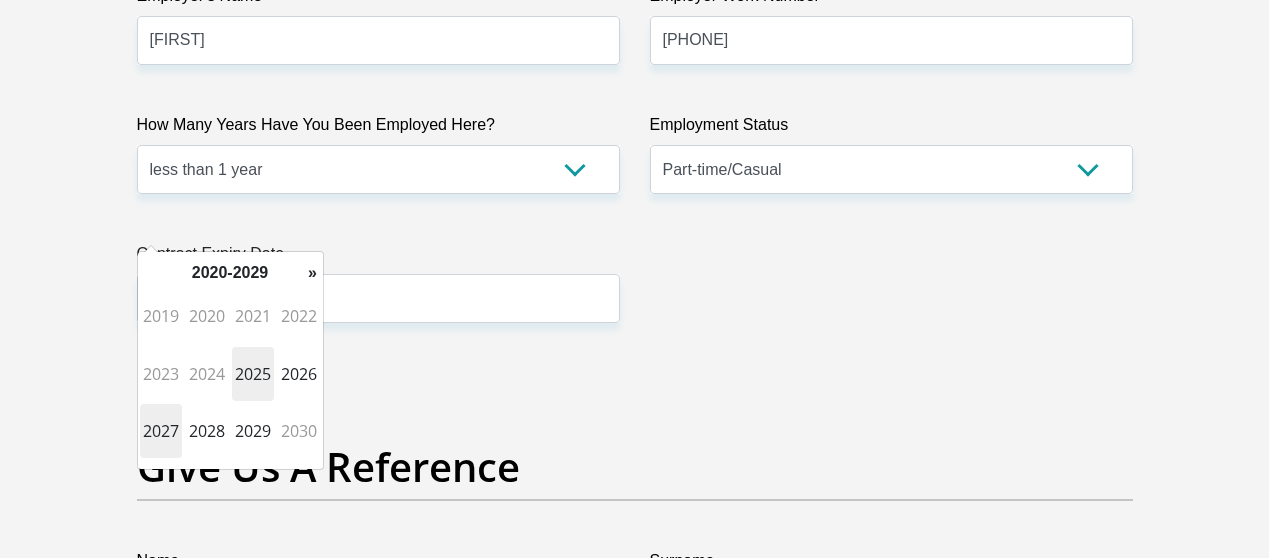 click on "2027" at bounding box center [161, 431] 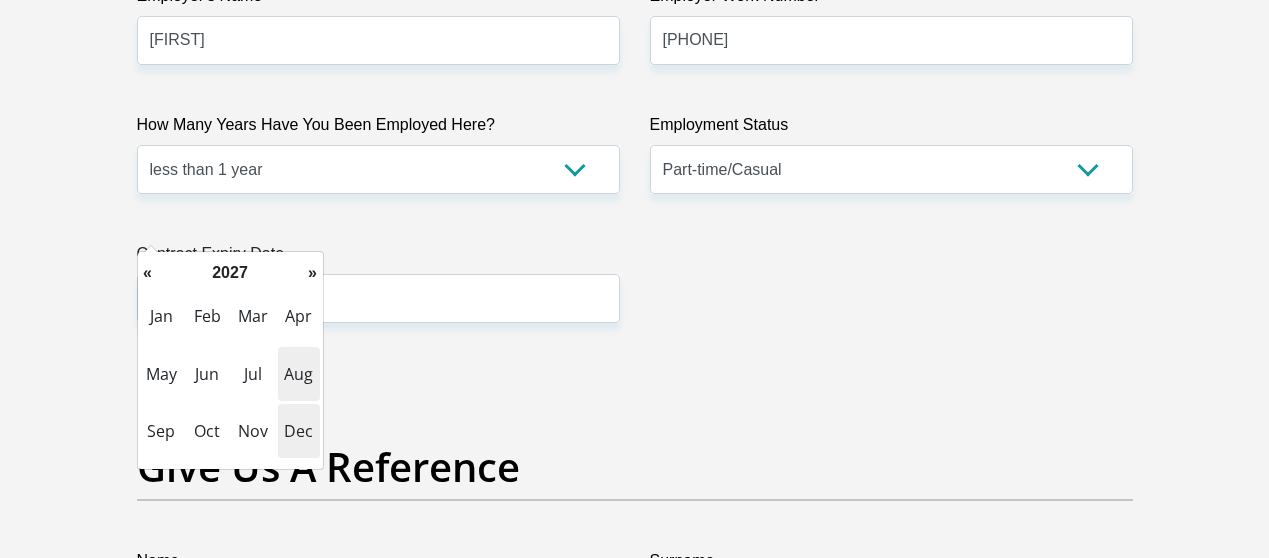 click on "Dec" at bounding box center [299, 431] 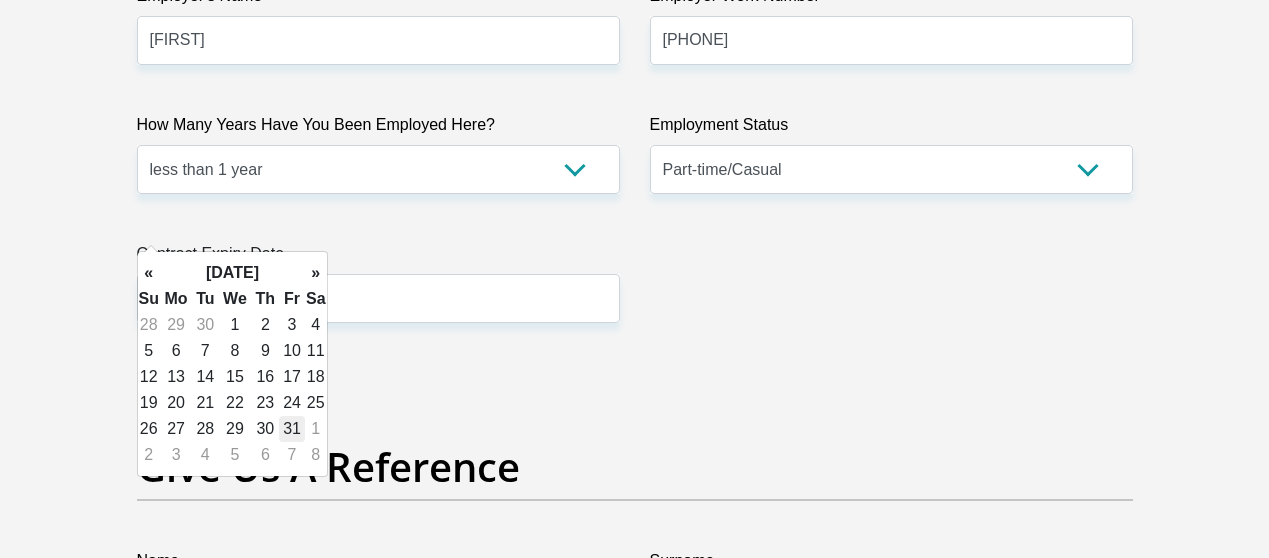 click on "31" at bounding box center [292, 429] 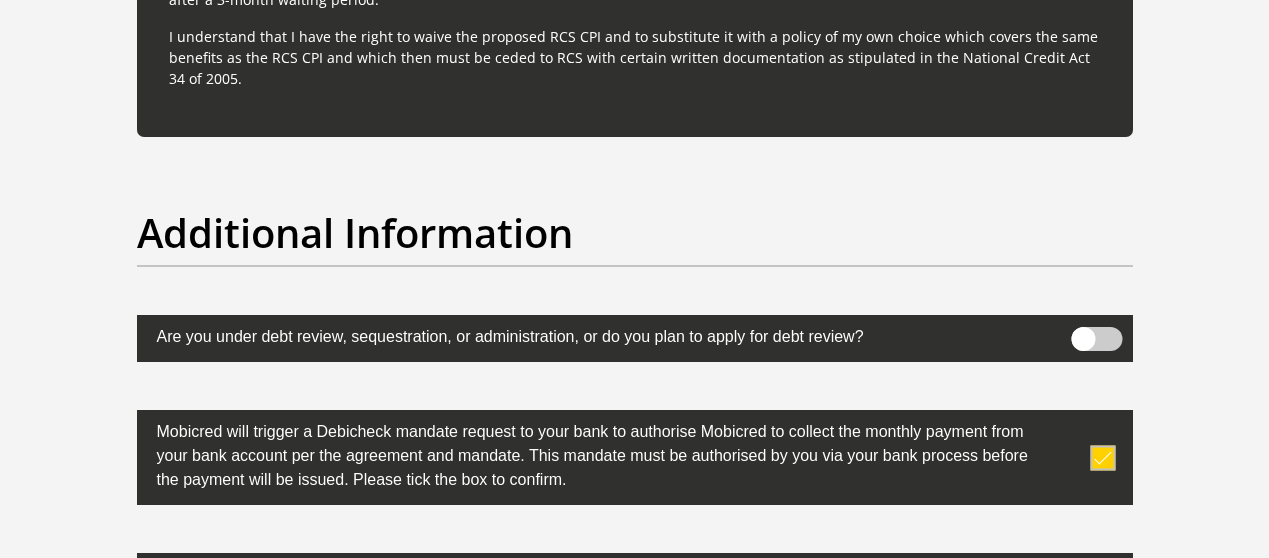 scroll, scrollTop: 6747, scrollLeft: 0, axis: vertical 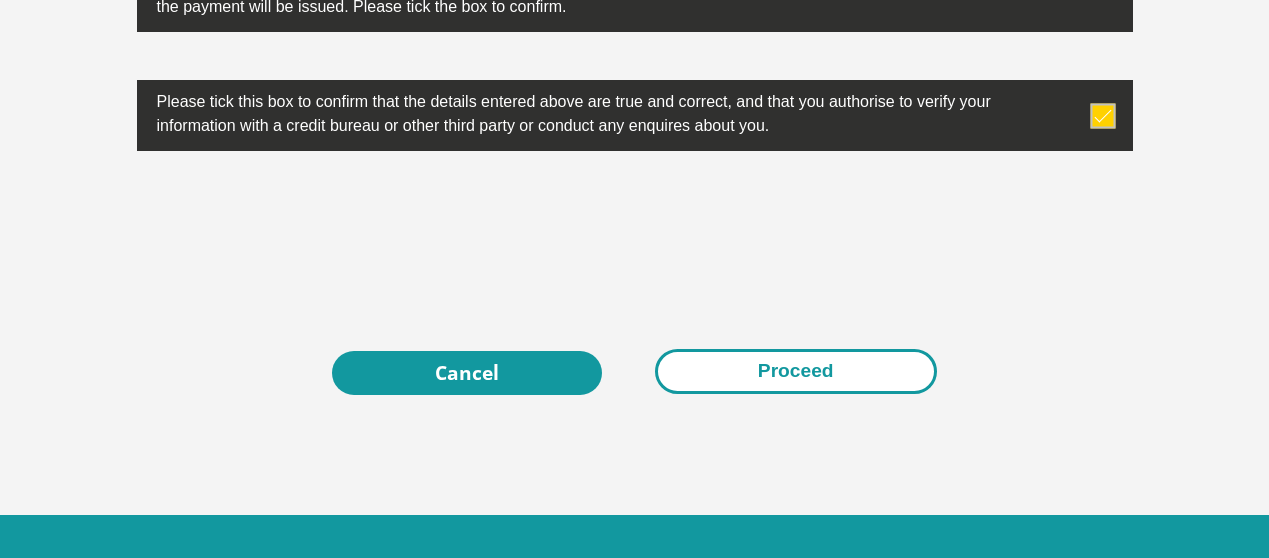 click on "Proceed" at bounding box center [796, 371] 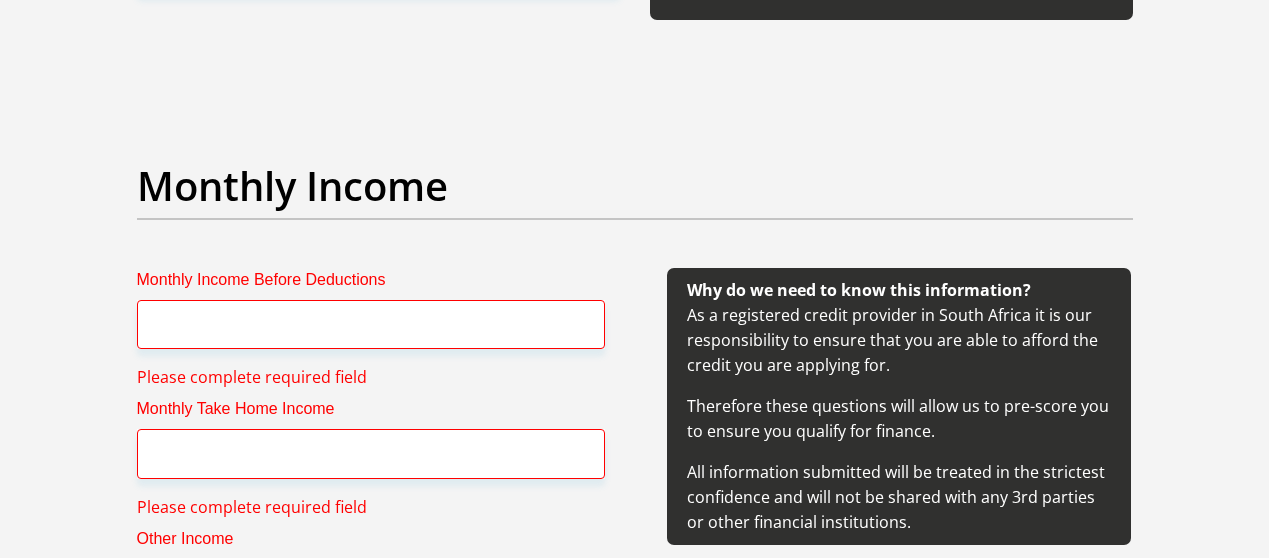 scroll, scrollTop: 2243, scrollLeft: 0, axis: vertical 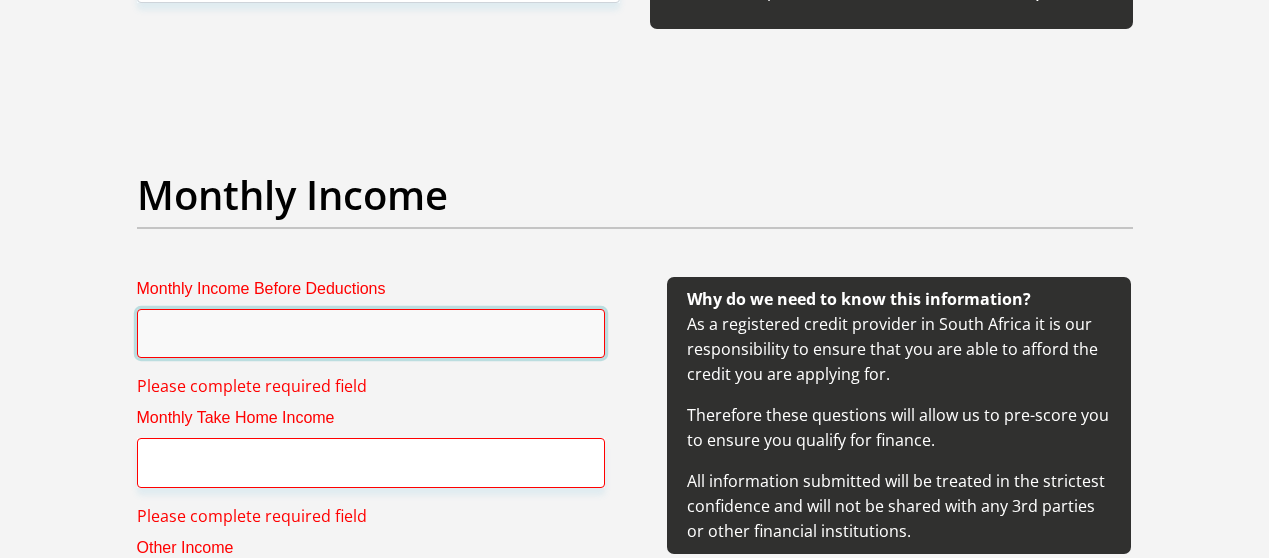click on "Monthly Income Before Deductions" at bounding box center [371, 333] 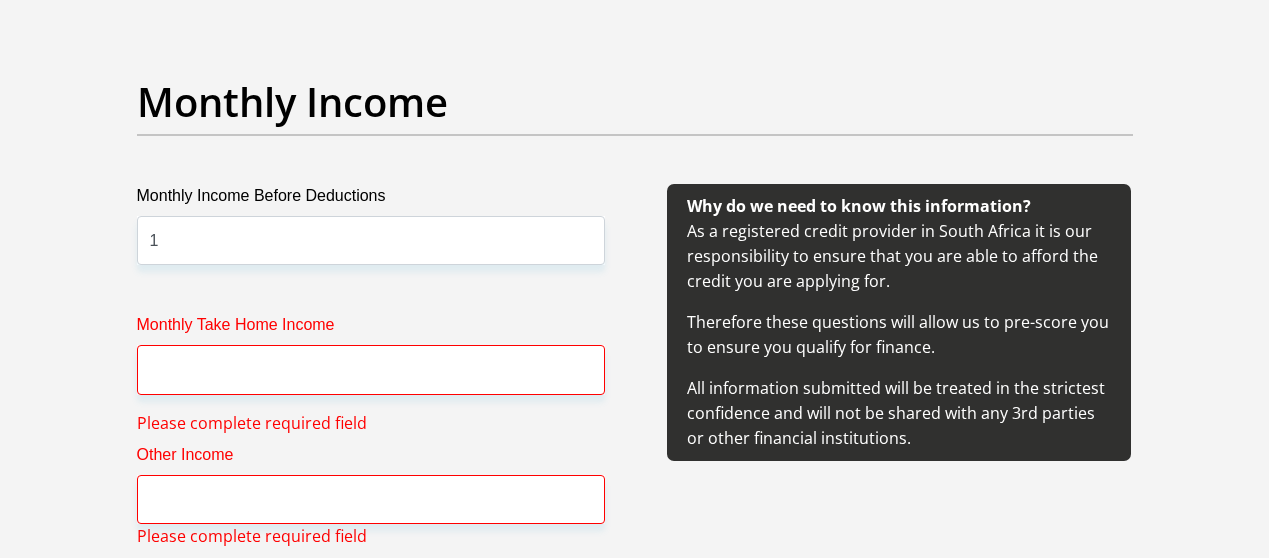 scroll, scrollTop: 2236, scrollLeft: 0, axis: vertical 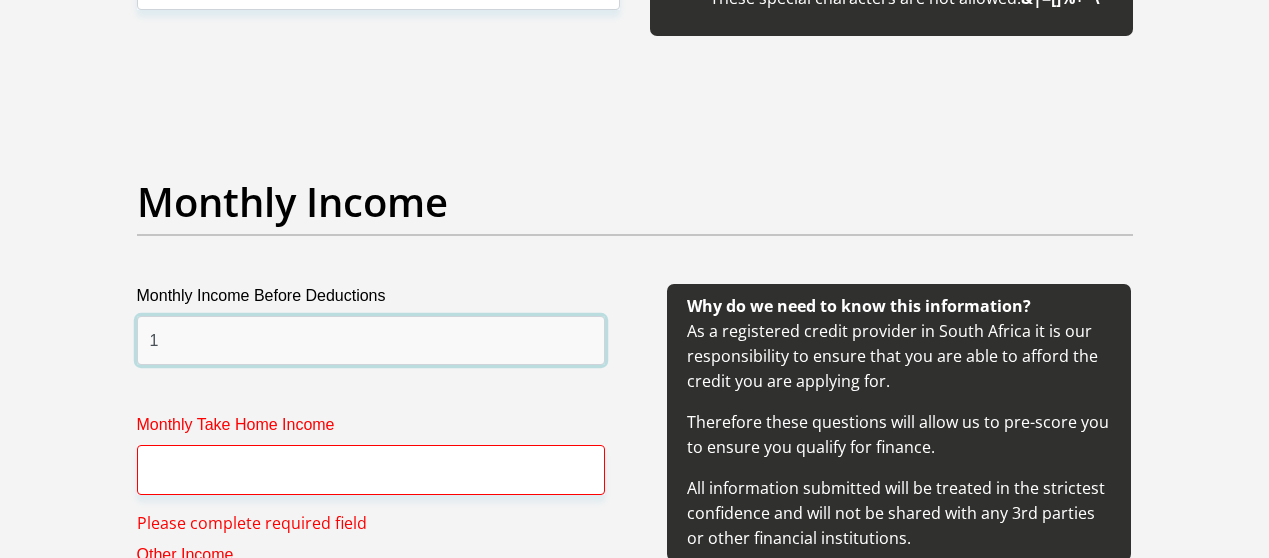 click on "1" at bounding box center [371, 340] 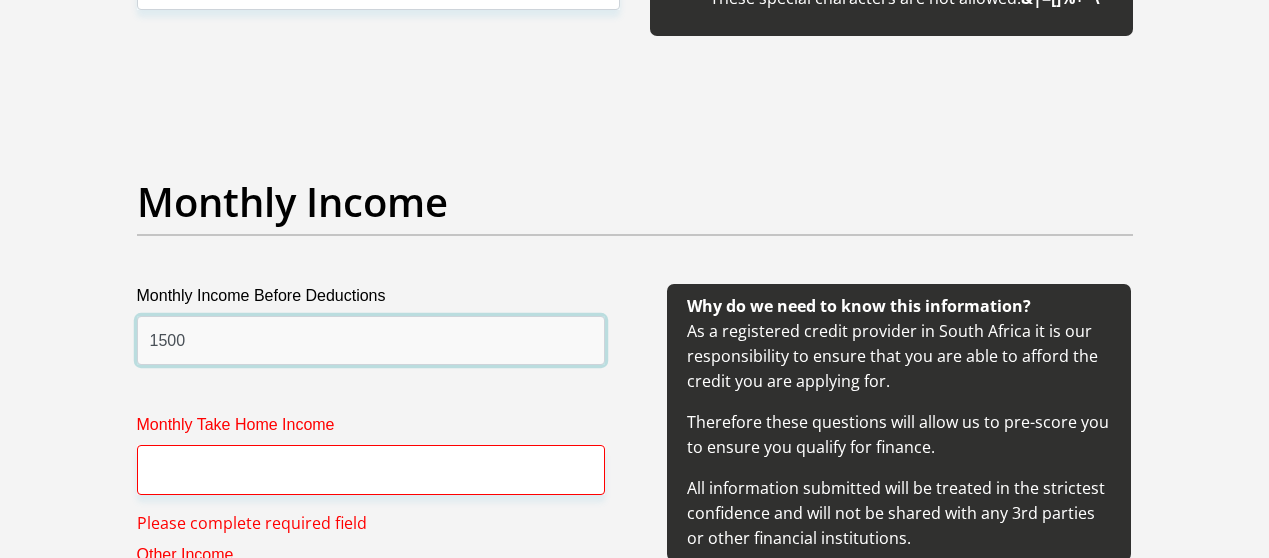 type on "1500" 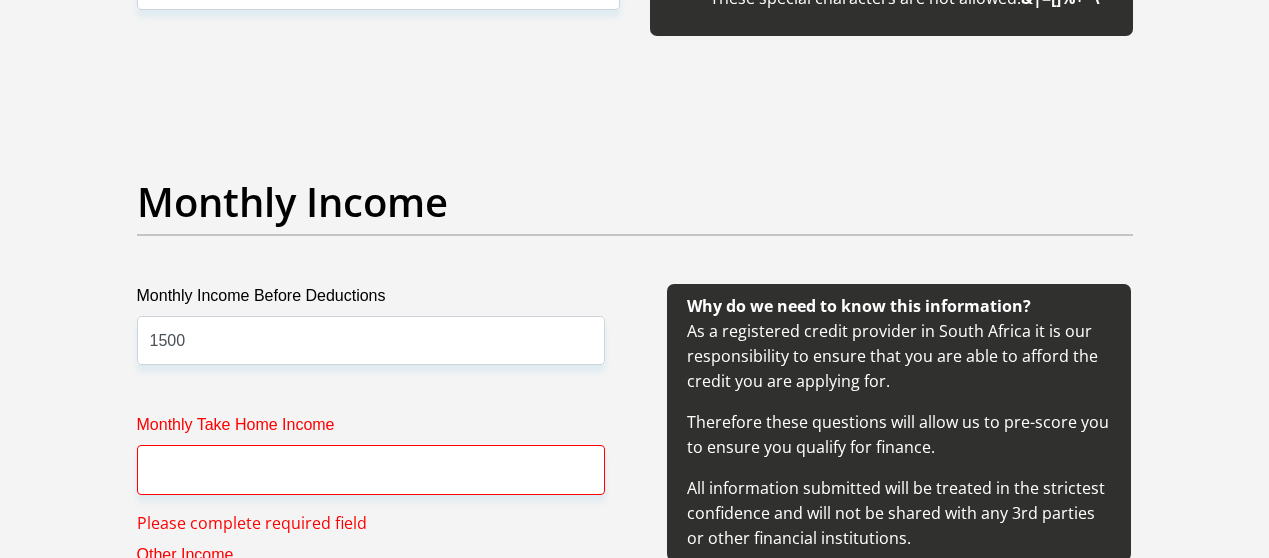 click on "Monthly Income Before Deductions
1500
Monthly Take Home Income
Please complete required field
Other Income
Please complete required field" at bounding box center (371, 478) 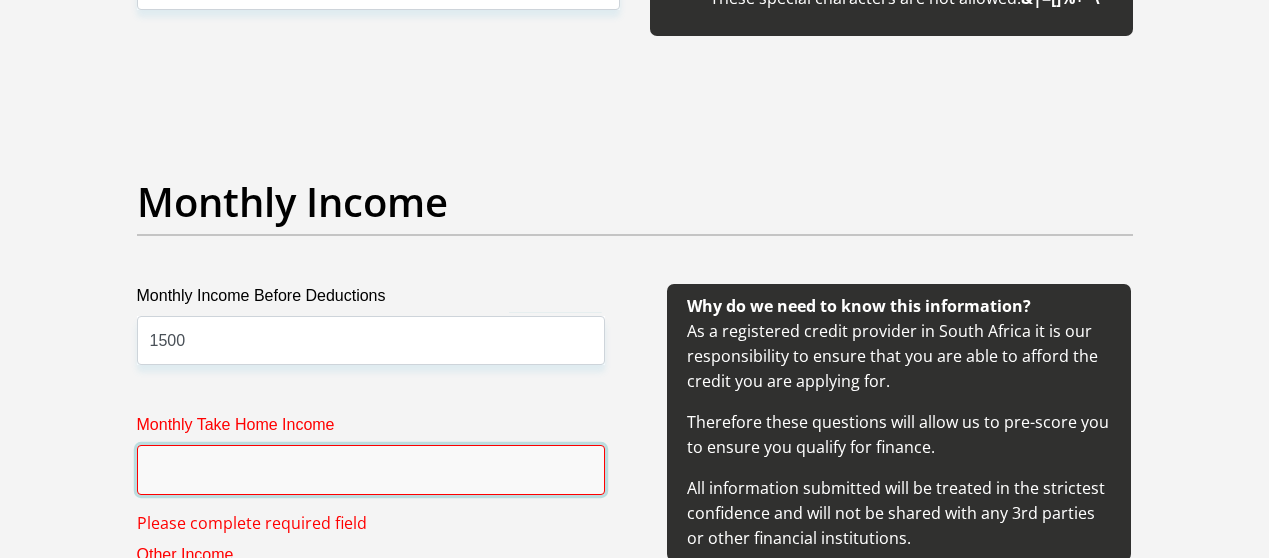 click on "Monthly Take Home Income" at bounding box center [371, 469] 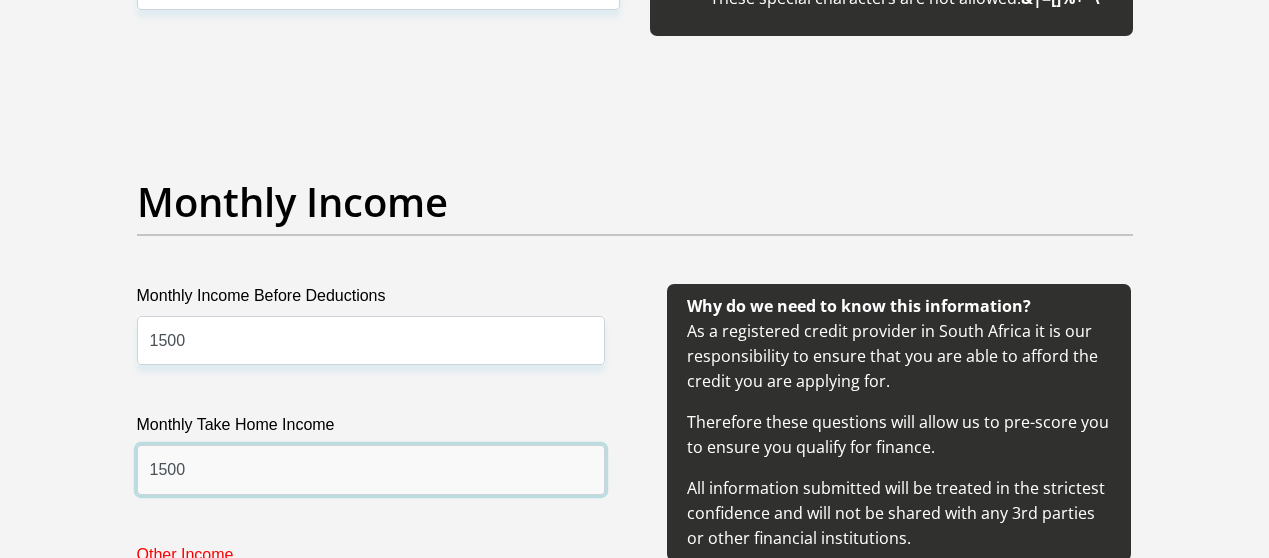 scroll, scrollTop: 2436, scrollLeft: 0, axis: vertical 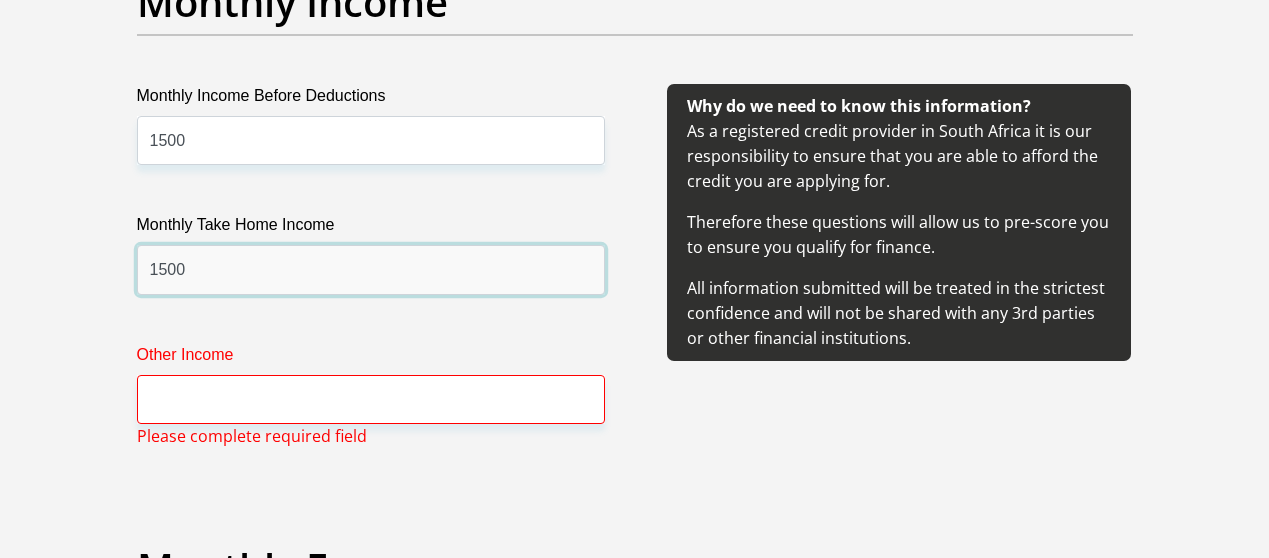 type on "1500" 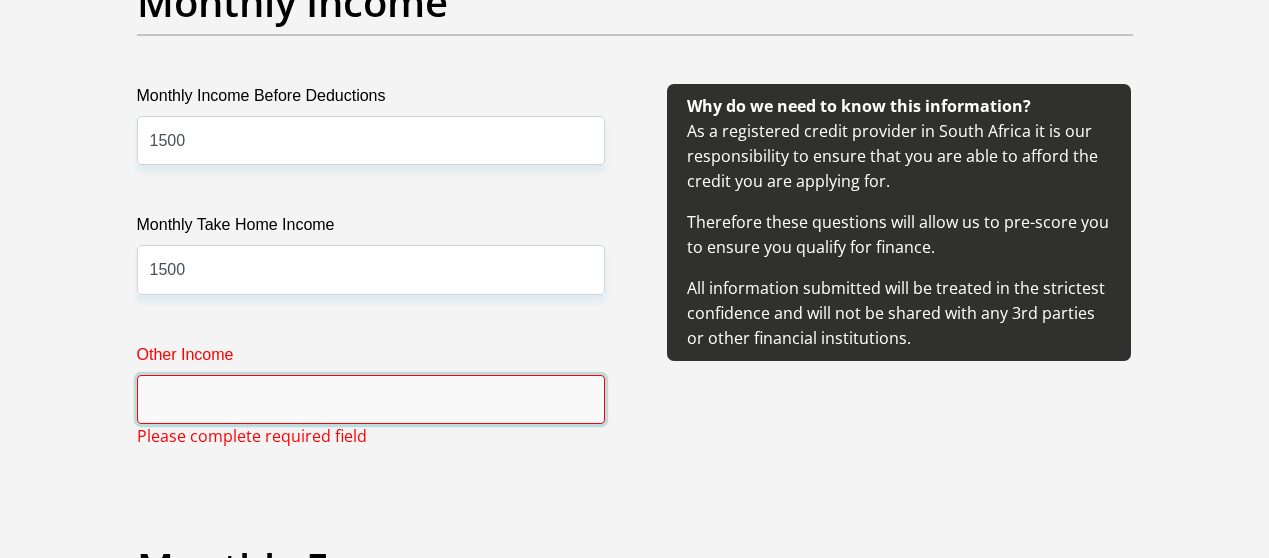click on "Other Income" at bounding box center (371, 399) 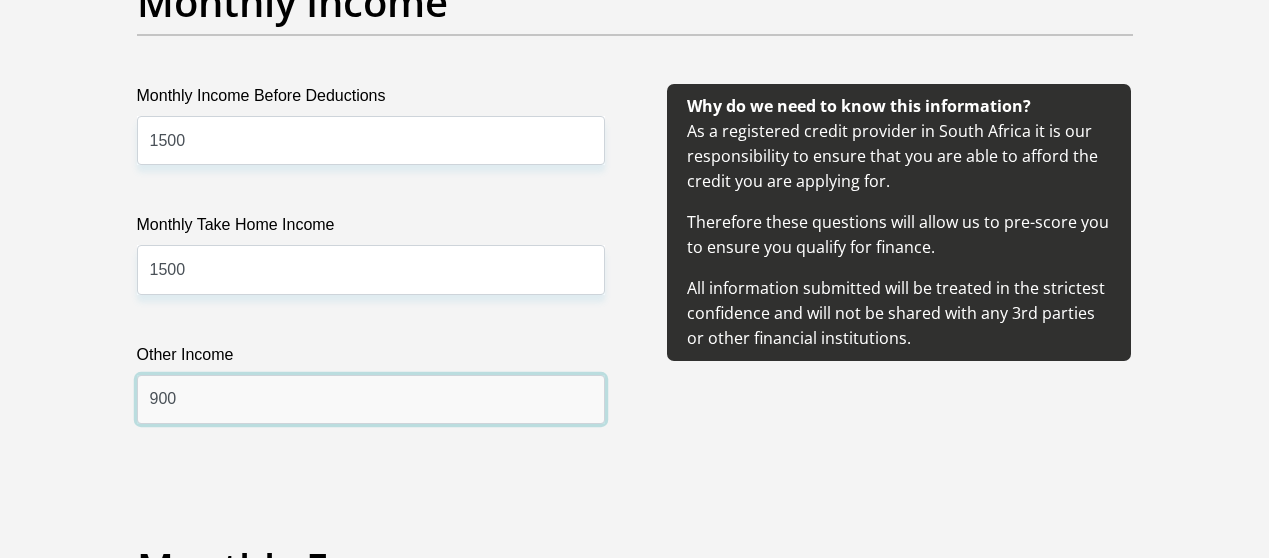 type on "900" 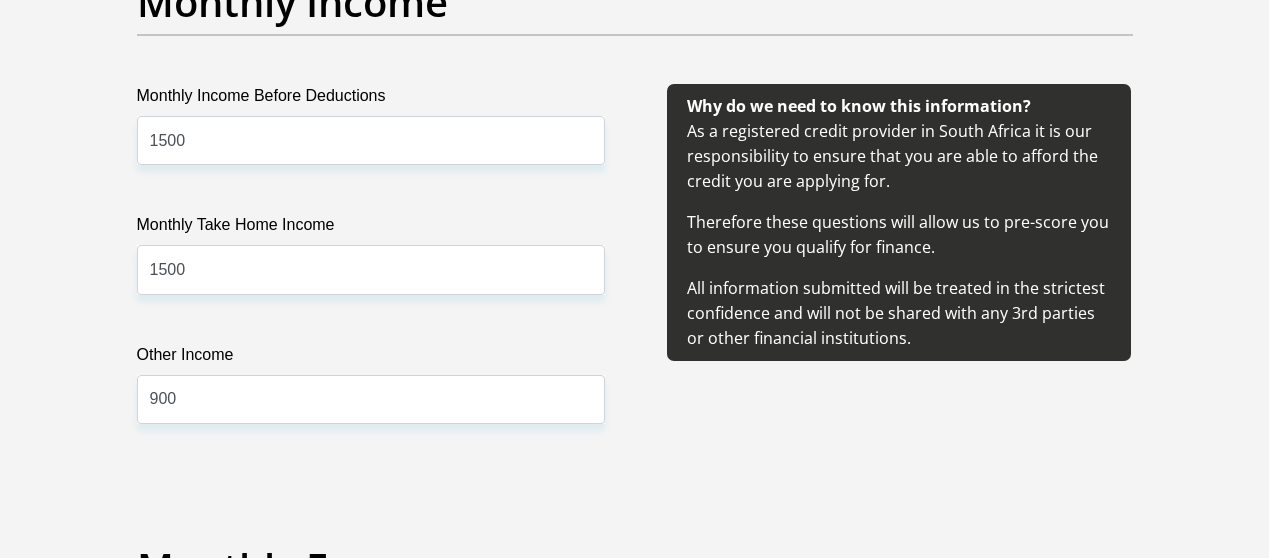 click on "Title
Mr
Ms
Mrs
Dr
Other
First Name
NOMPHELO
Surname
TSOMO
ID Number
9209040900084
Please input valid ID number
Race
Black
Coloured
Indian
White
Other
Contact Number
0733977619
Please input valid contact number
Nationality
South Africa
Afghanistan
Aland Islands  Albania  Algeria" at bounding box center [635, 1318] 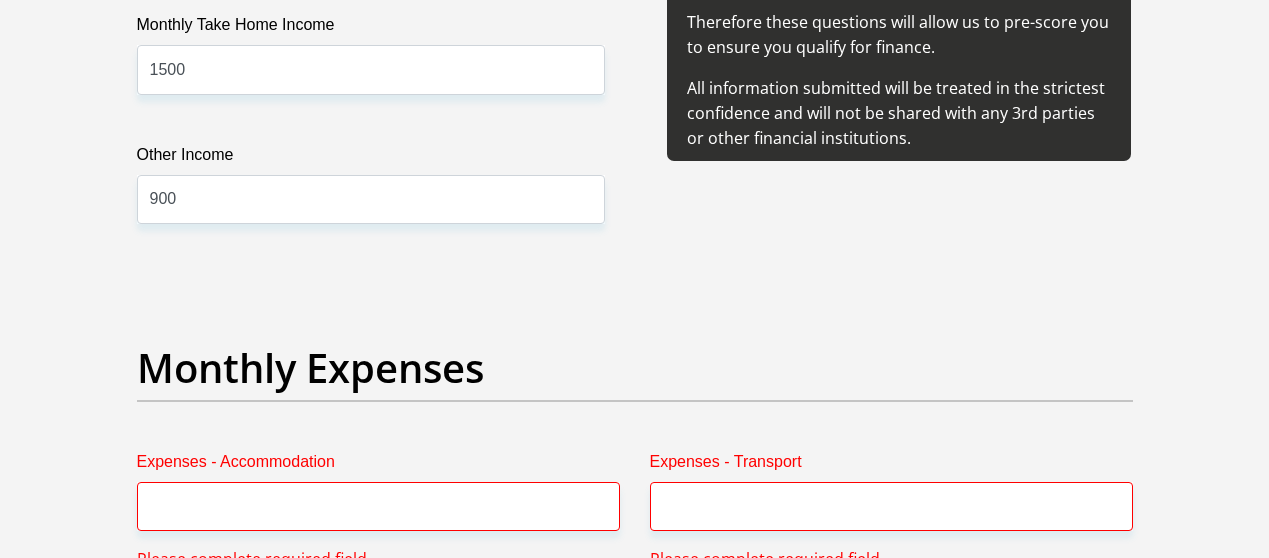 scroll, scrollTop: 2736, scrollLeft: 0, axis: vertical 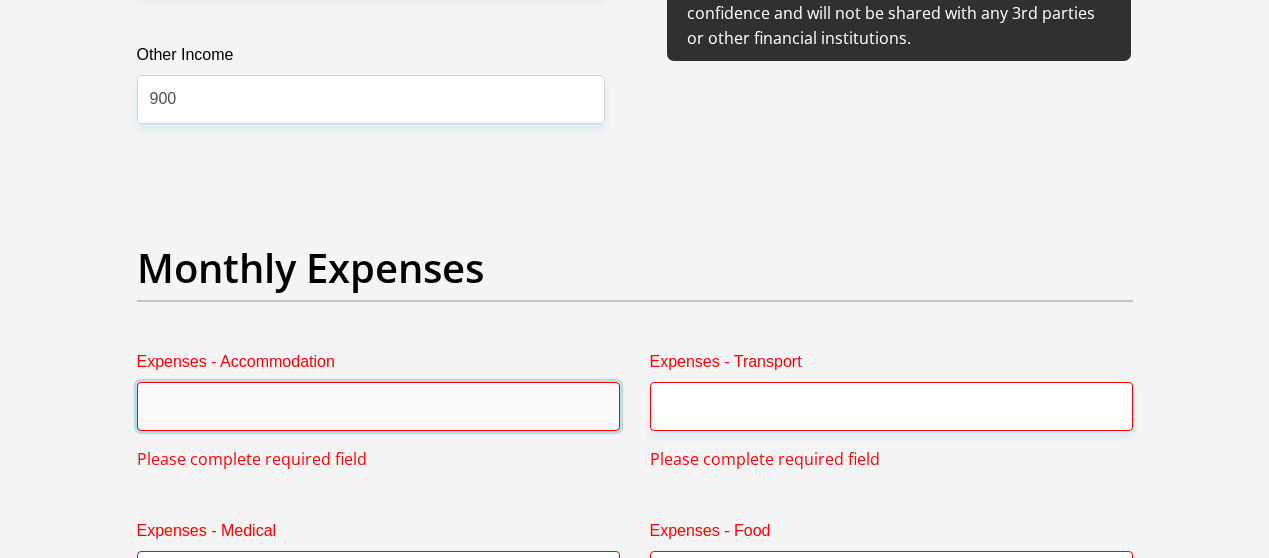 click on "Expenses - Accommodation" at bounding box center [378, 406] 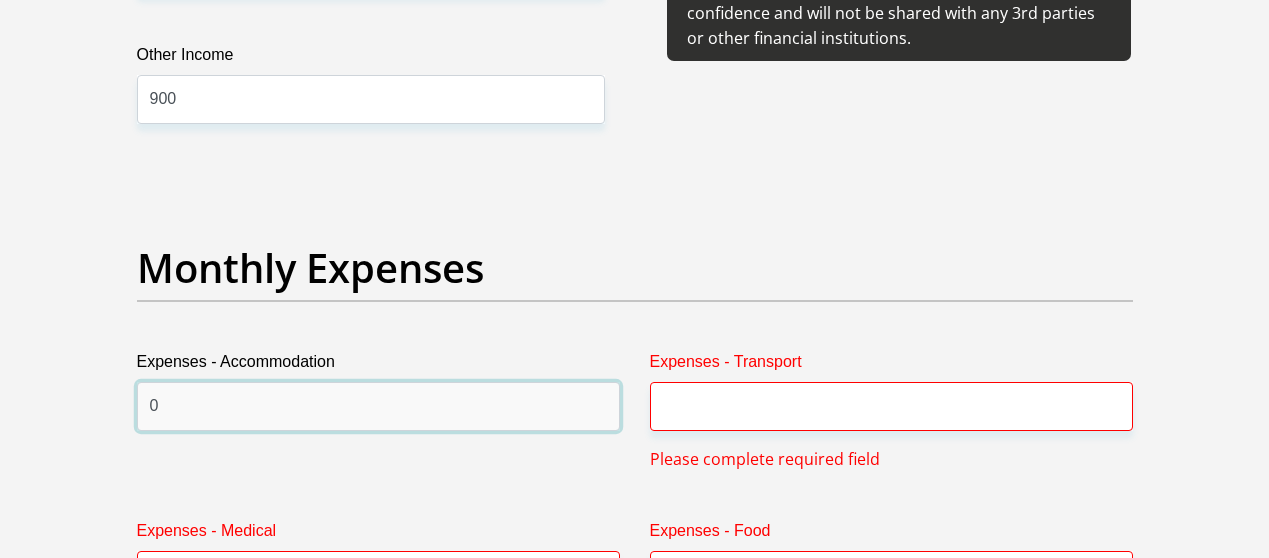 type on "0" 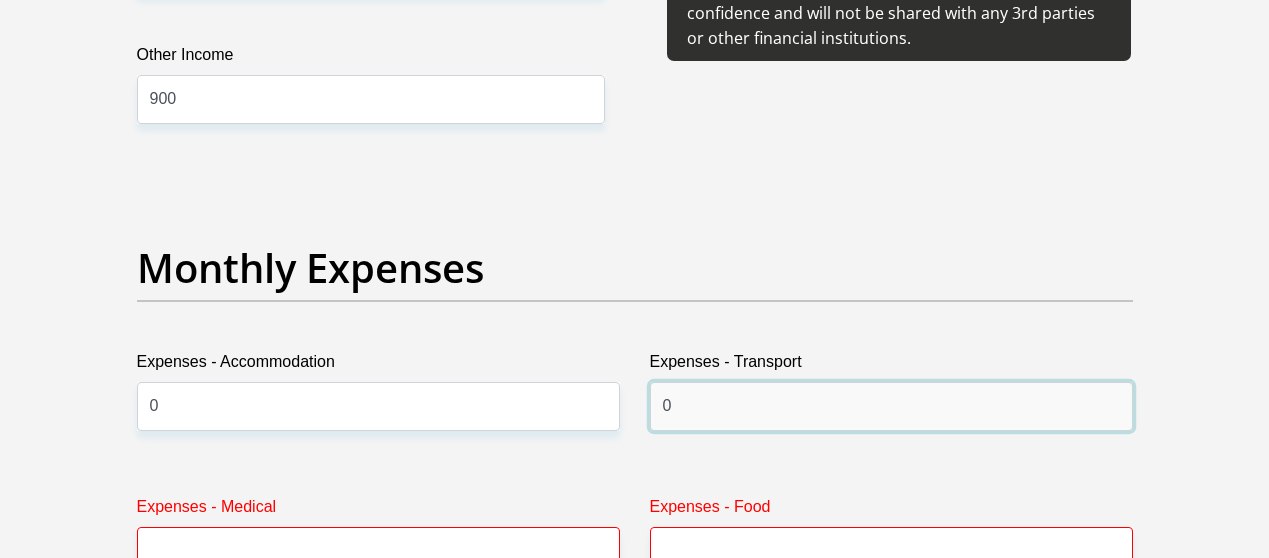 type on "0" 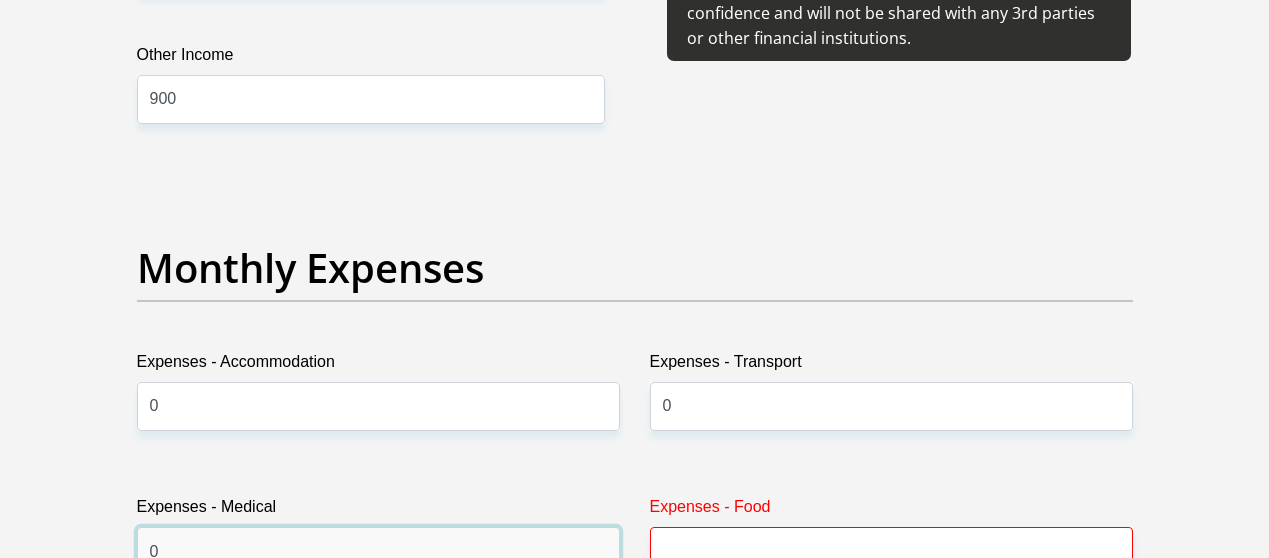type on "0" 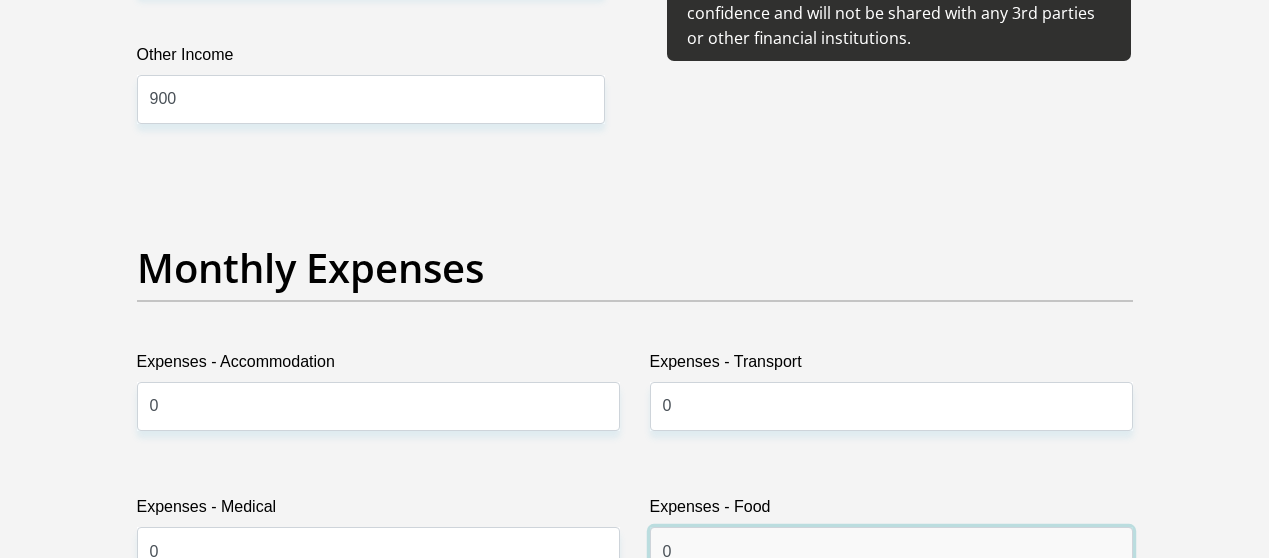 type on "0" 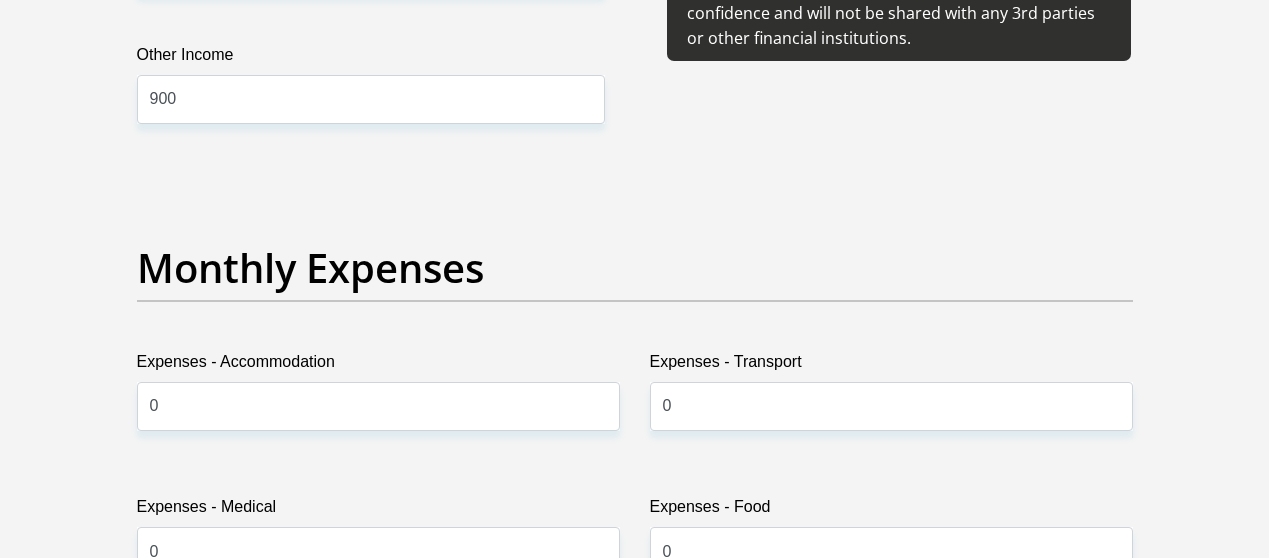 scroll, scrollTop: 3080, scrollLeft: 0, axis: vertical 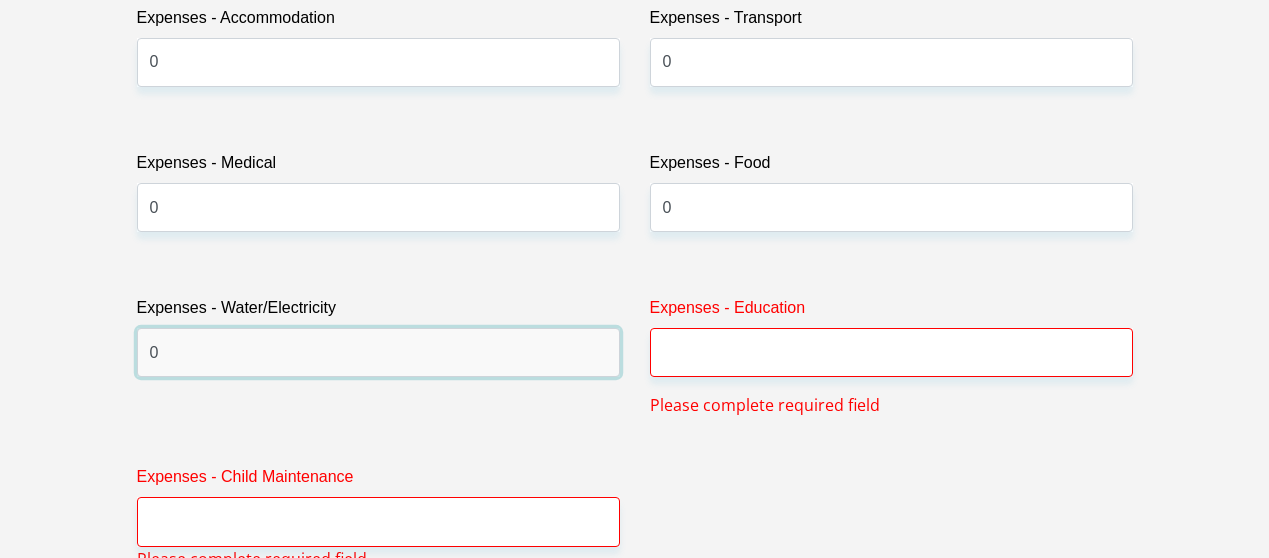 type on "0" 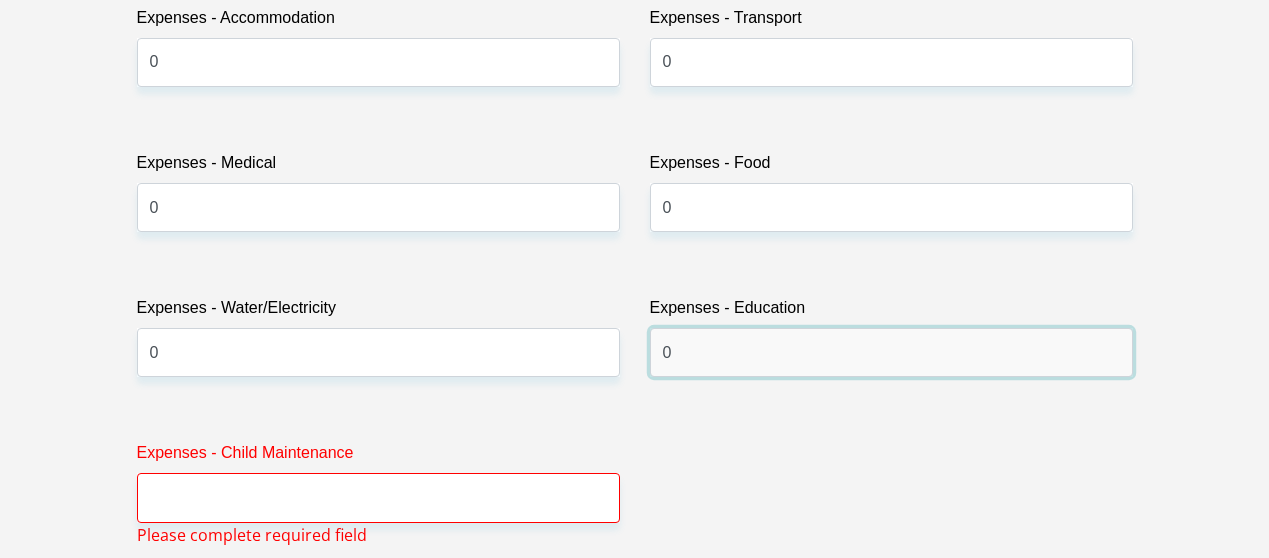 type on "0" 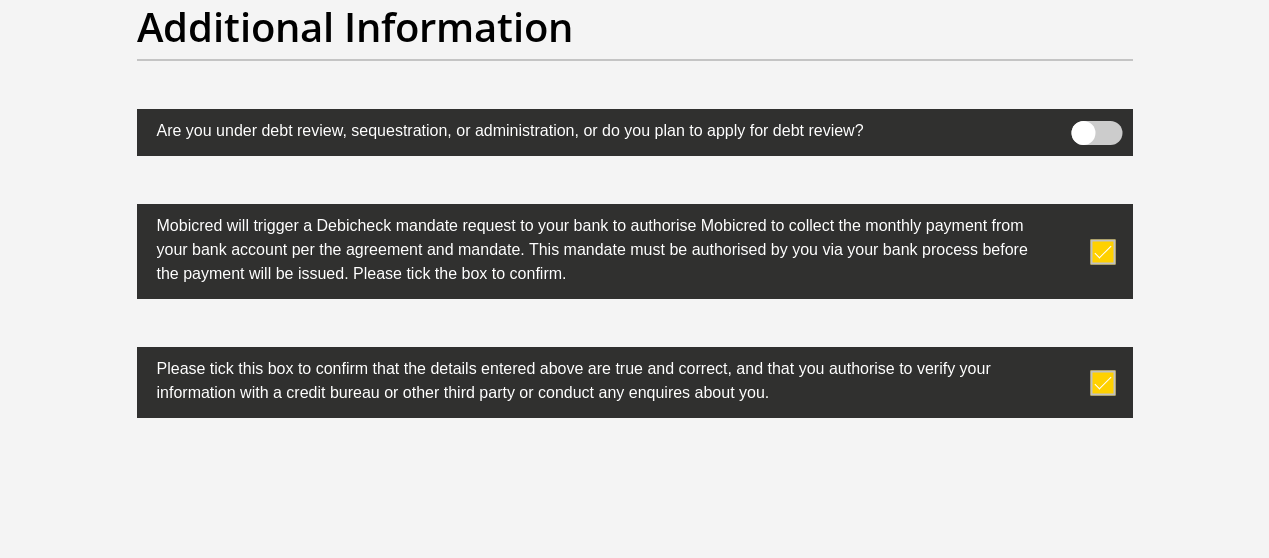 scroll, scrollTop: 6747, scrollLeft: 0, axis: vertical 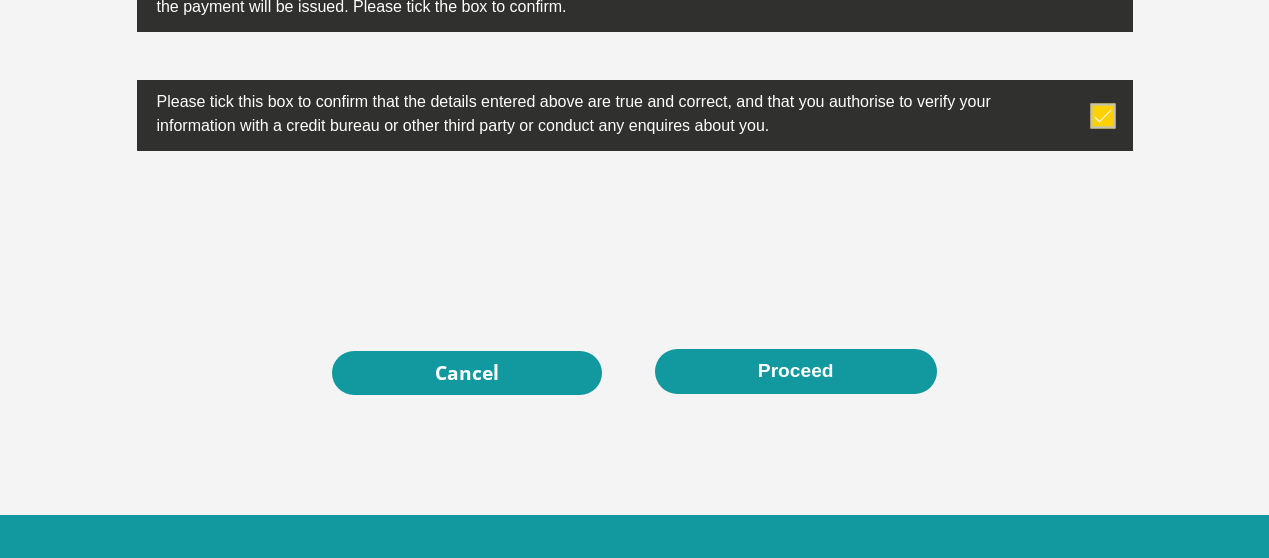 type on "0" 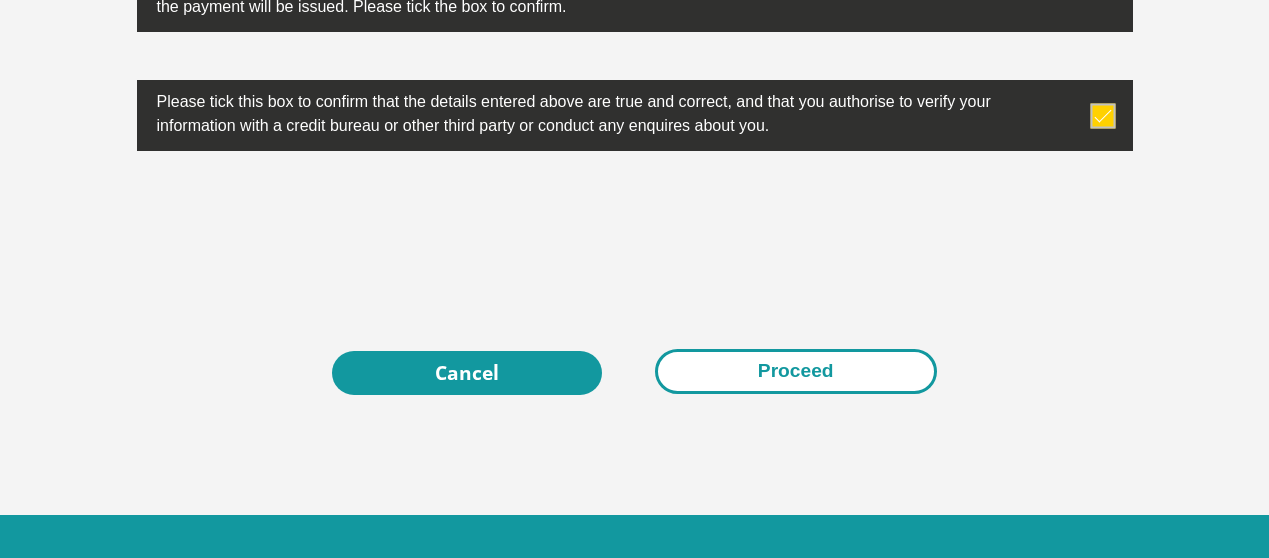 click on "Proceed" at bounding box center [796, 371] 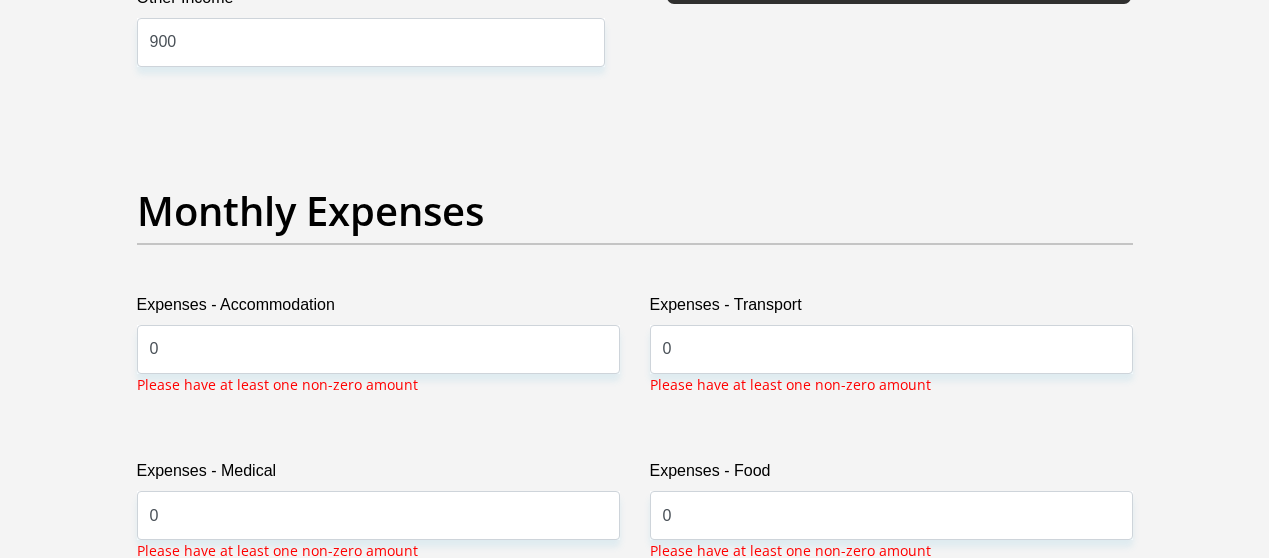 scroll, scrollTop: 2893, scrollLeft: 0, axis: vertical 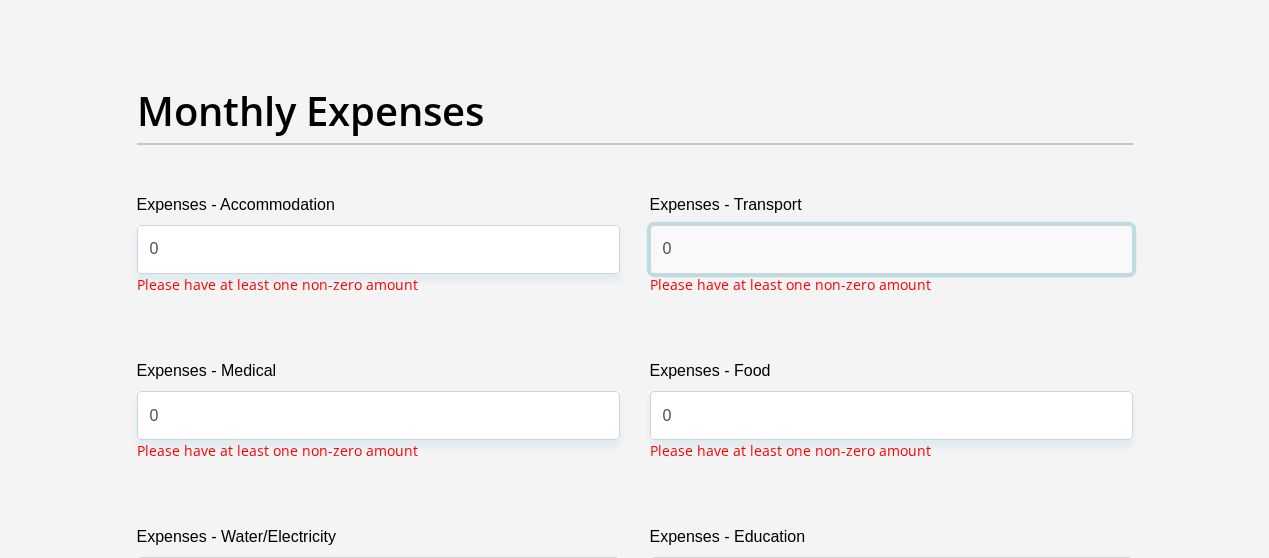 click on "0" at bounding box center [891, 249] 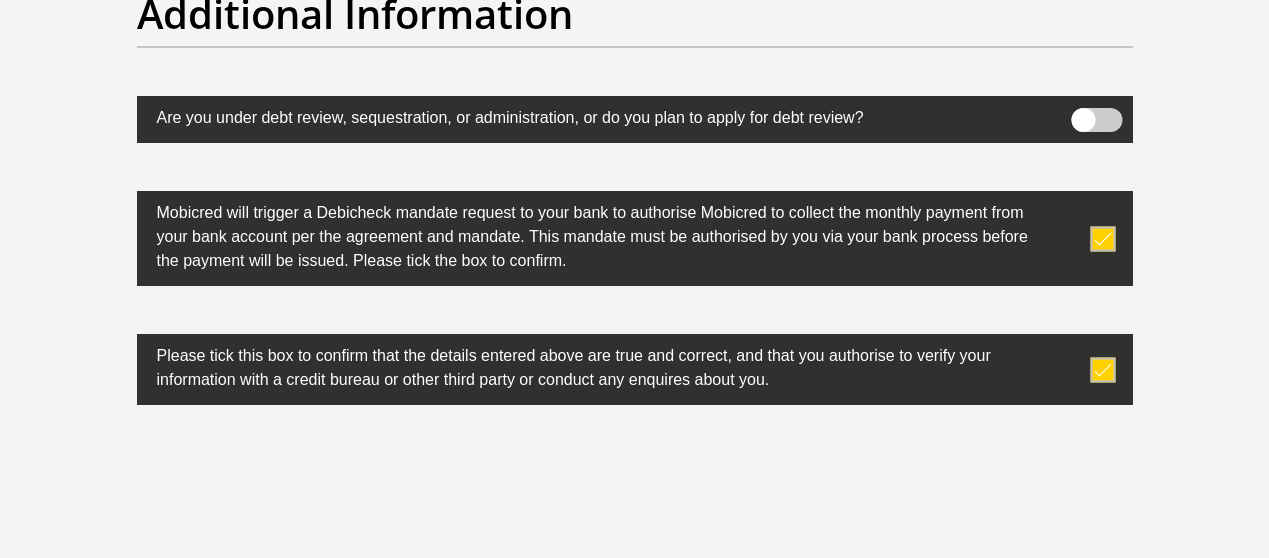 scroll, scrollTop: 6747, scrollLeft: 0, axis: vertical 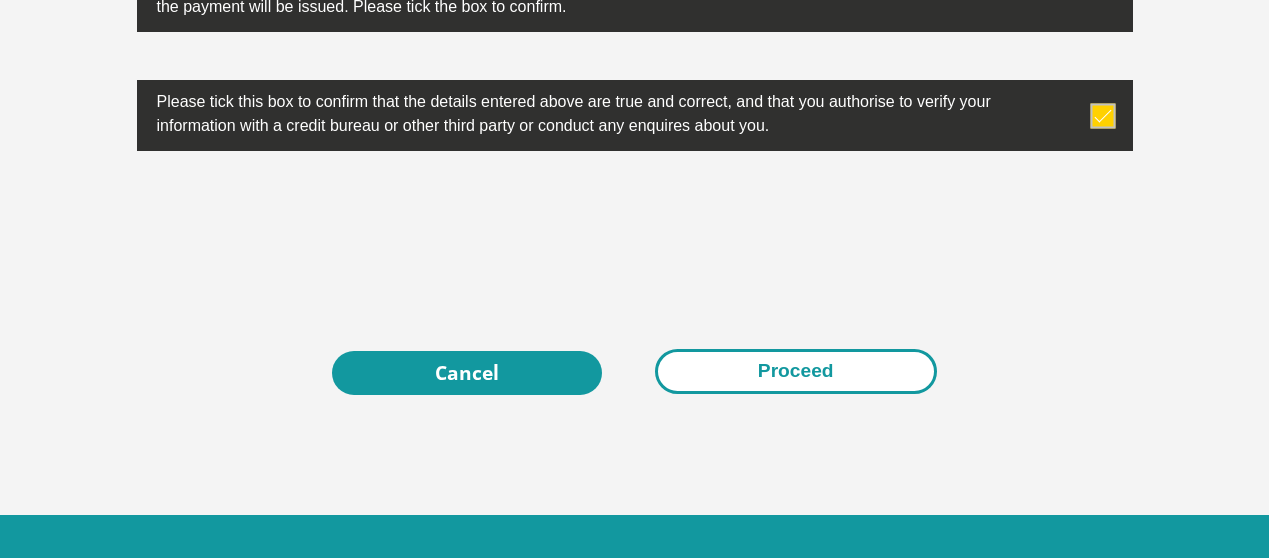 type on "300" 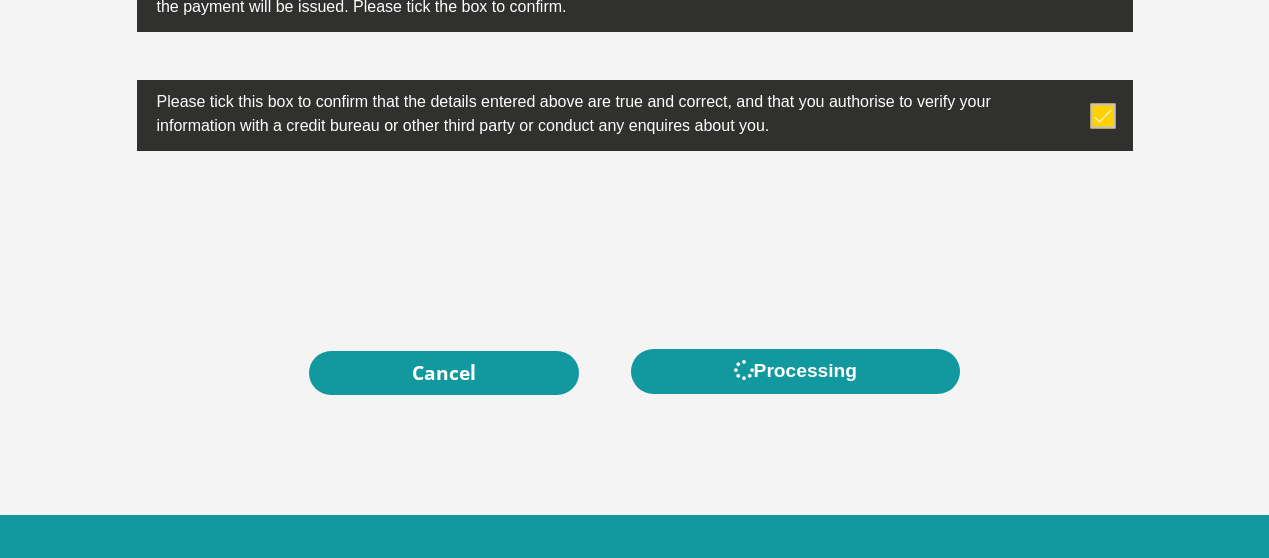 scroll, scrollTop: 0, scrollLeft: 0, axis: both 